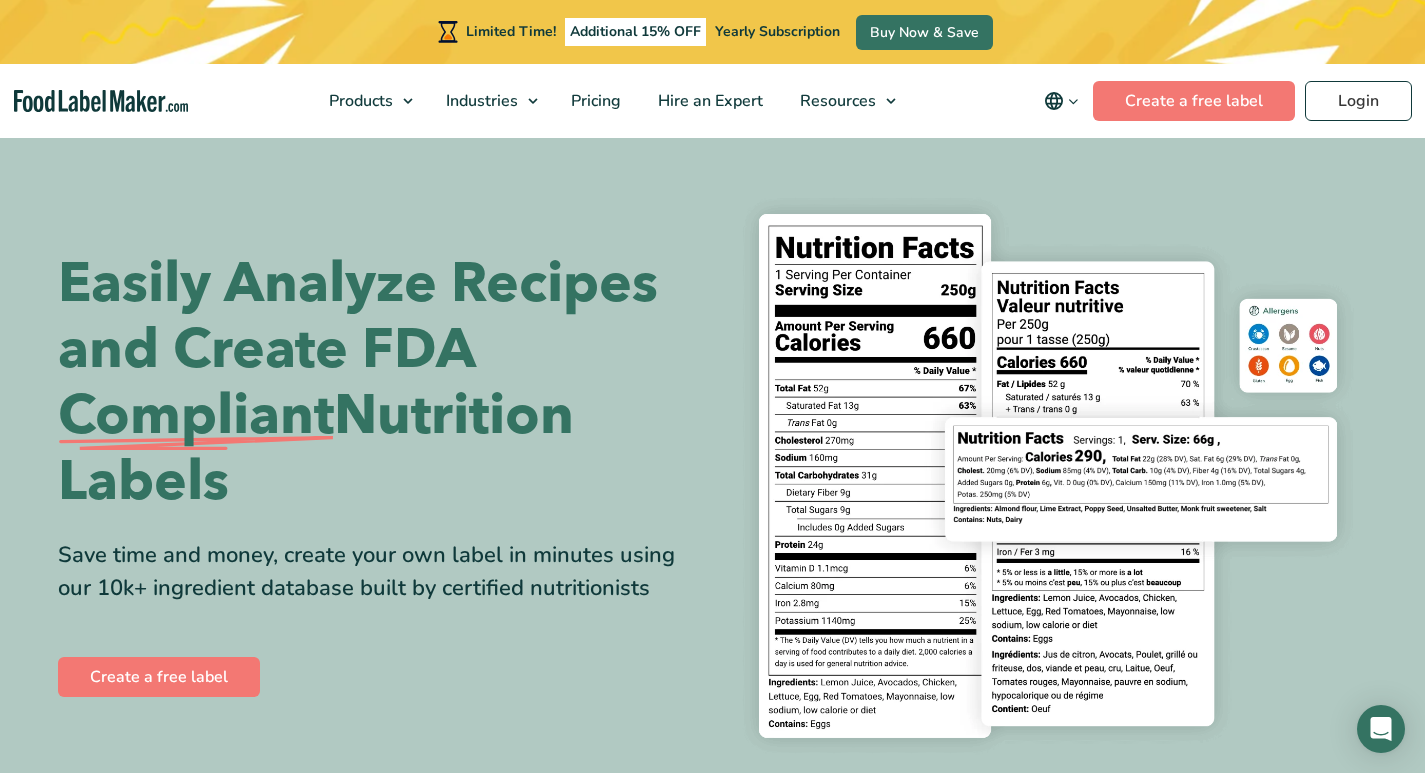 scroll, scrollTop: 0, scrollLeft: 0, axis: both 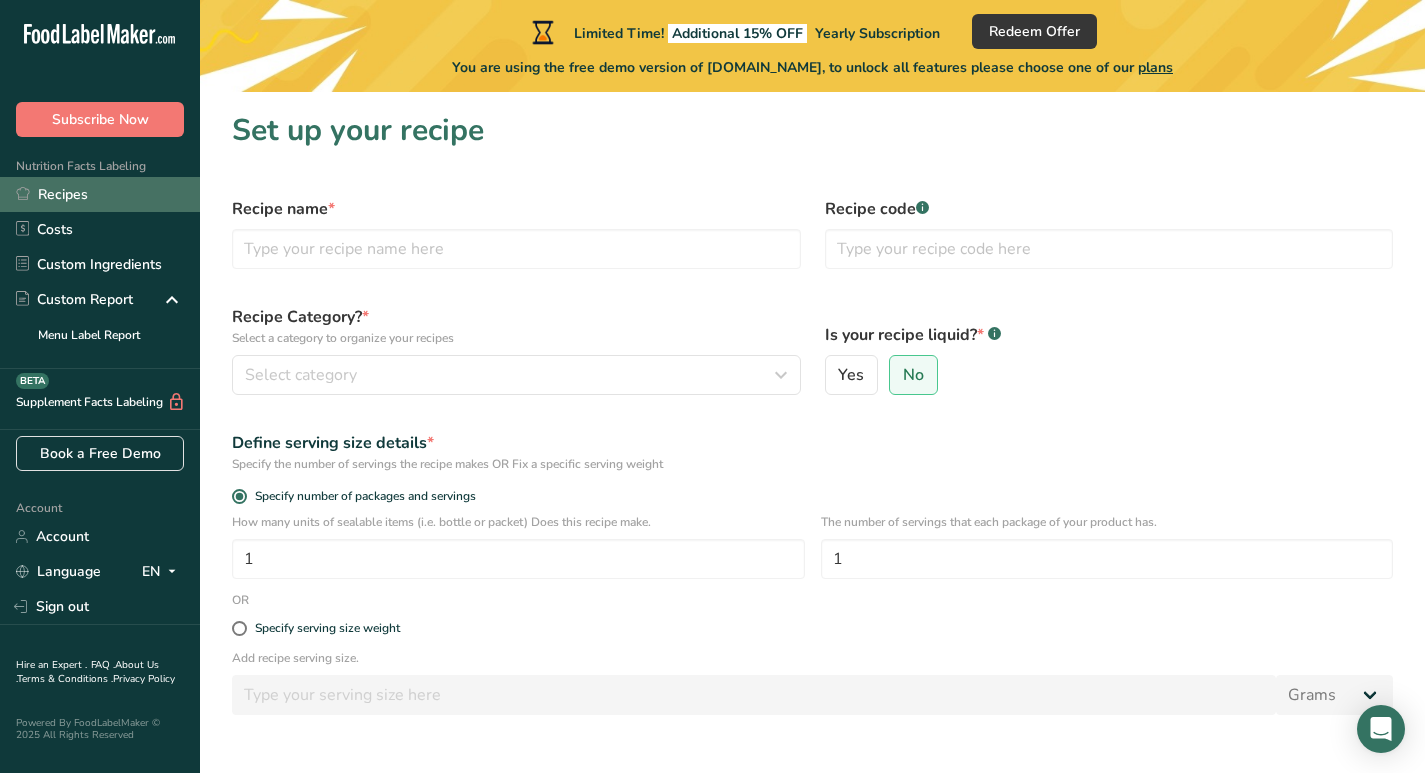click on "Recipes" at bounding box center (100, 194) 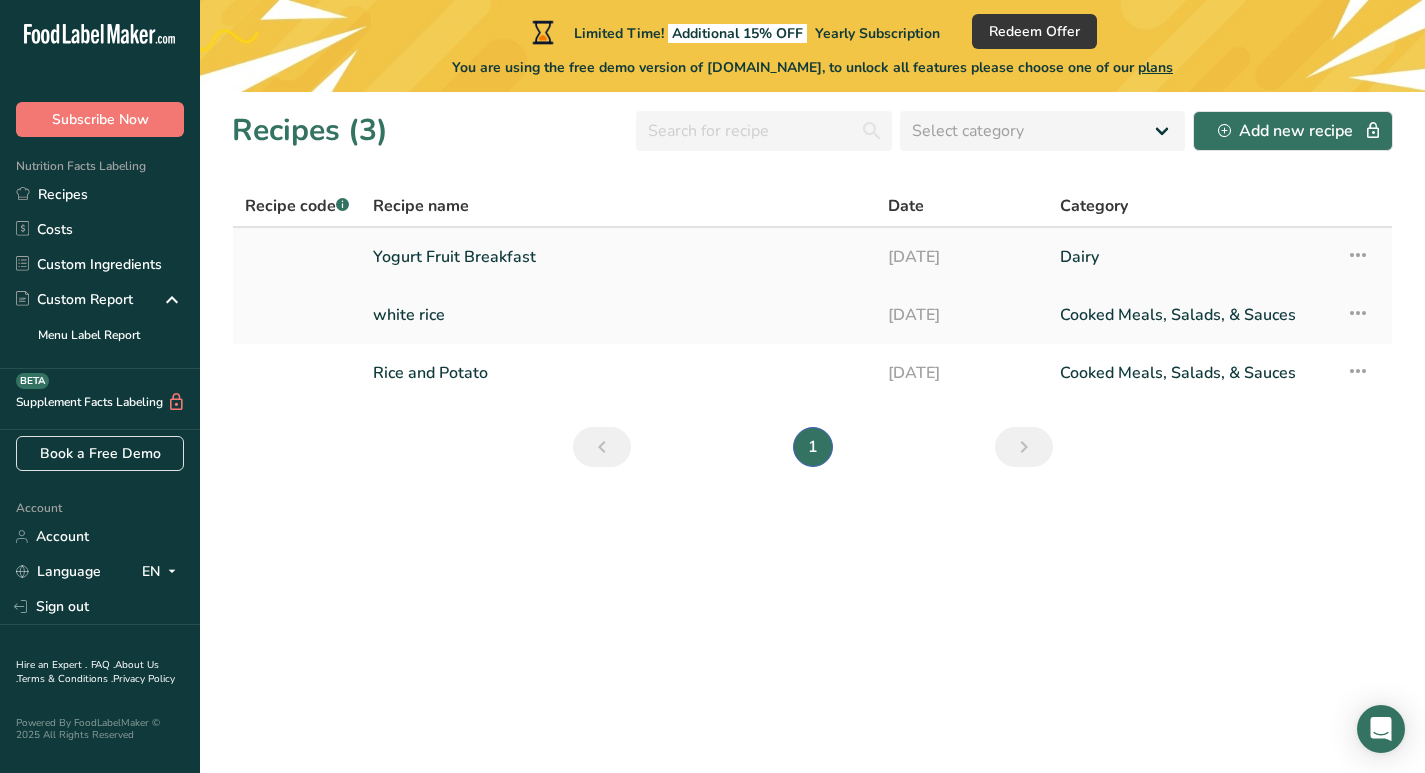 click on "Yogurt Fruit Breakfast" at bounding box center (618, 257) 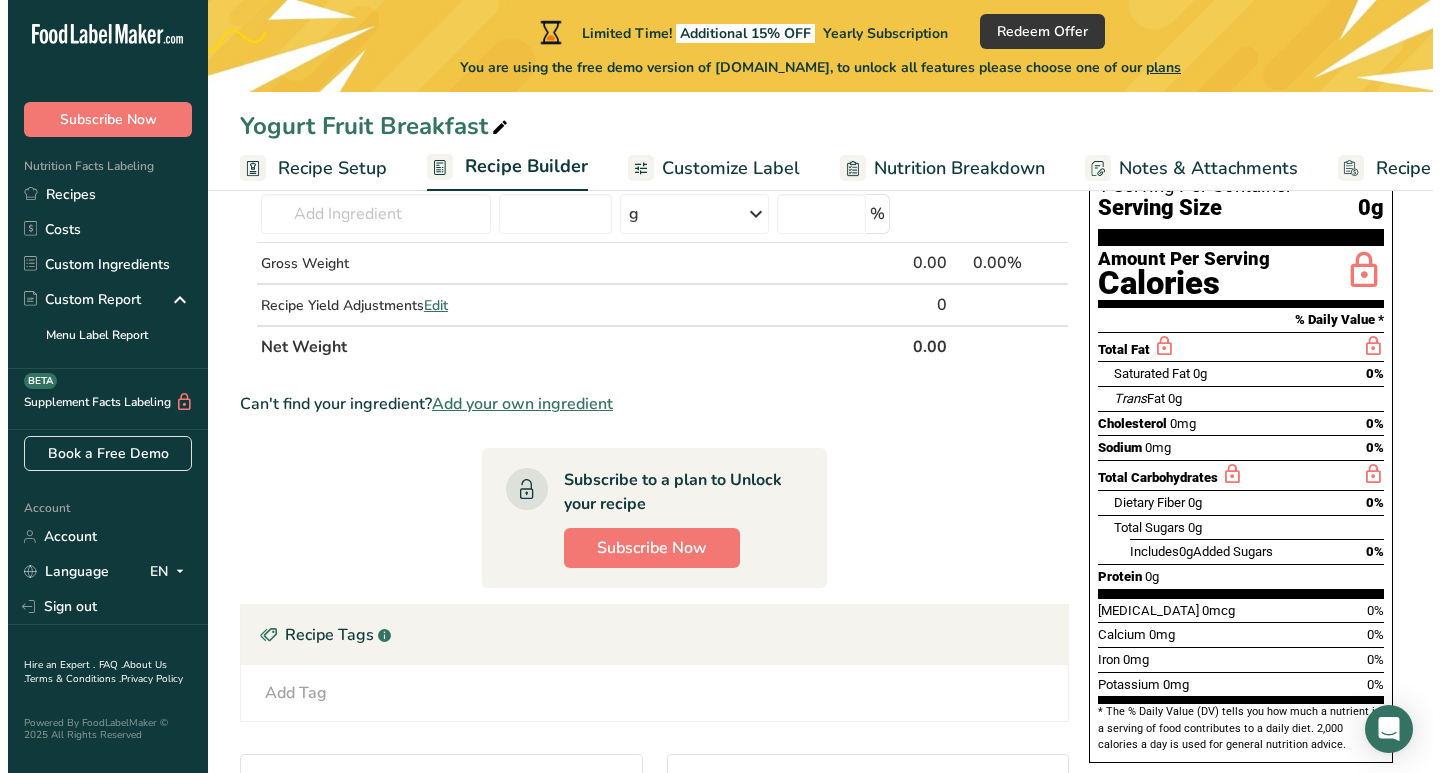 scroll, scrollTop: 300, scrollLeft: 0, axis: vertical 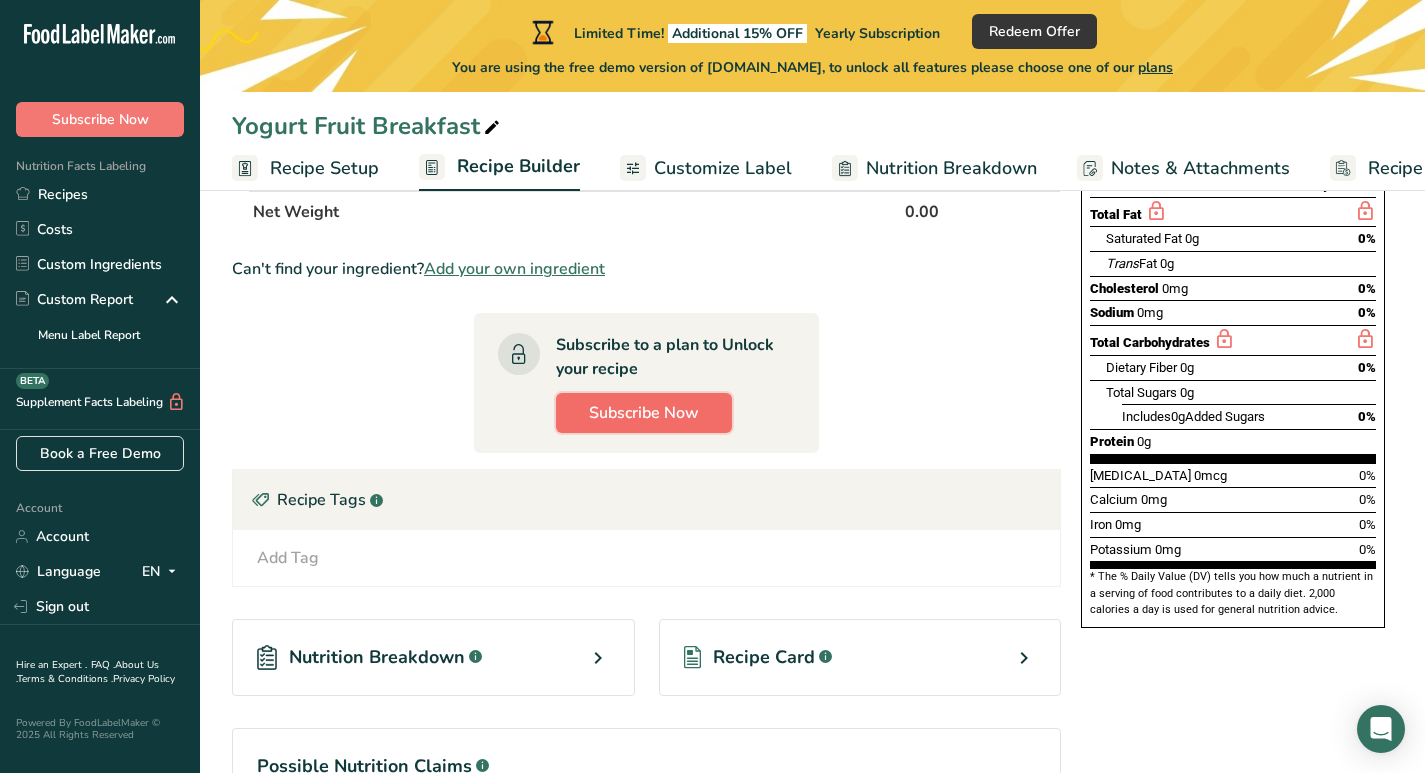 click on "Subscribe Now" at bounding box center (644, 413) 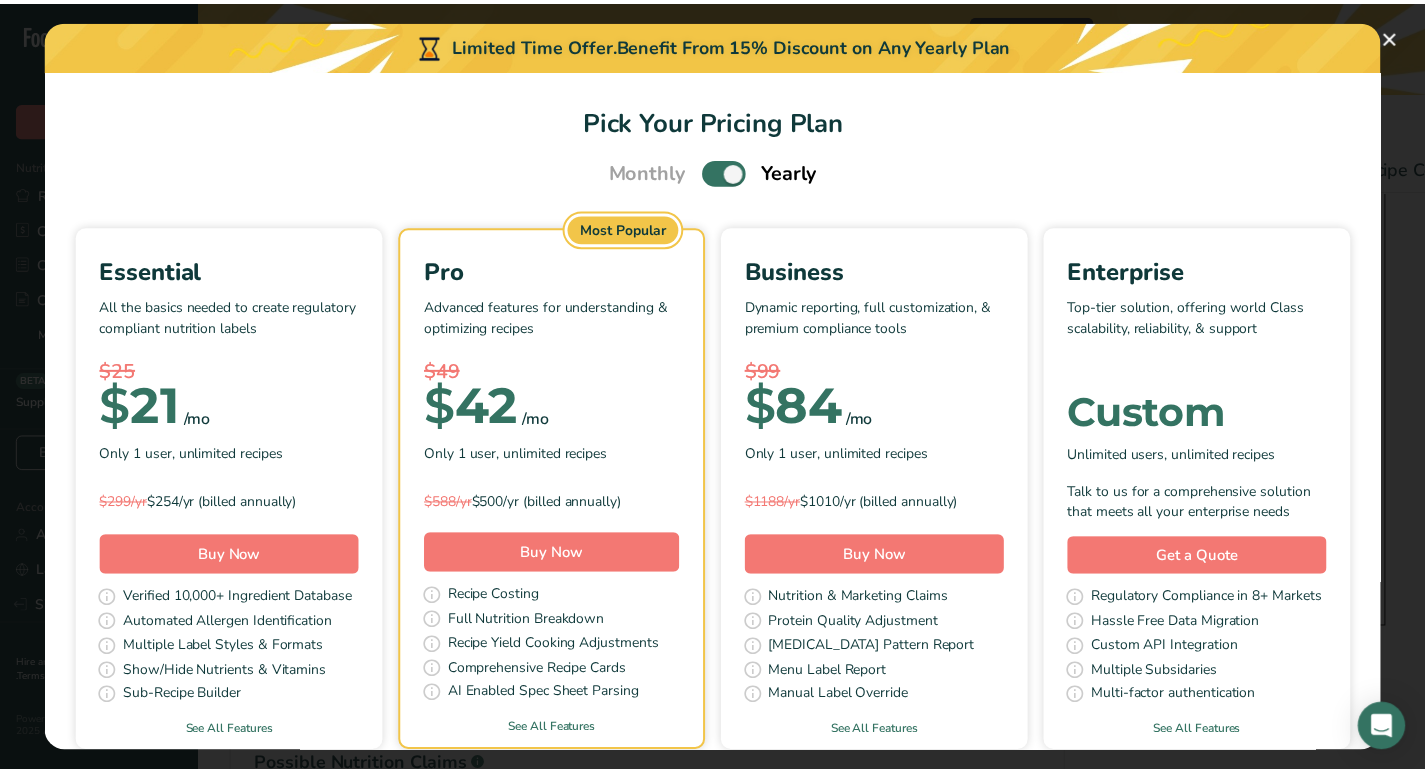 scroll, scrollTop: 100, scrollLeft: 0, axis: vertical 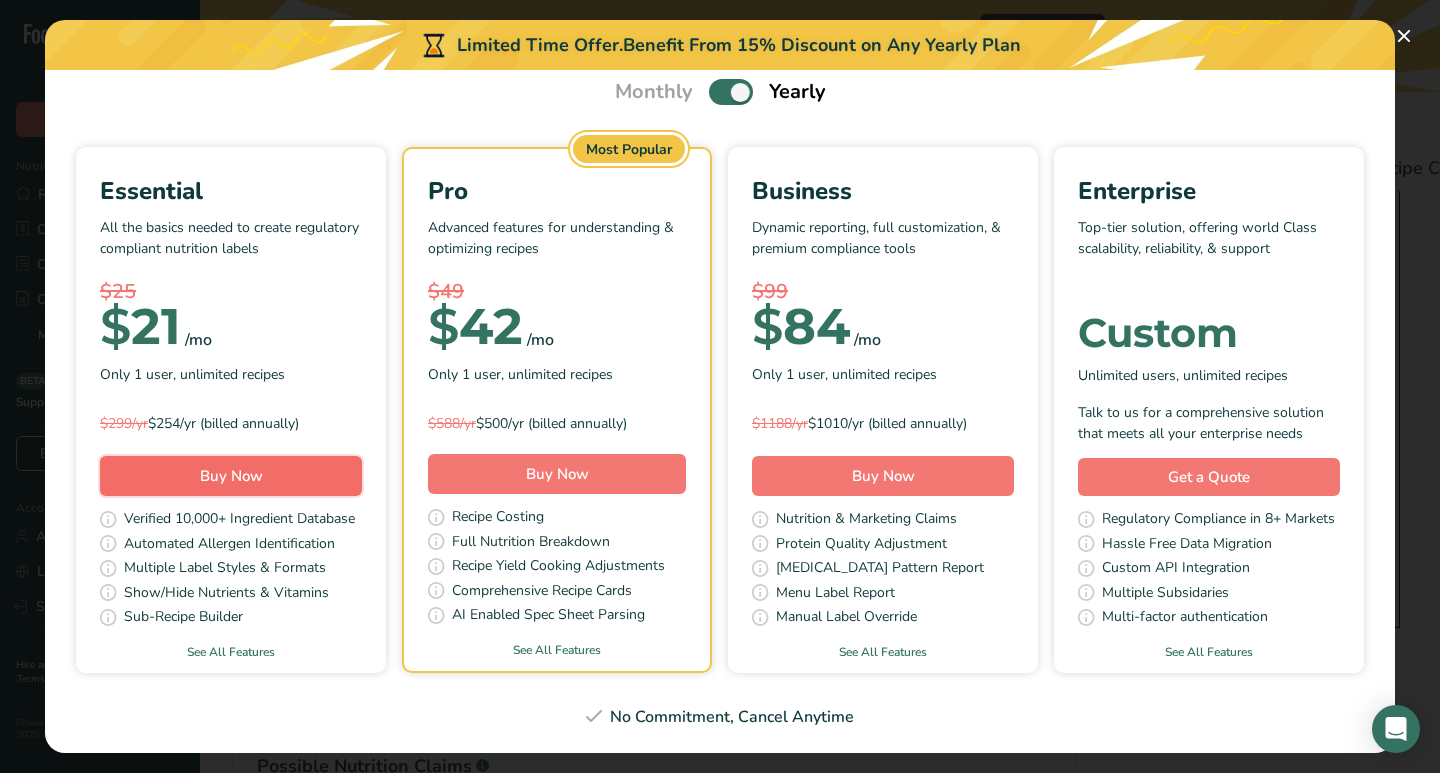 click on "Buy Now" at bounding box center [231, 476] 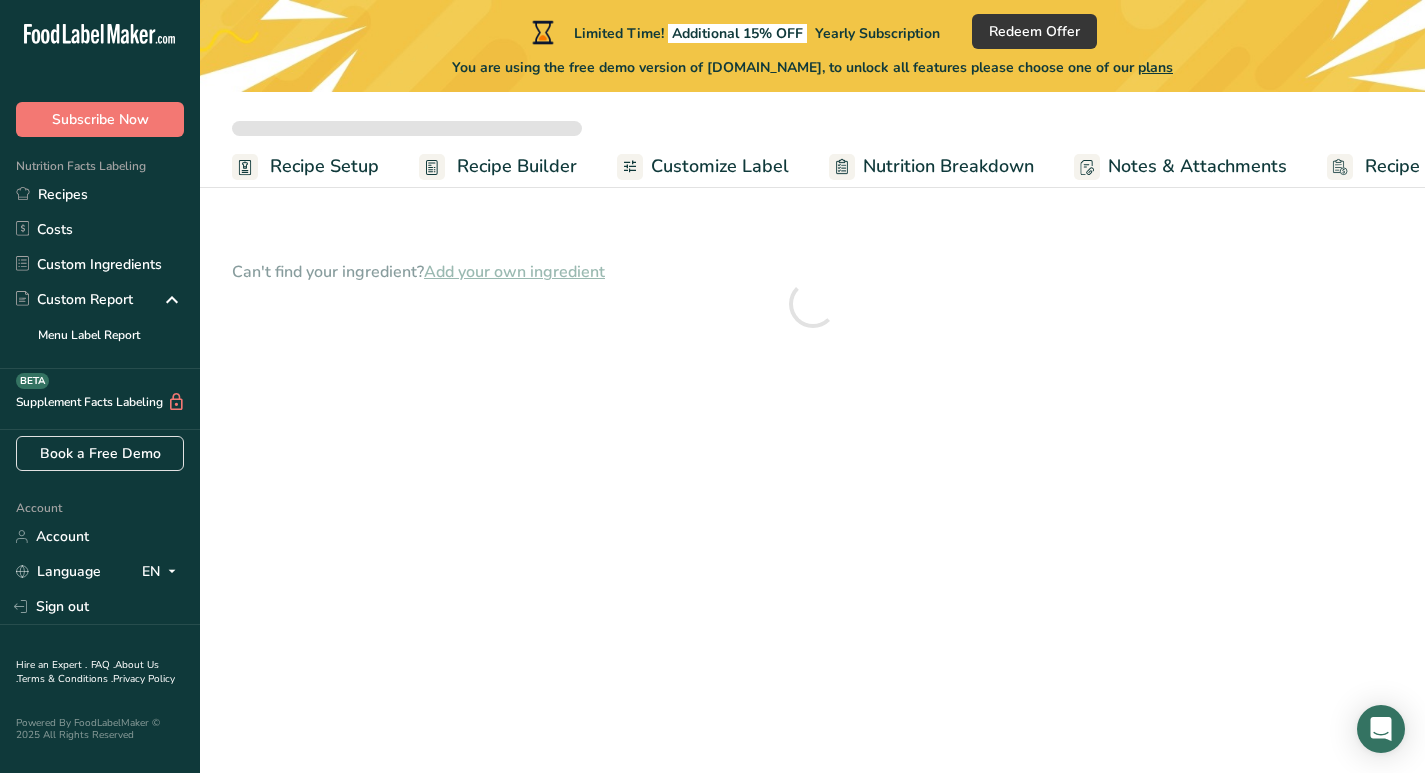 scroll, scrollTop: 0, scrollLeft: 0, axis: both 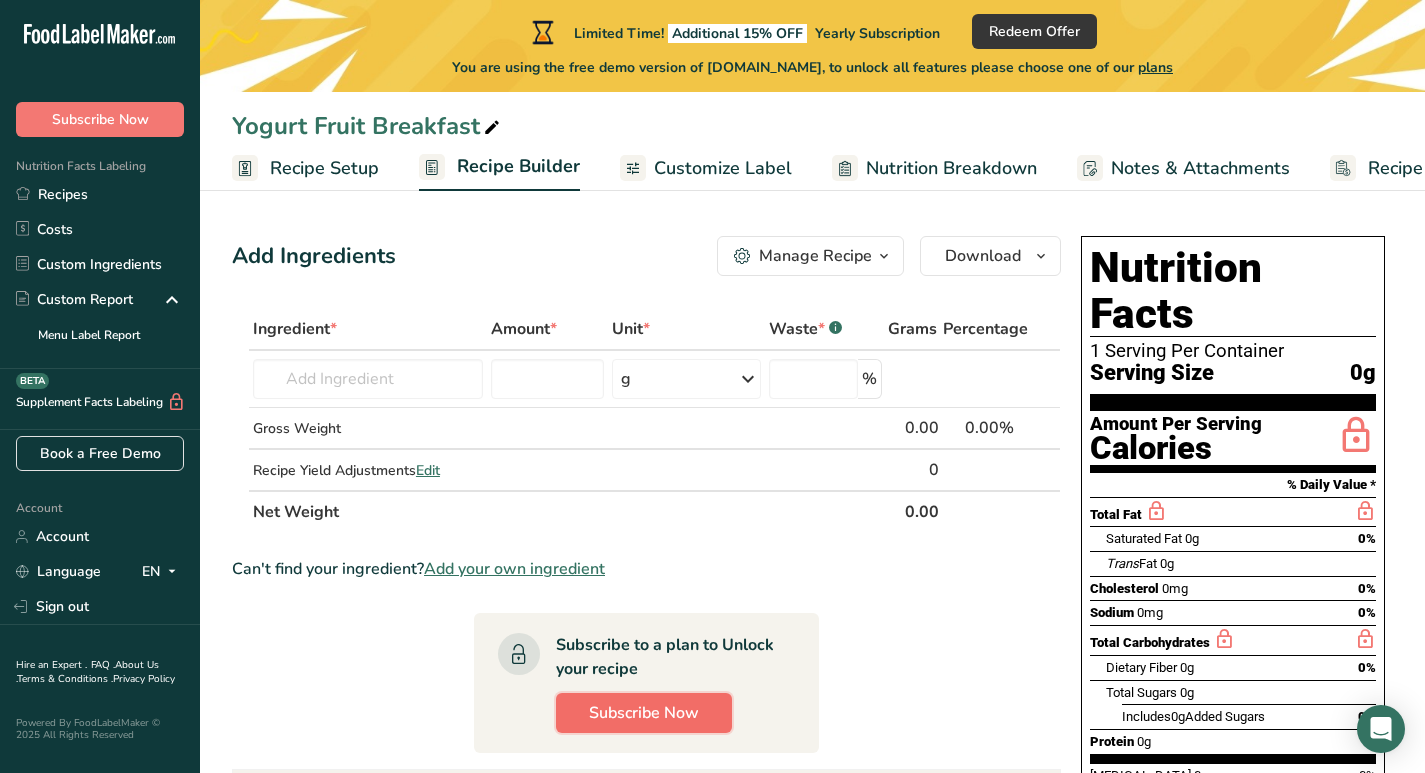 click on "Subscribe Now" at bounding box center [644, 713] 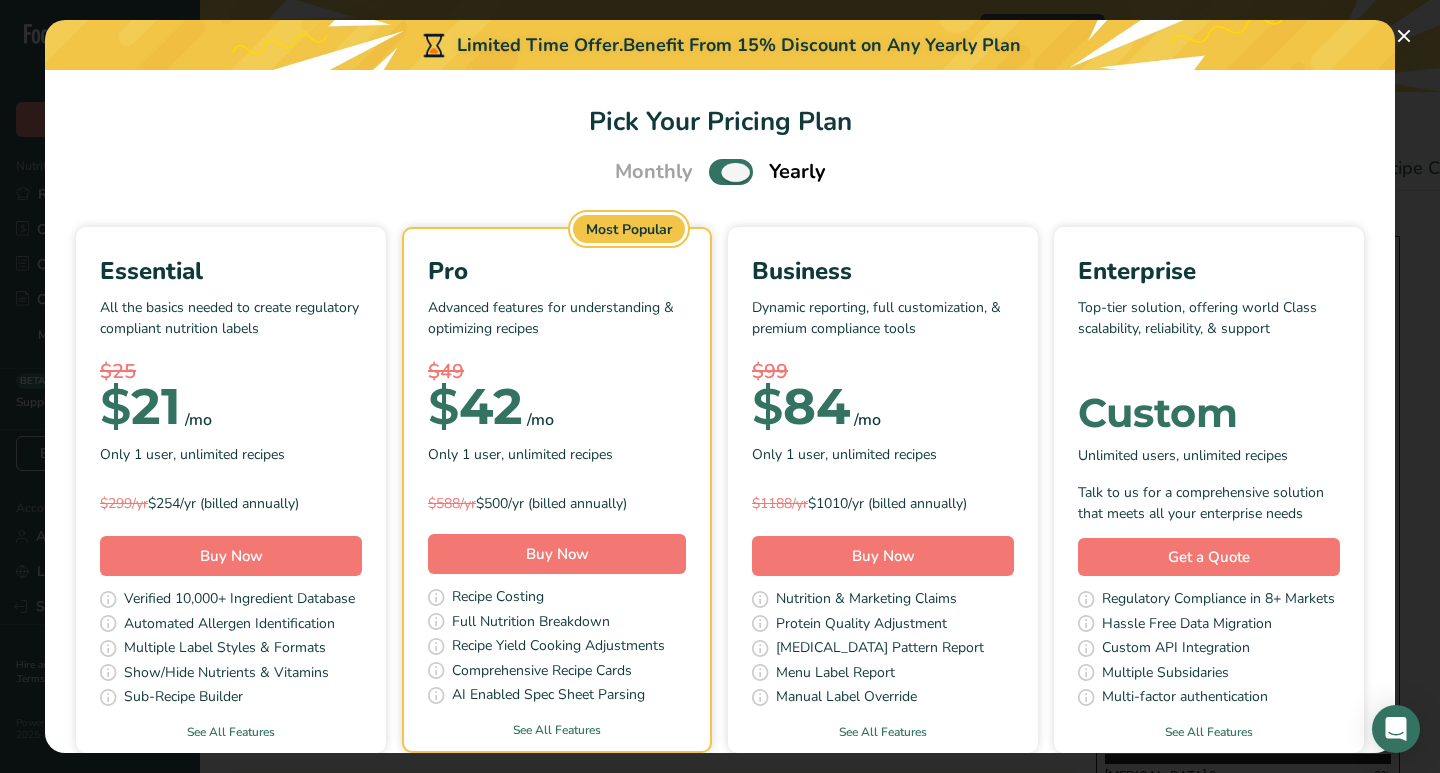 click at bounding box center [731, 171] 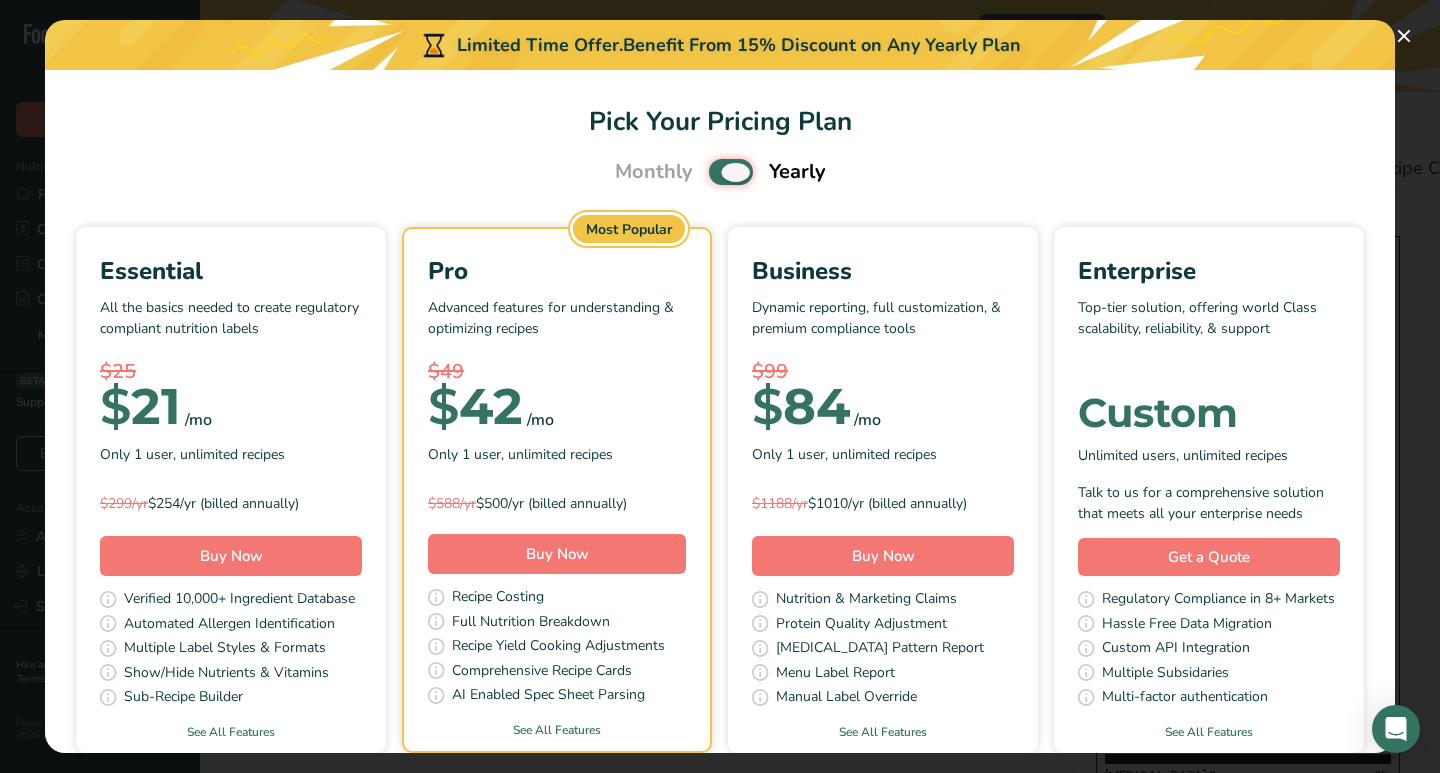 click at bounding box center [715, 172] 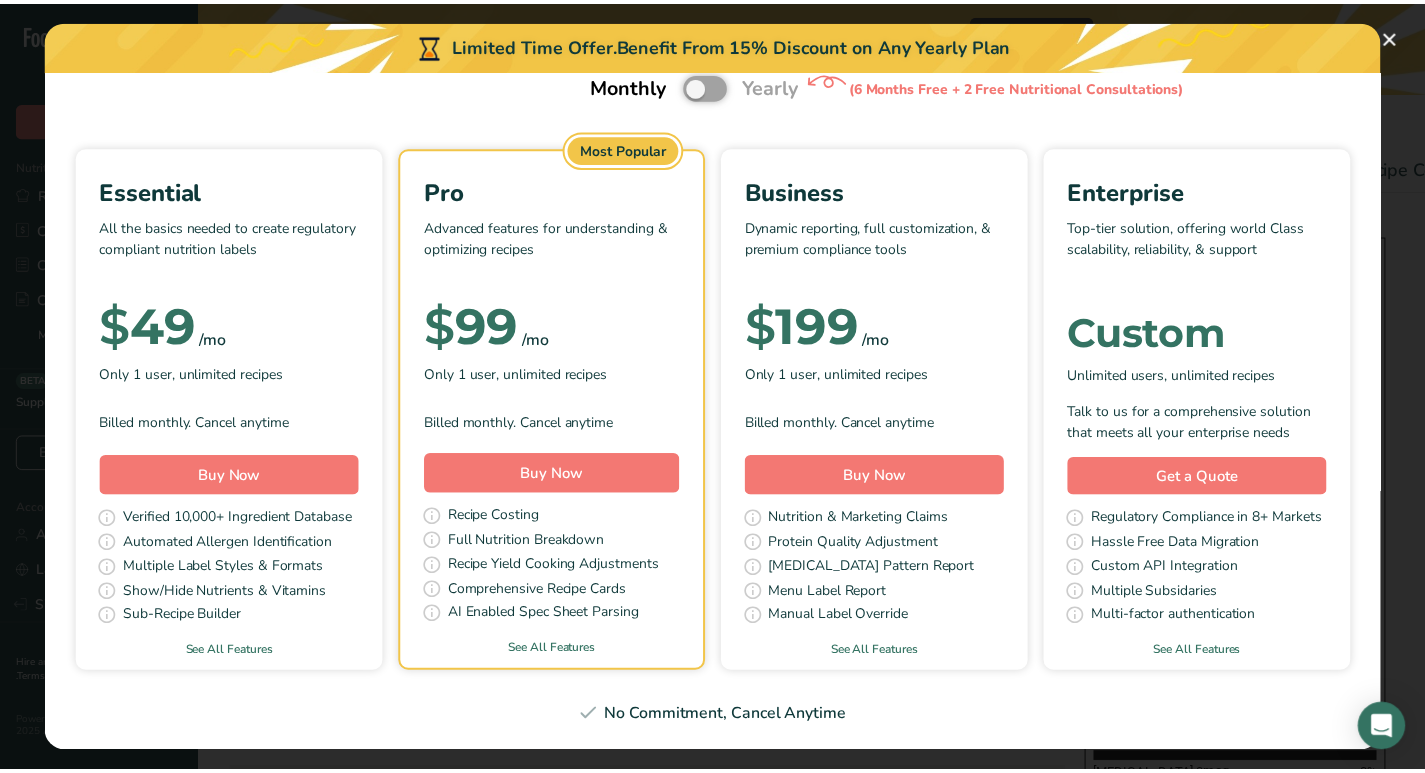 scroll, scrollTop: 100, scrollLeft: 0, axis: vertical 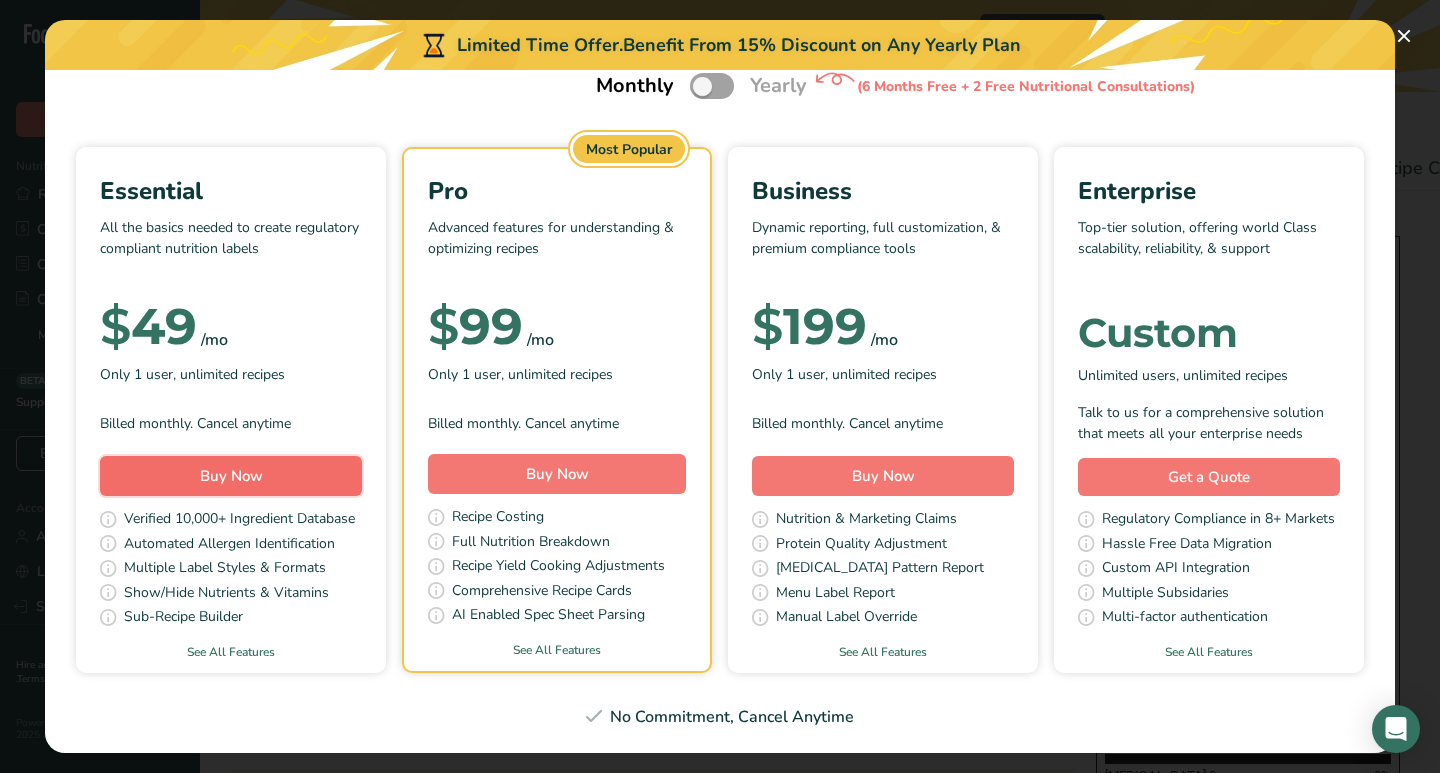 click on "Buy Now" at bounding box center [231, 476] 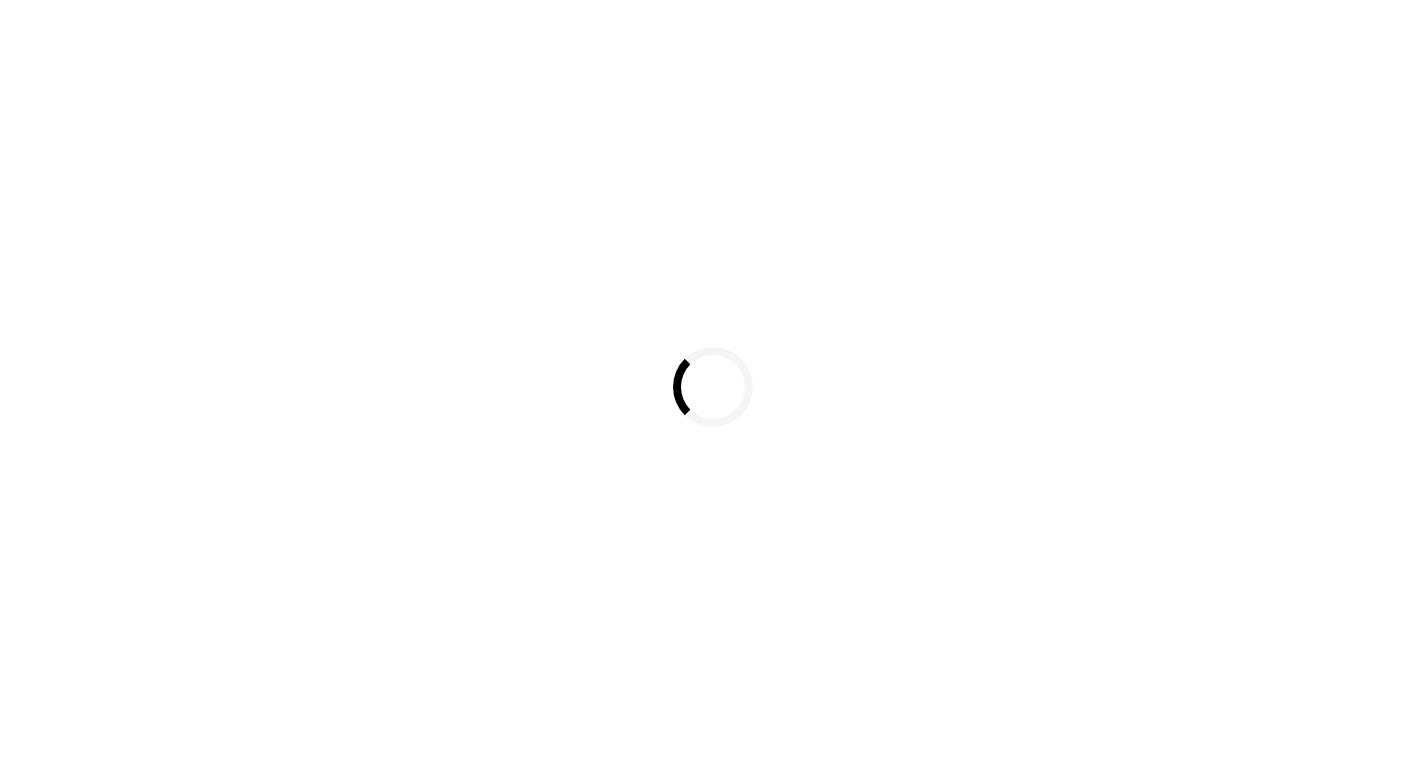 scroll, scrollTop: 0, scrollLeft: 0, axis: both 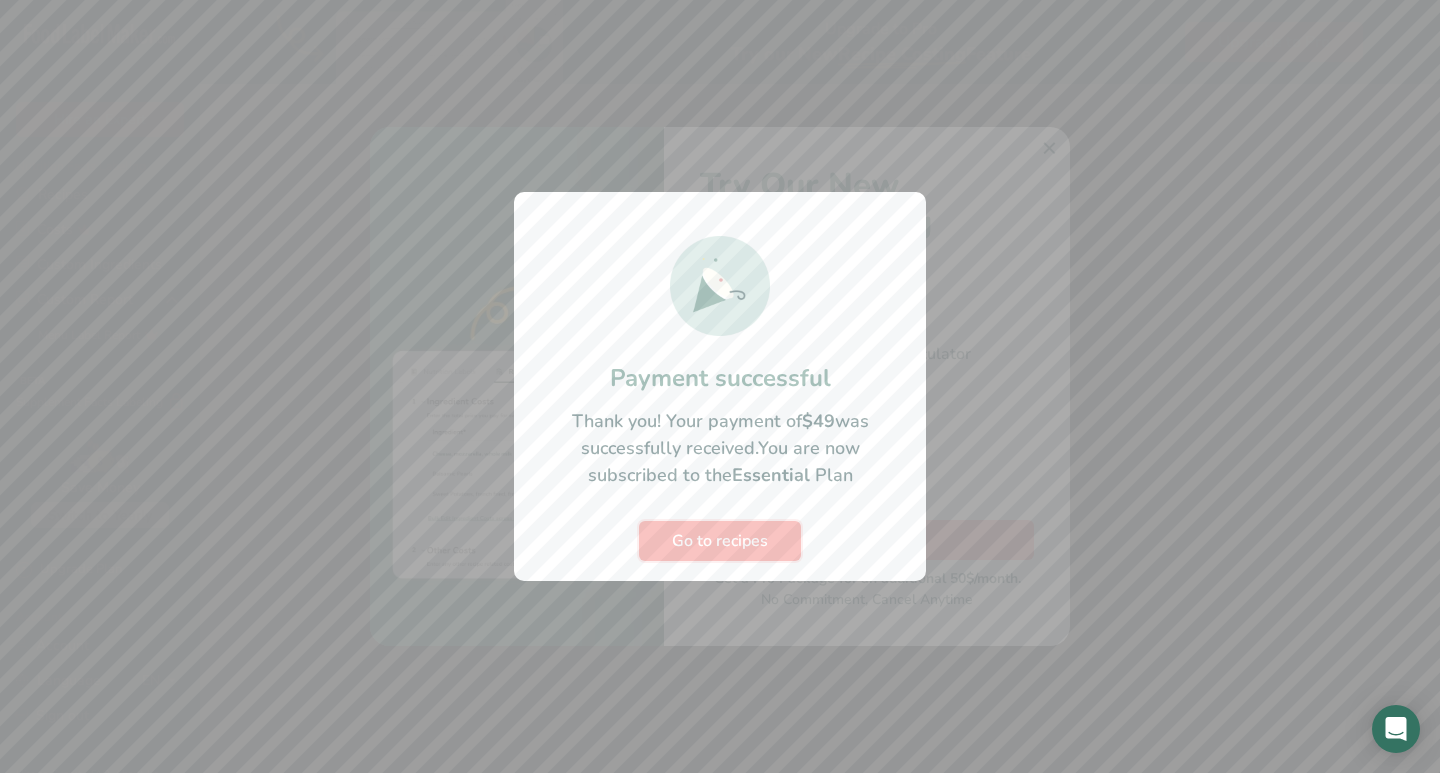 click on "Go to recipes" at bounding box center (720, 541) 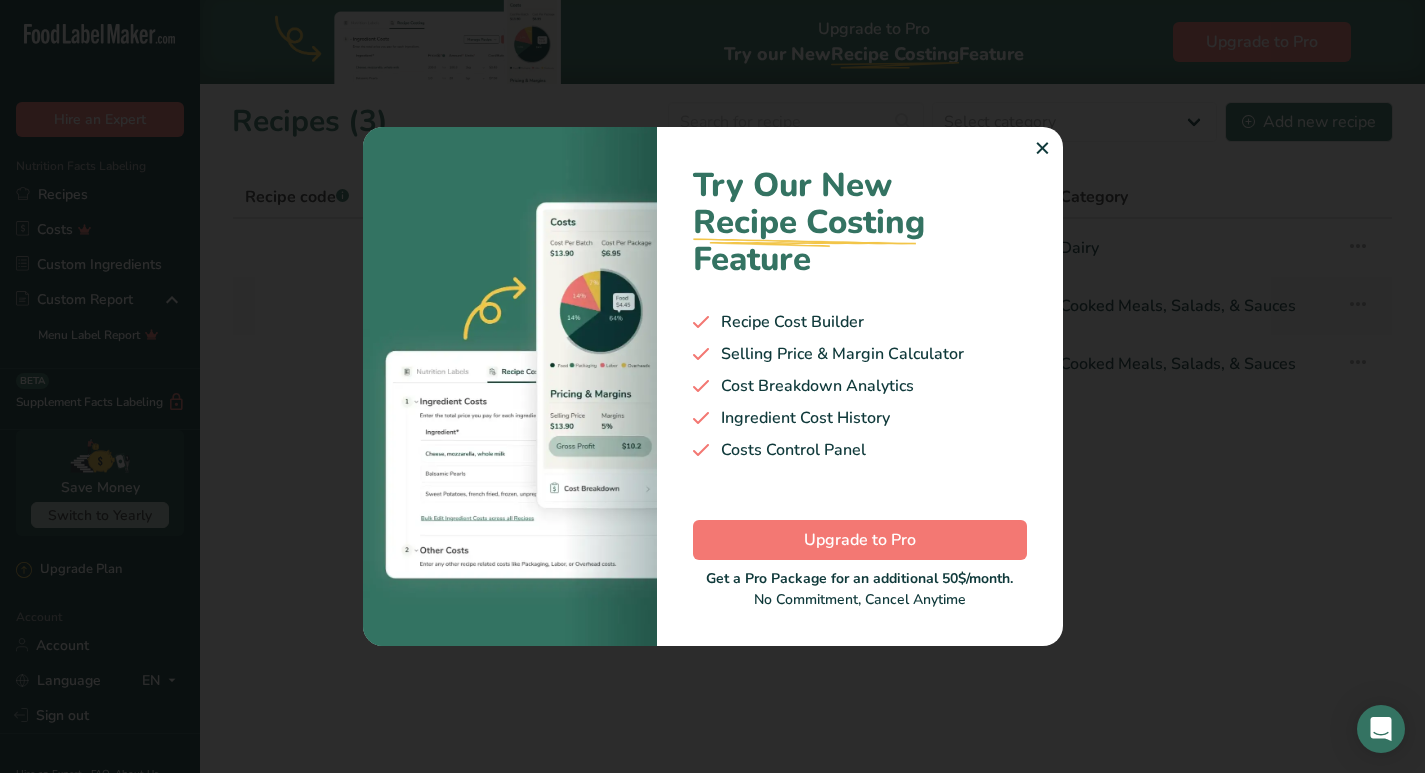 click on "✕" at bounding box center (1042, 149) 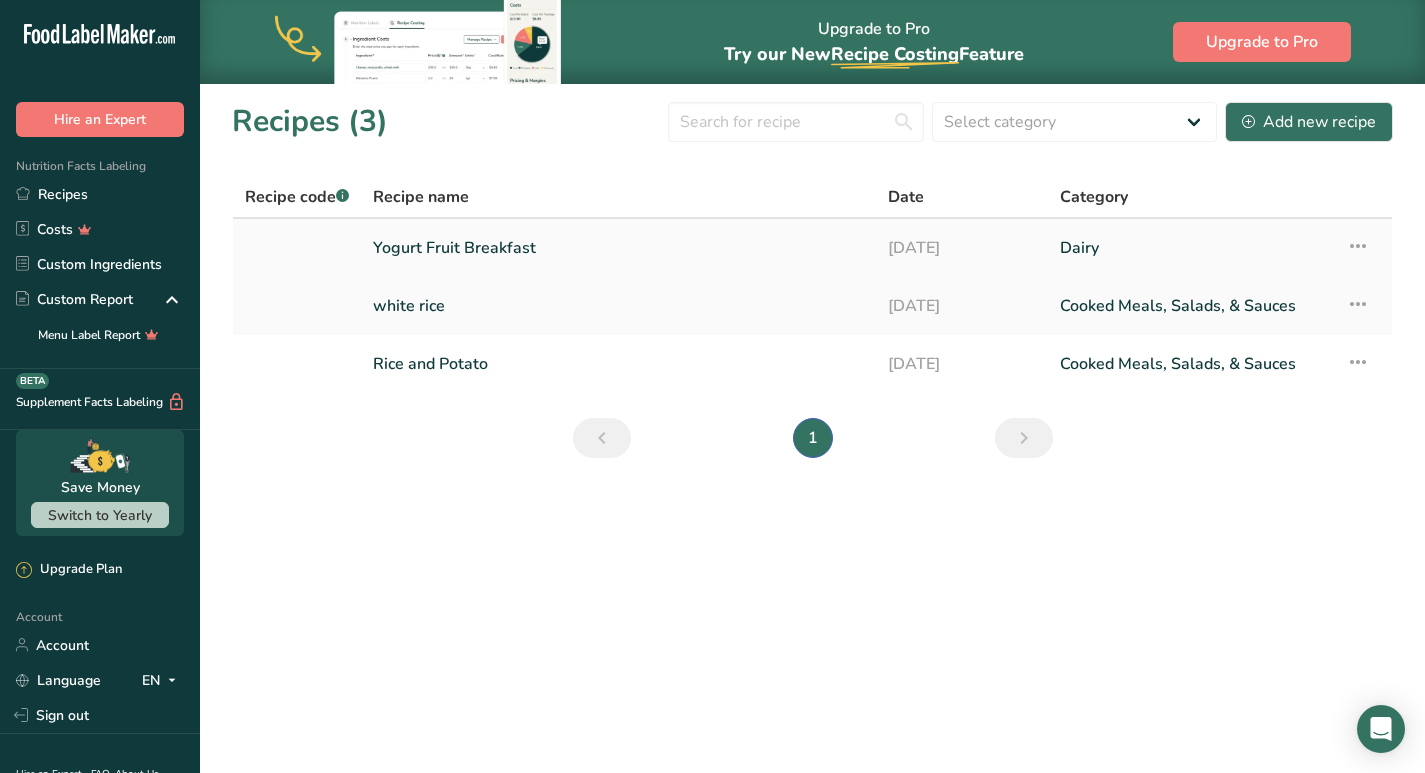 click on "Yogurt Fruit Breakfast" at bounding box center [618, 248] 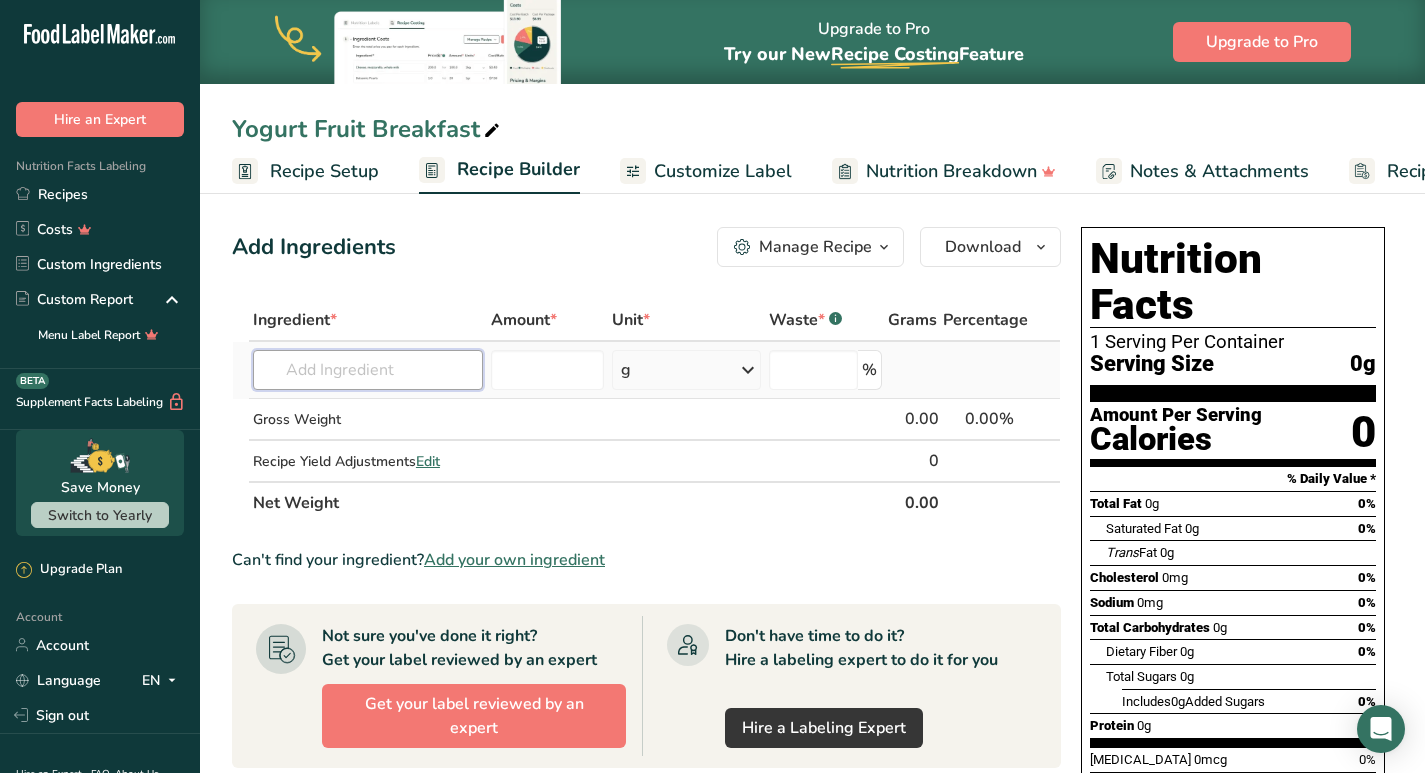 click at bounding box center (368, 370) 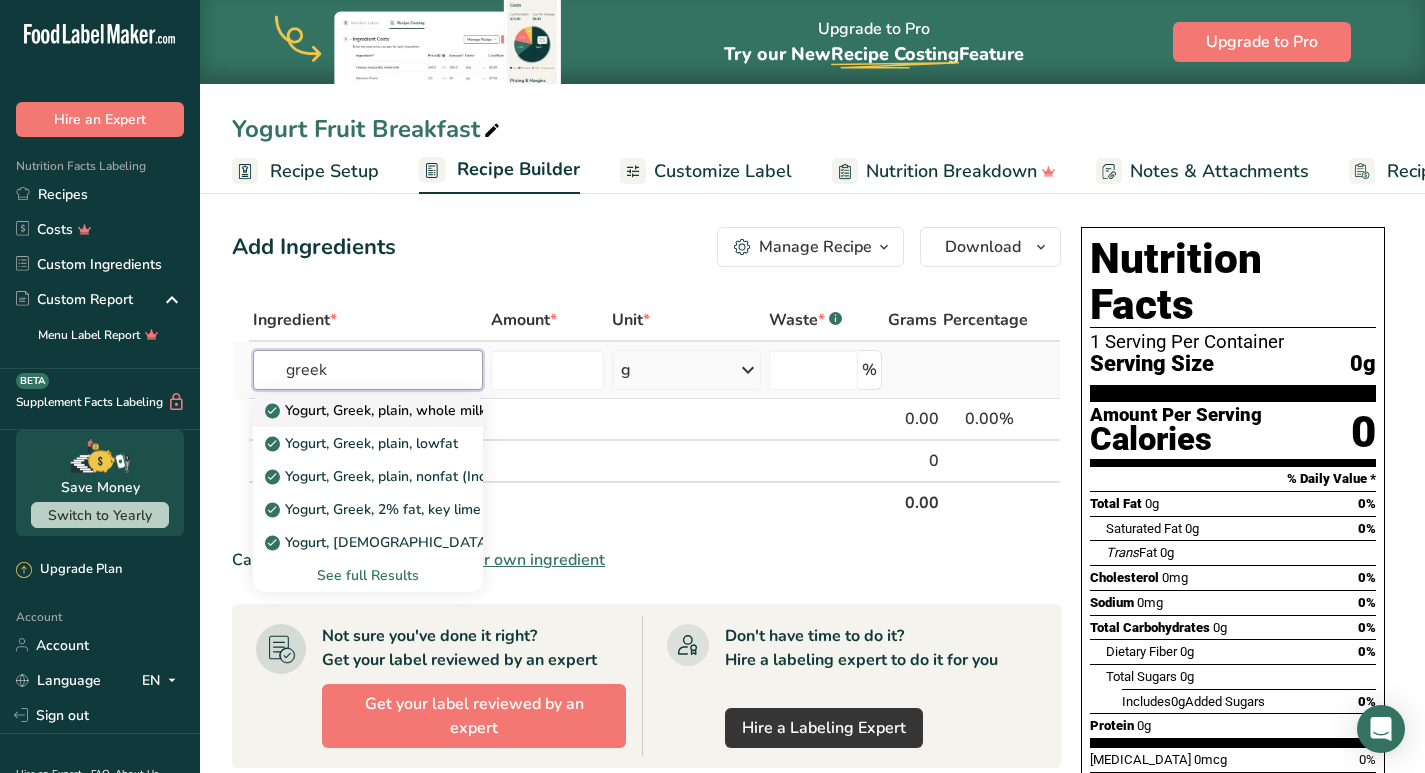 type on "greek" 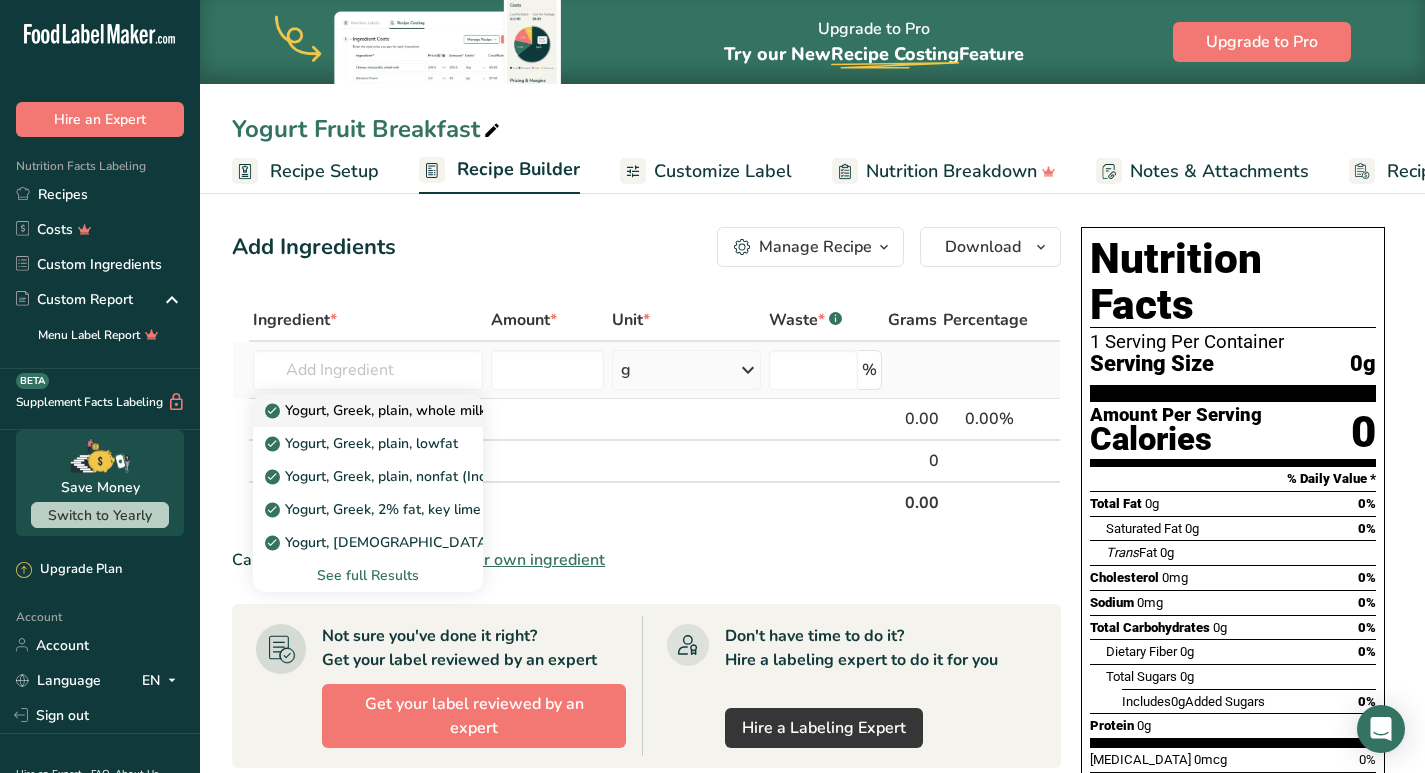 click on "Yogurt, Greek, plain, whole milk" at bounding box center (368, 410) 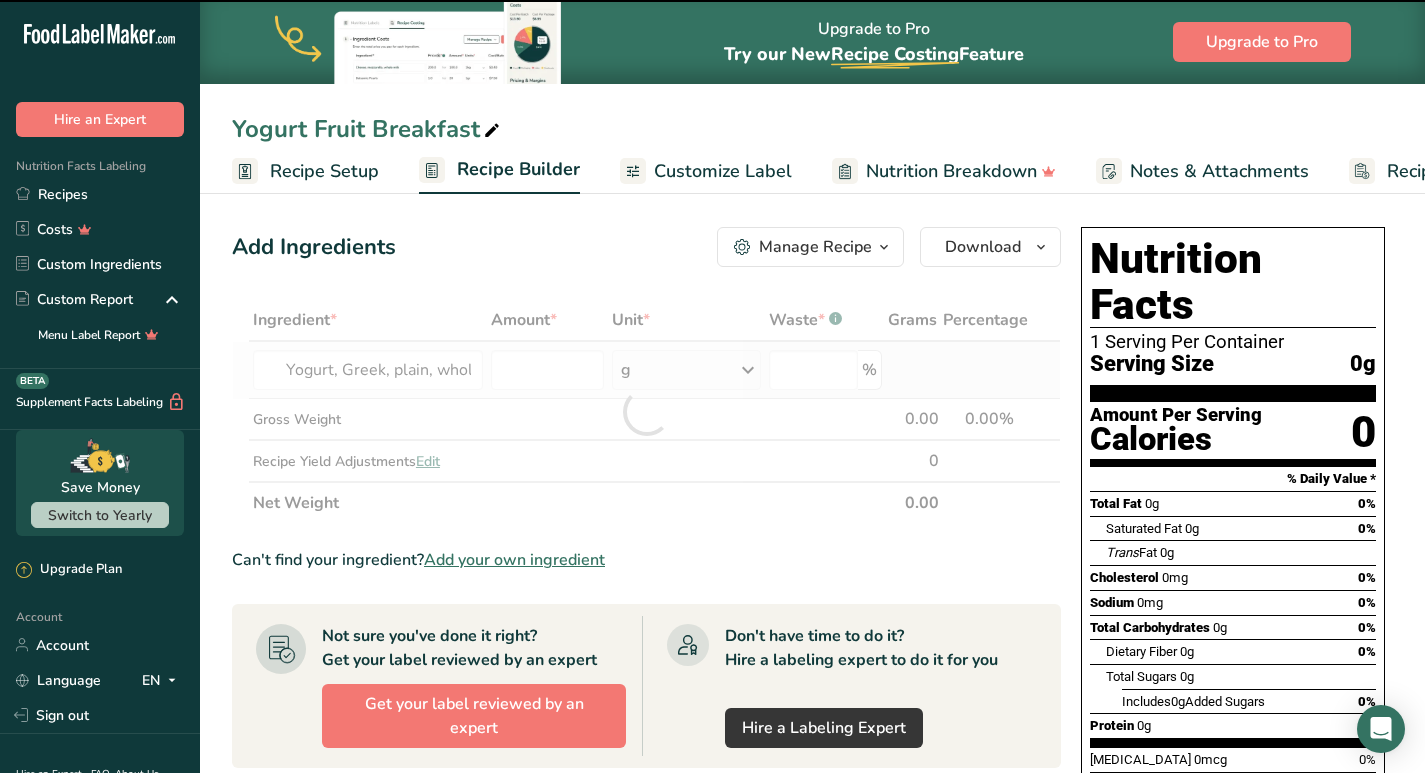 type on "0" 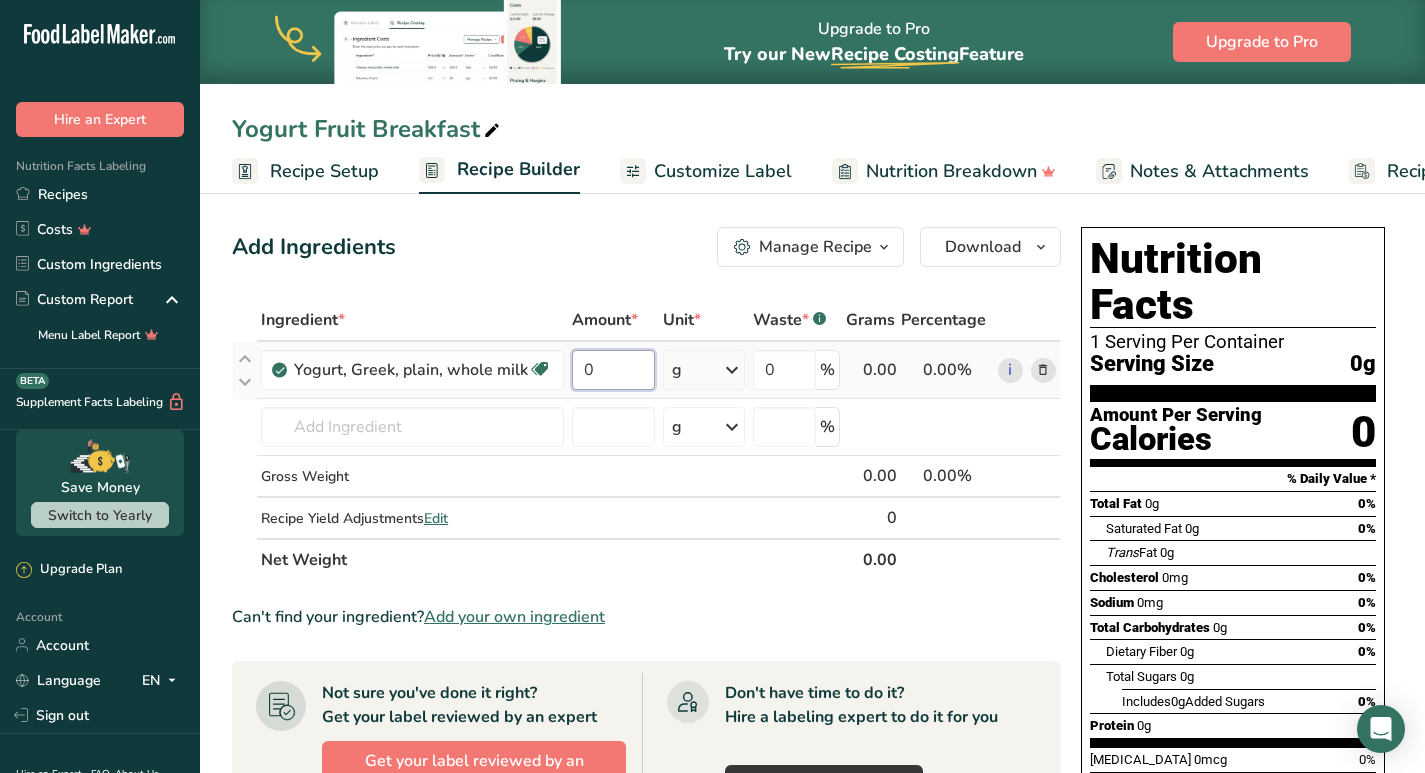 click on "0" at bounding box center [613, 370] 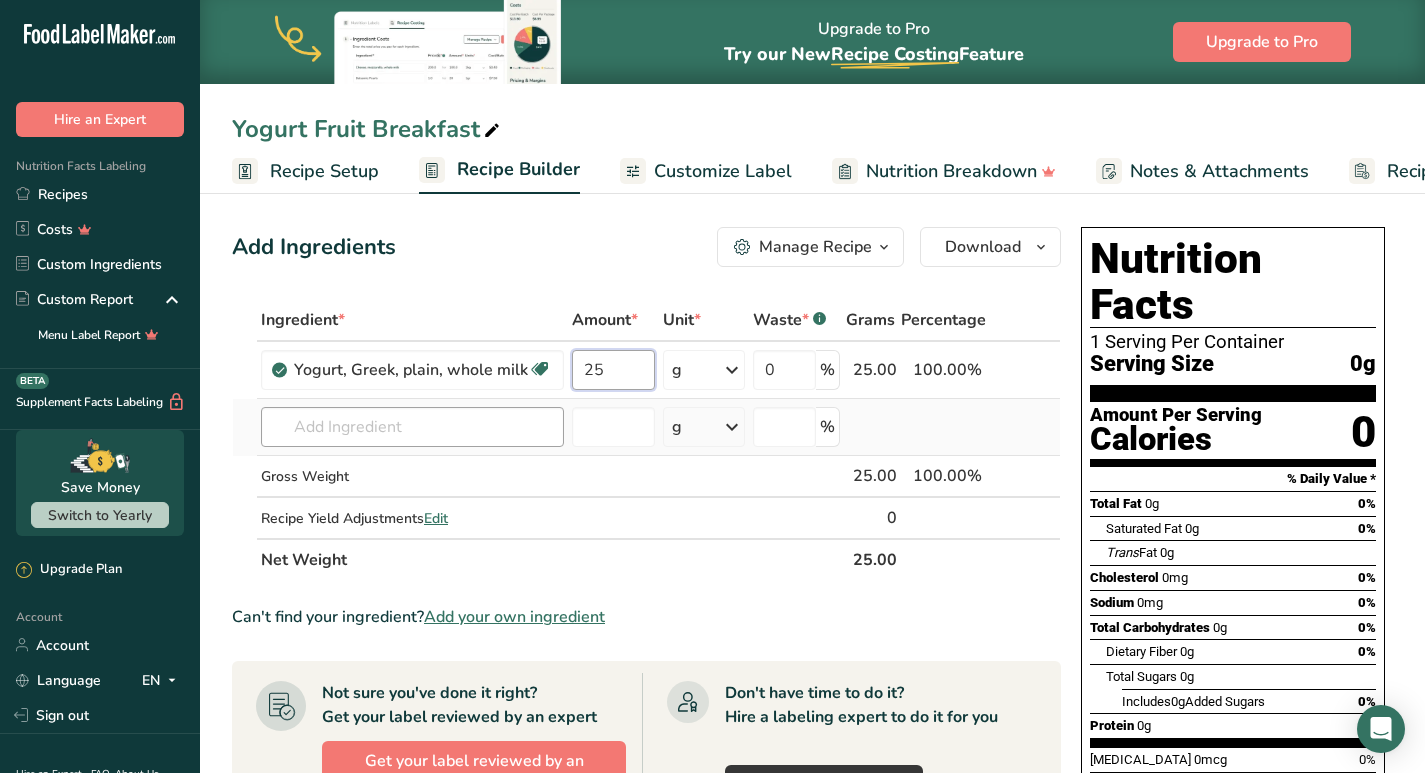 type on "25" 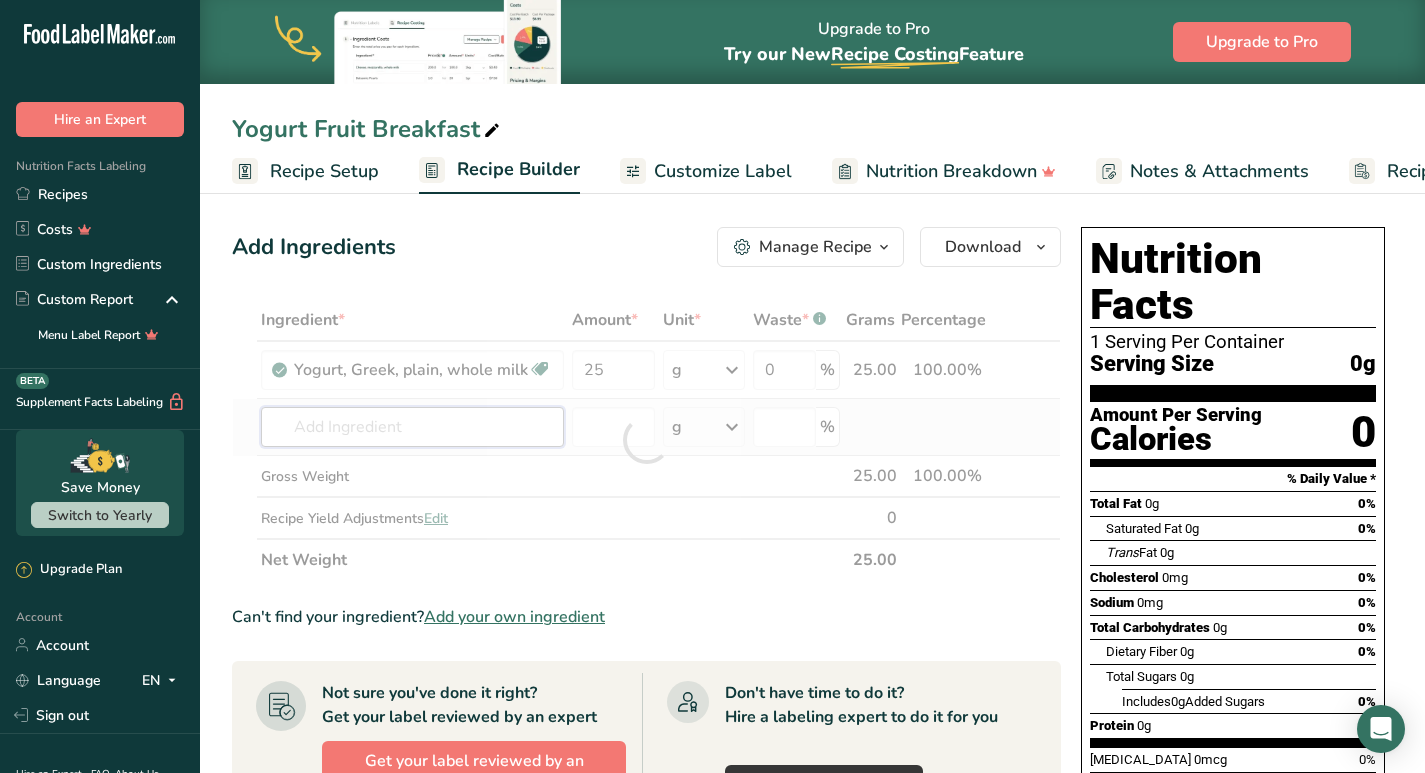 click on "Ingredient *
Amount *
Unit *
Waste *   .a-a{fill:#347362;}.b-a{fill:#fff;}          Grams
Percentage
Yogurt, Greek, plain, whole milk
Prebiotic Effect
Gluten free
Vegetarian
Soy free
25
g
Weight Units
g
kg
mg
See more
Volume Units
l
Volume units require a density conversion. If you know your ingredient's density enter it below. Otherwise, click on "RIA" our AI Regulatory bot - she will be able to help you
lb/ft3
g/cm3
Confirm
mL
lb/ft3
g/cm3
fl oz" at bounding box center [646, 440] 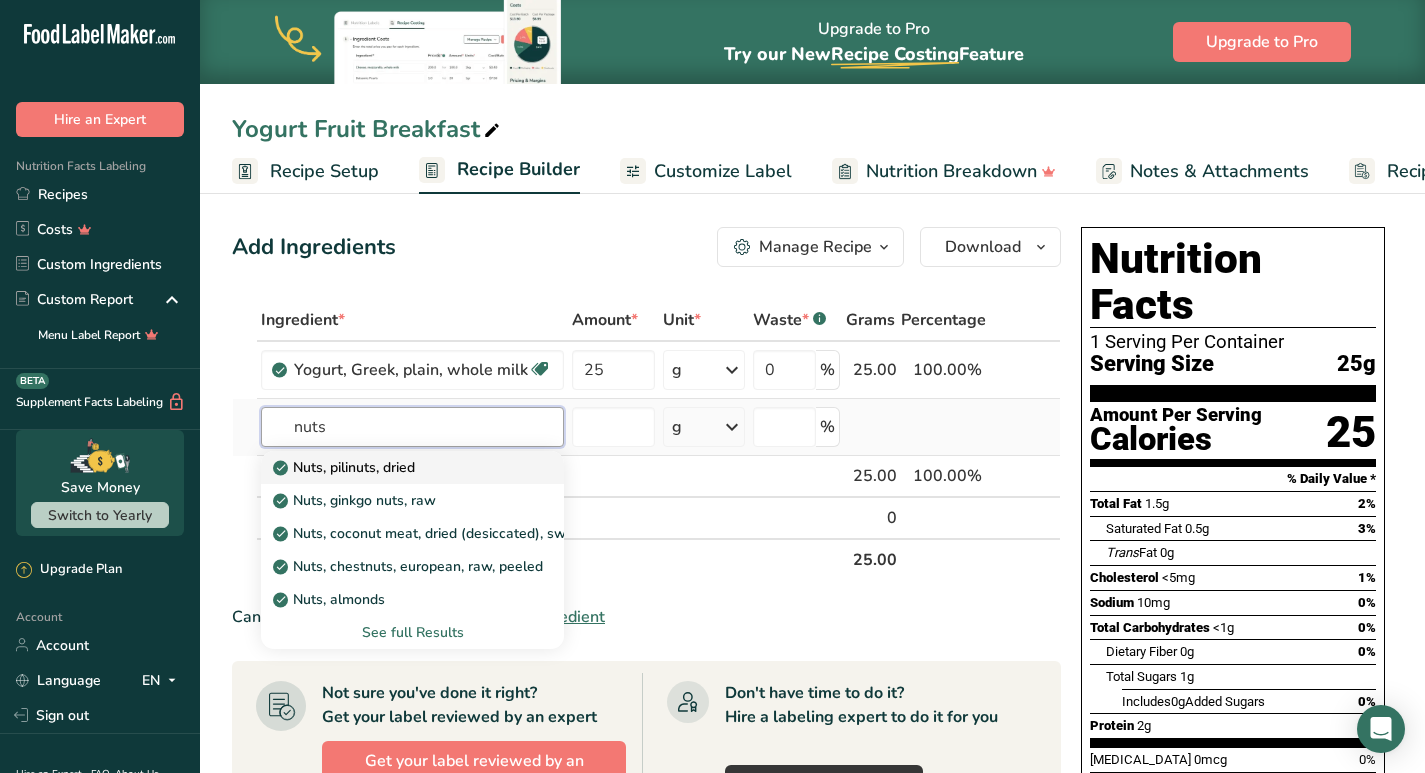 type on "nuts" 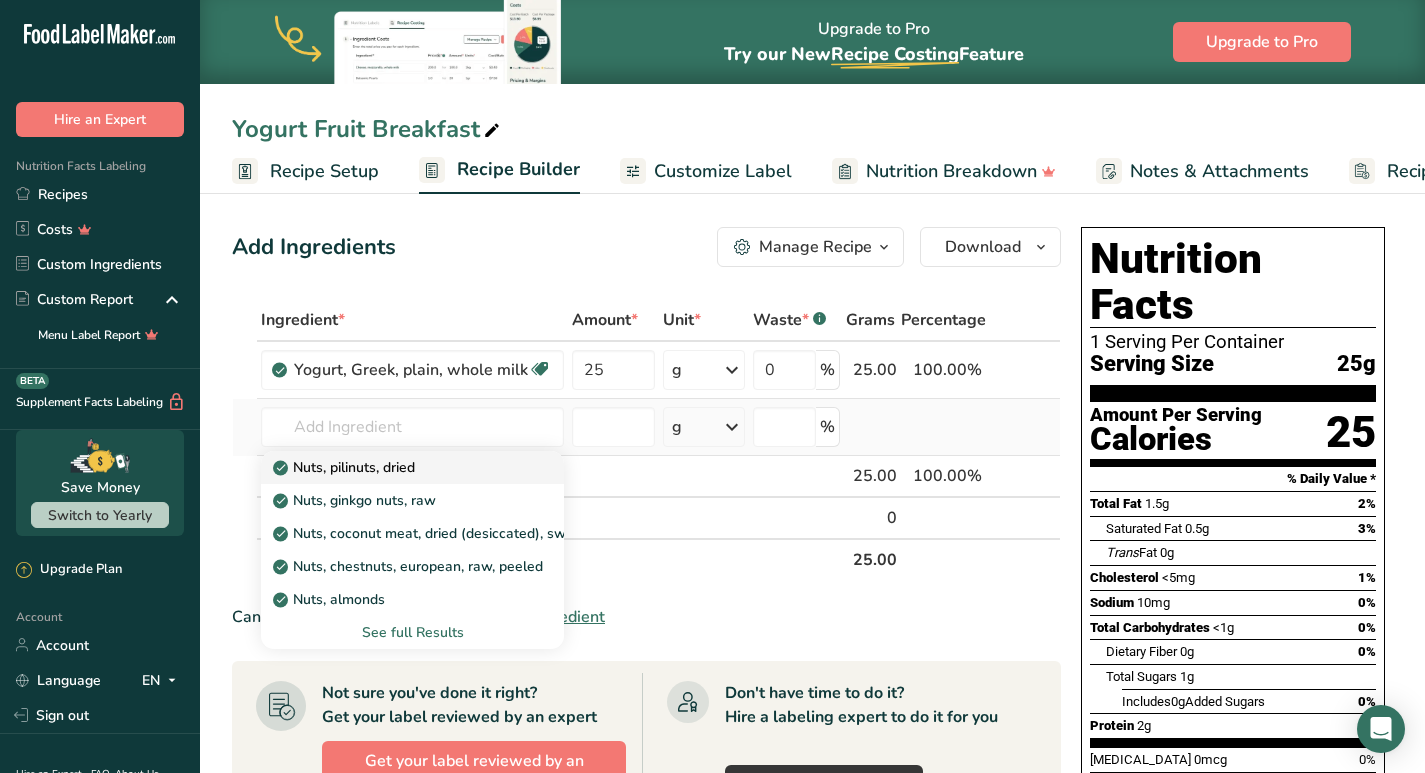 click on "Nuts, pilinuts, dried" at bounding box center (396, 467) 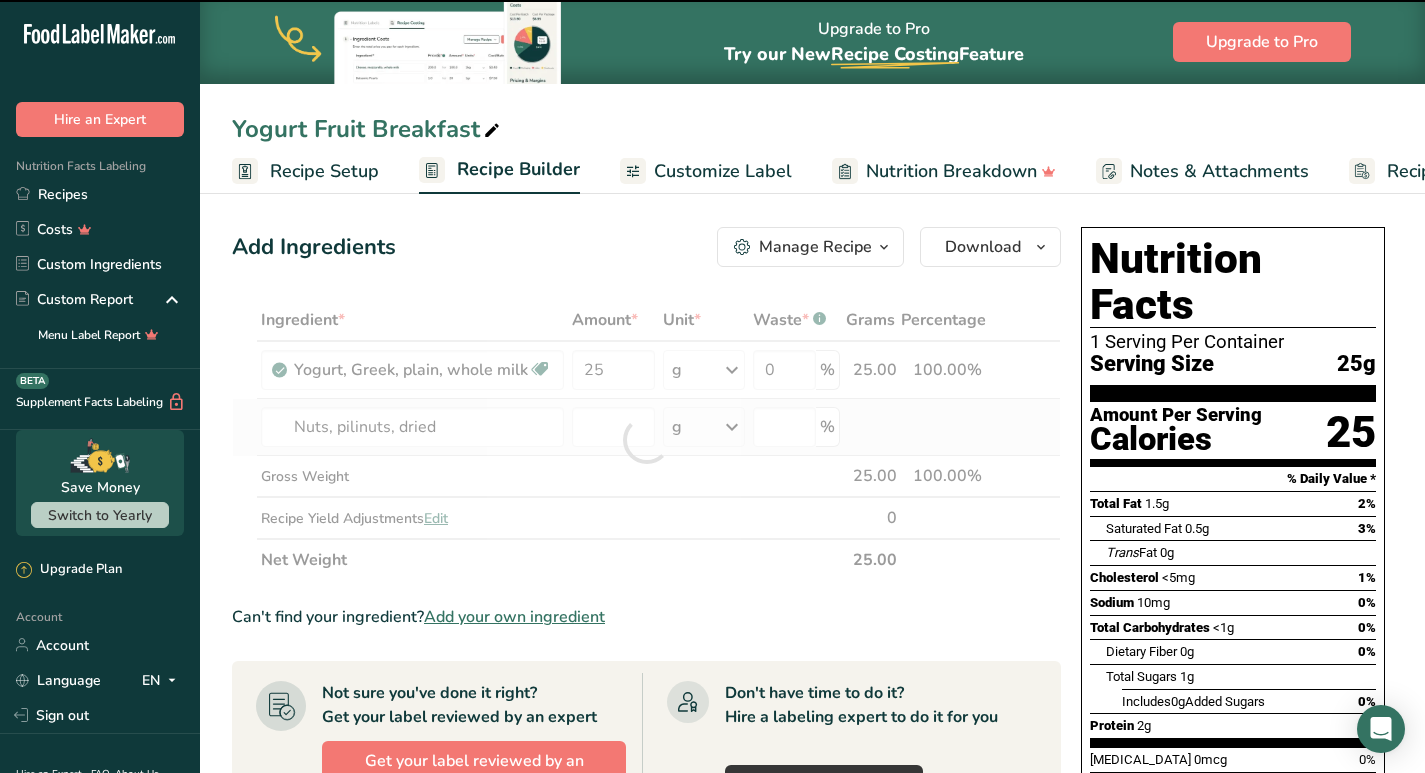 type on "0" 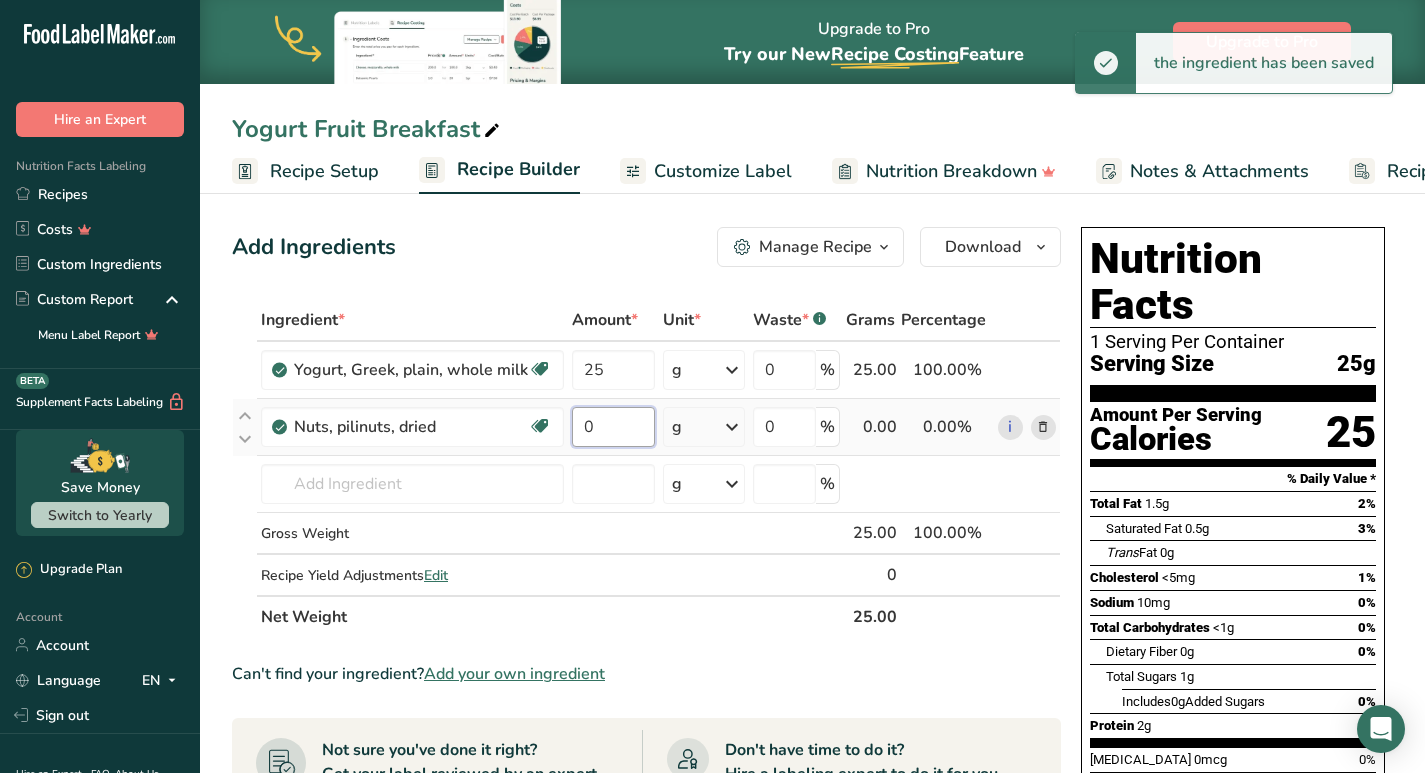 click on "0" at bounding box center [613, 427] 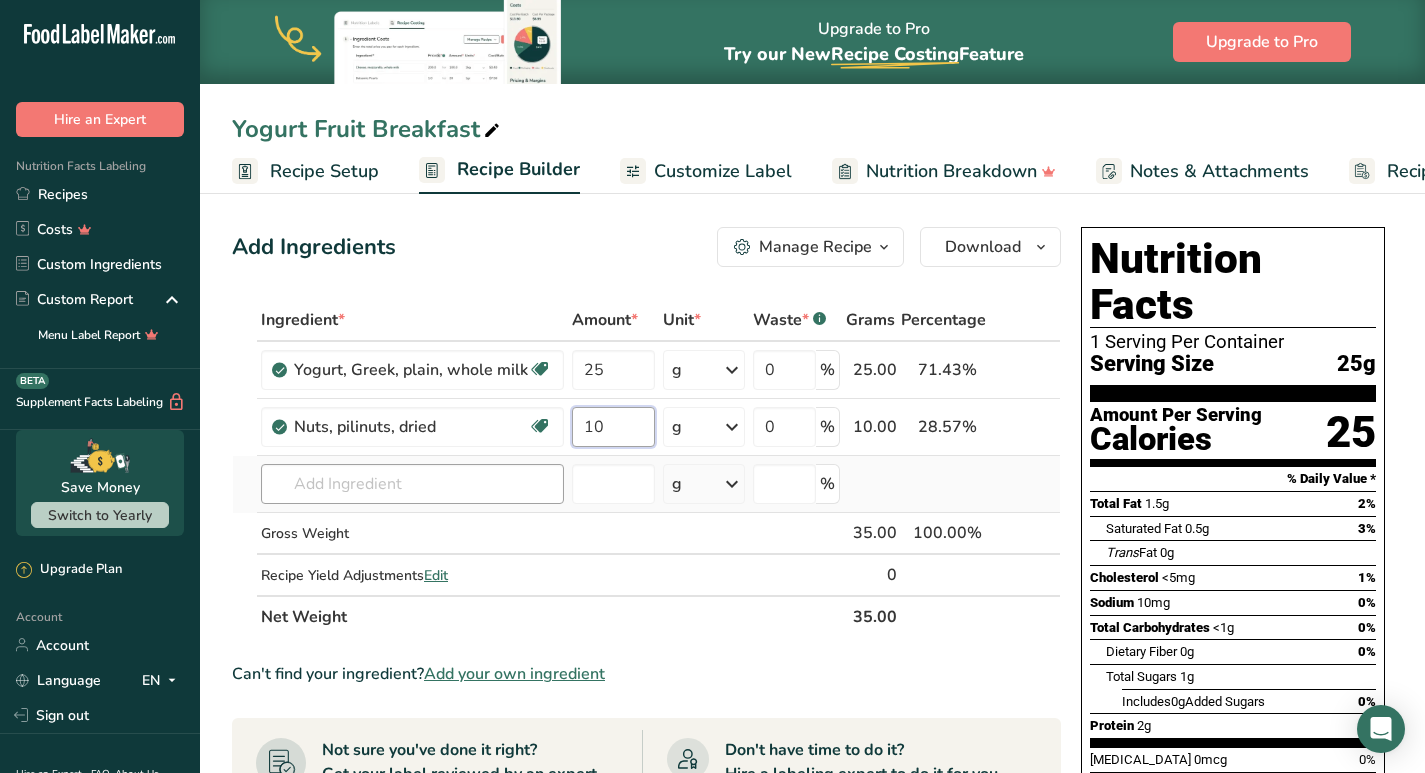 type on "10" 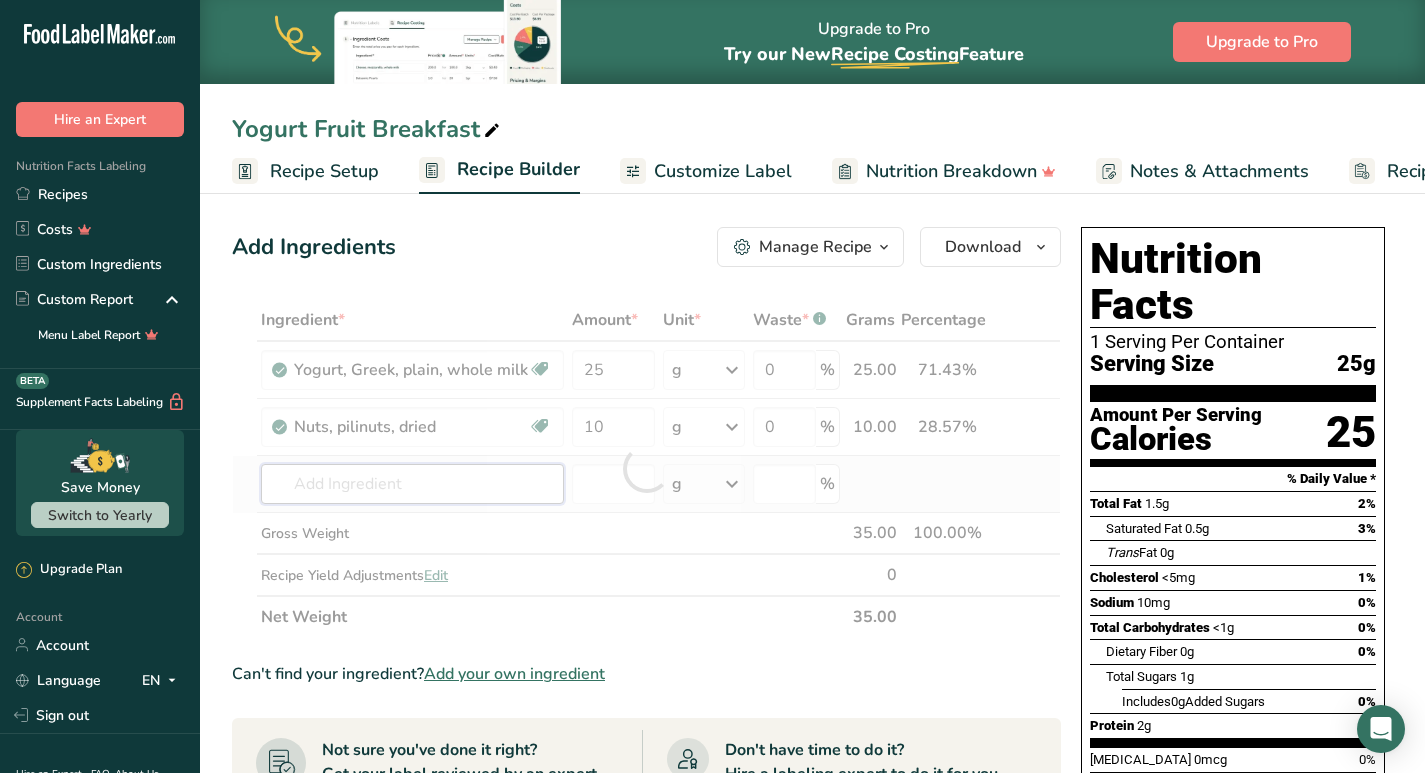 click on "Ingredient *
Amount *
Unit *
Waste *   .a-a{fill:#347362;}.b-a{fill:#fff;}          Grams
Percentage
Yogurt, Greek, plain, whole milk
Prebiotic Effect
Gluten free
Vegetarian
Soy free
25
g
Weight Units
g
kg
mg
See more
Volume Units
l
Volume units require a density conversion. If you know your ingredient's density enter it below. Otherwise, click on "RIA" our AI Regulatory bot - she will be able to help you
lb/ft3
g/cm3
Confirm
mL
lb/ft3
g/cm3
fl oz" at bounding box center (646, 468) 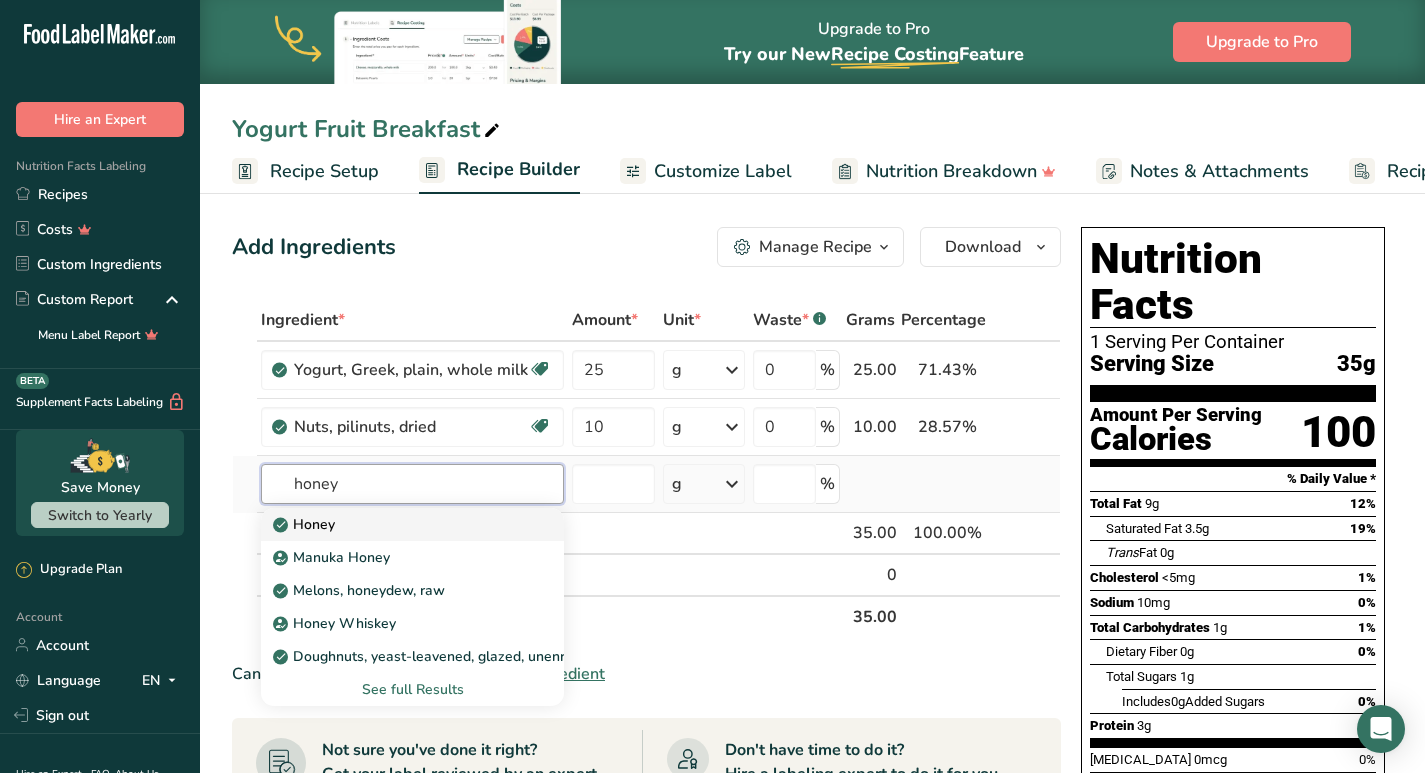 type on "honey" 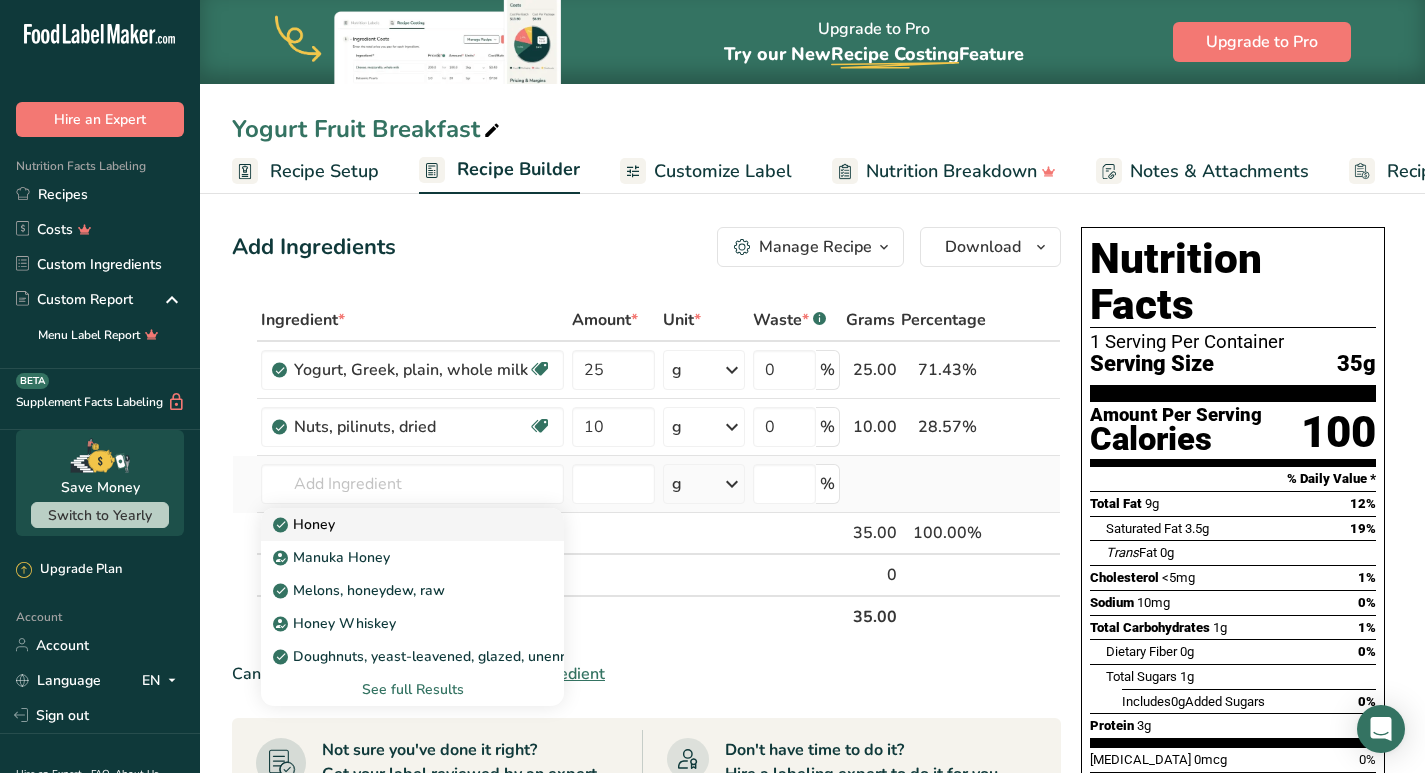 click on "Honey" at bounding box center [396, 524] 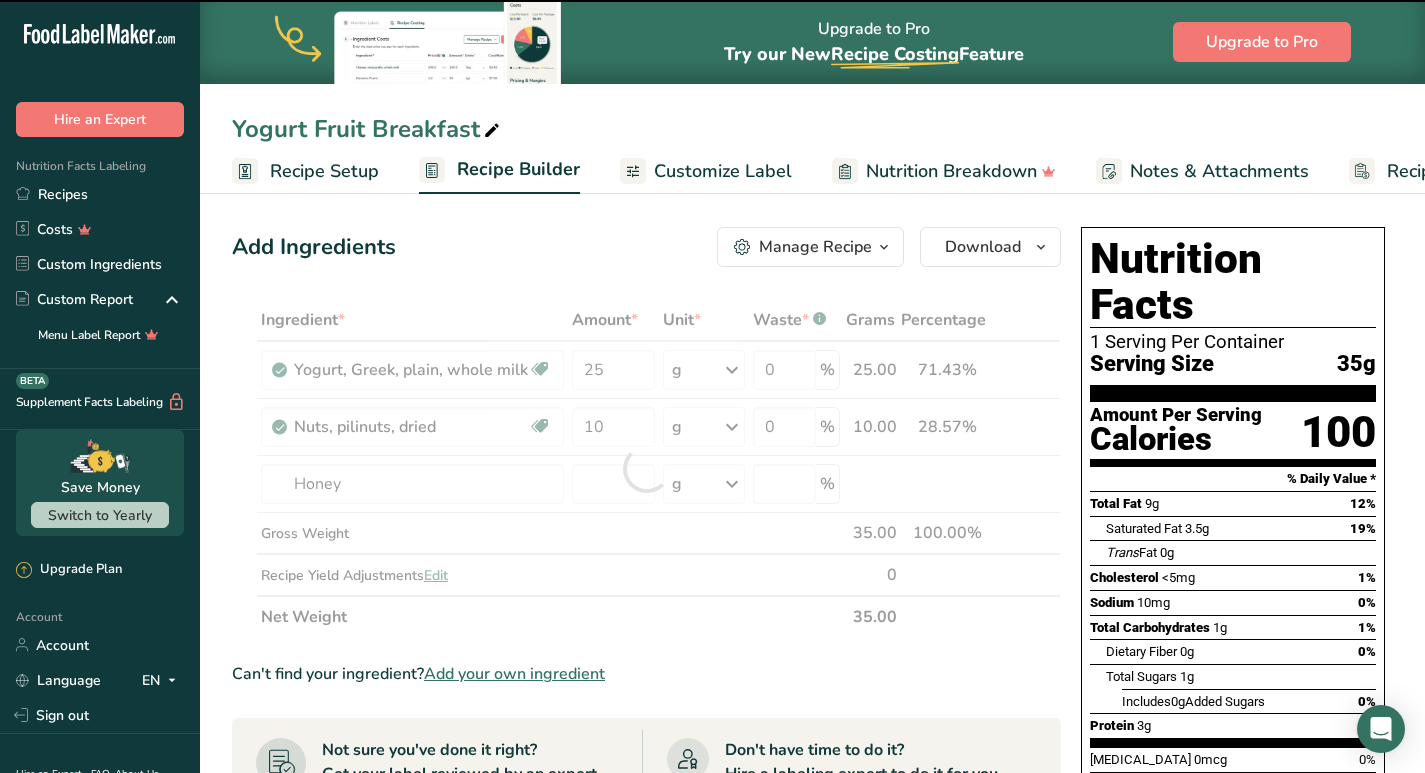 type on "0" 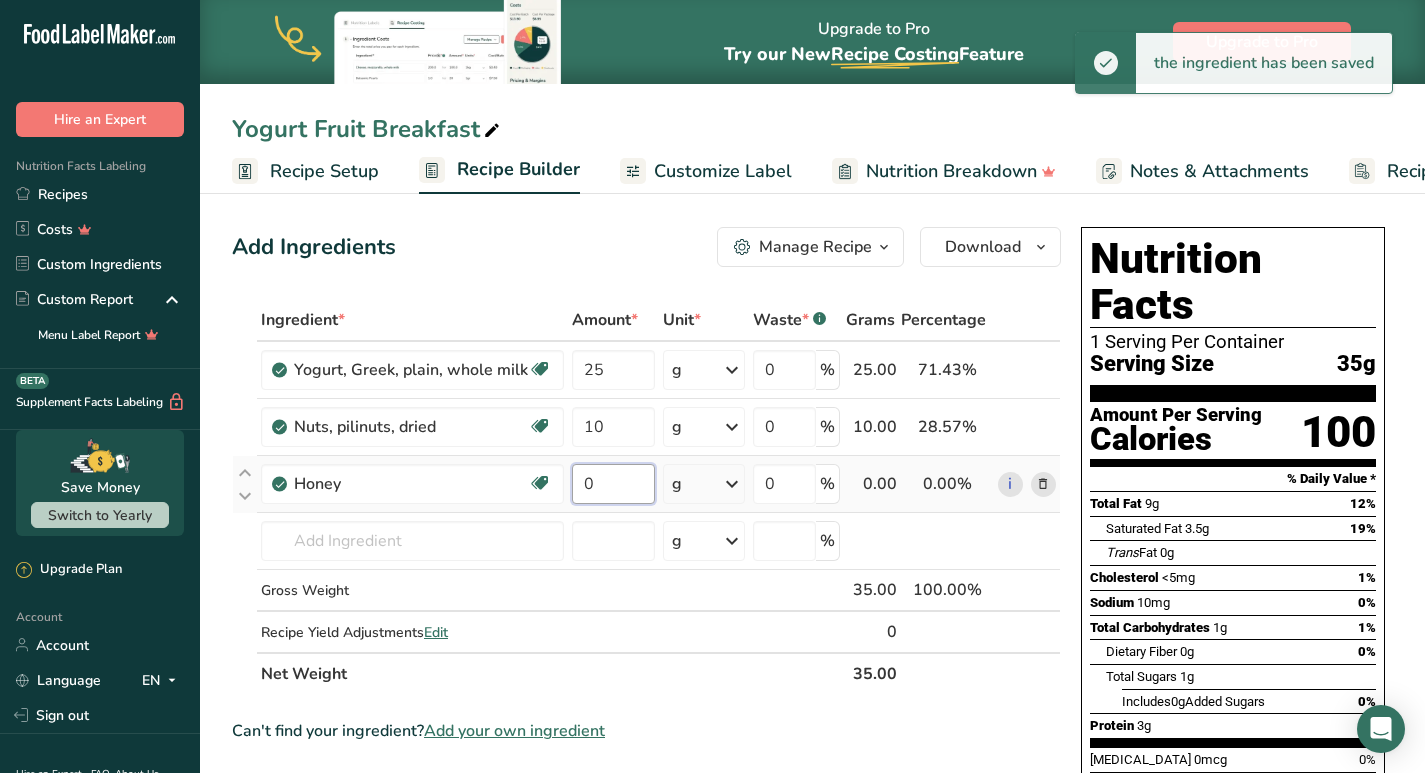 click on "0" at bounding box center (613, 484) 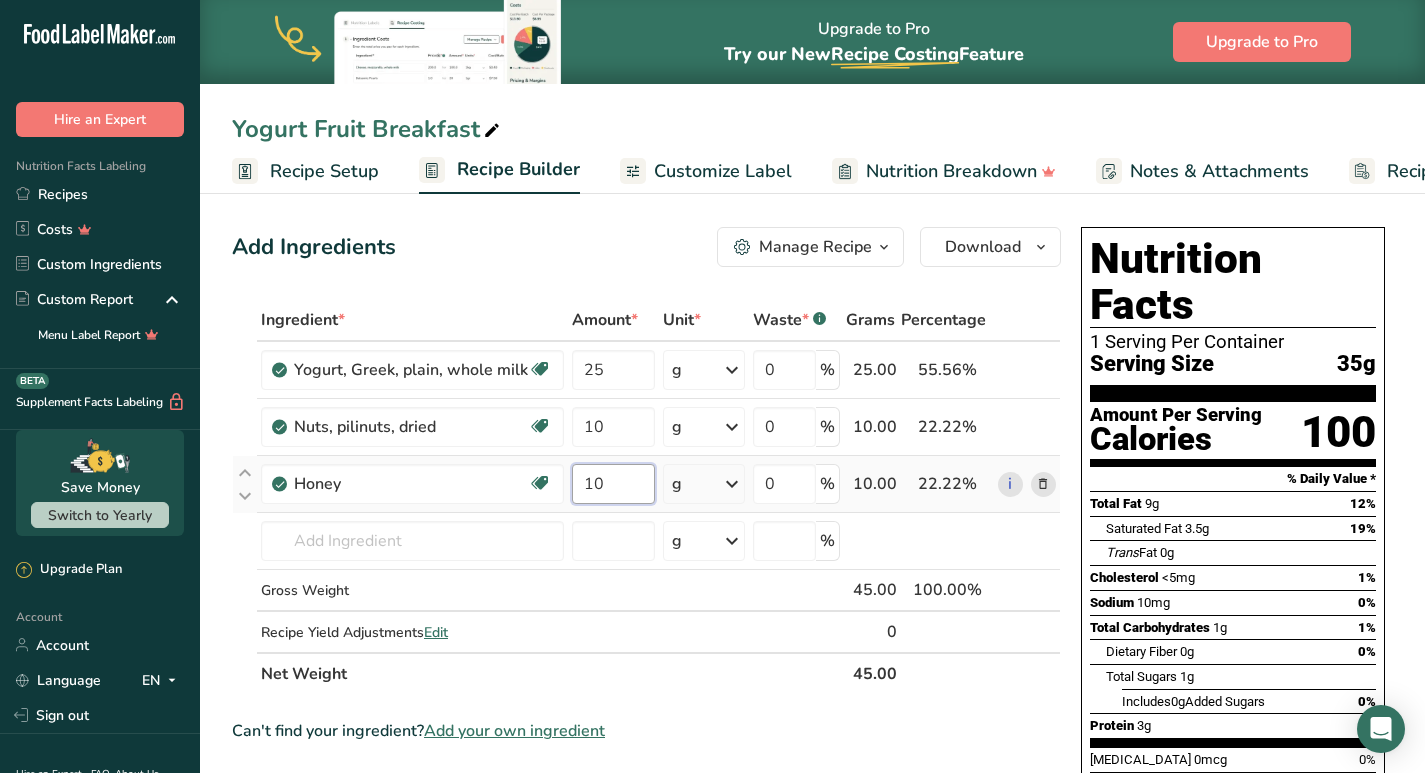 type on "10" 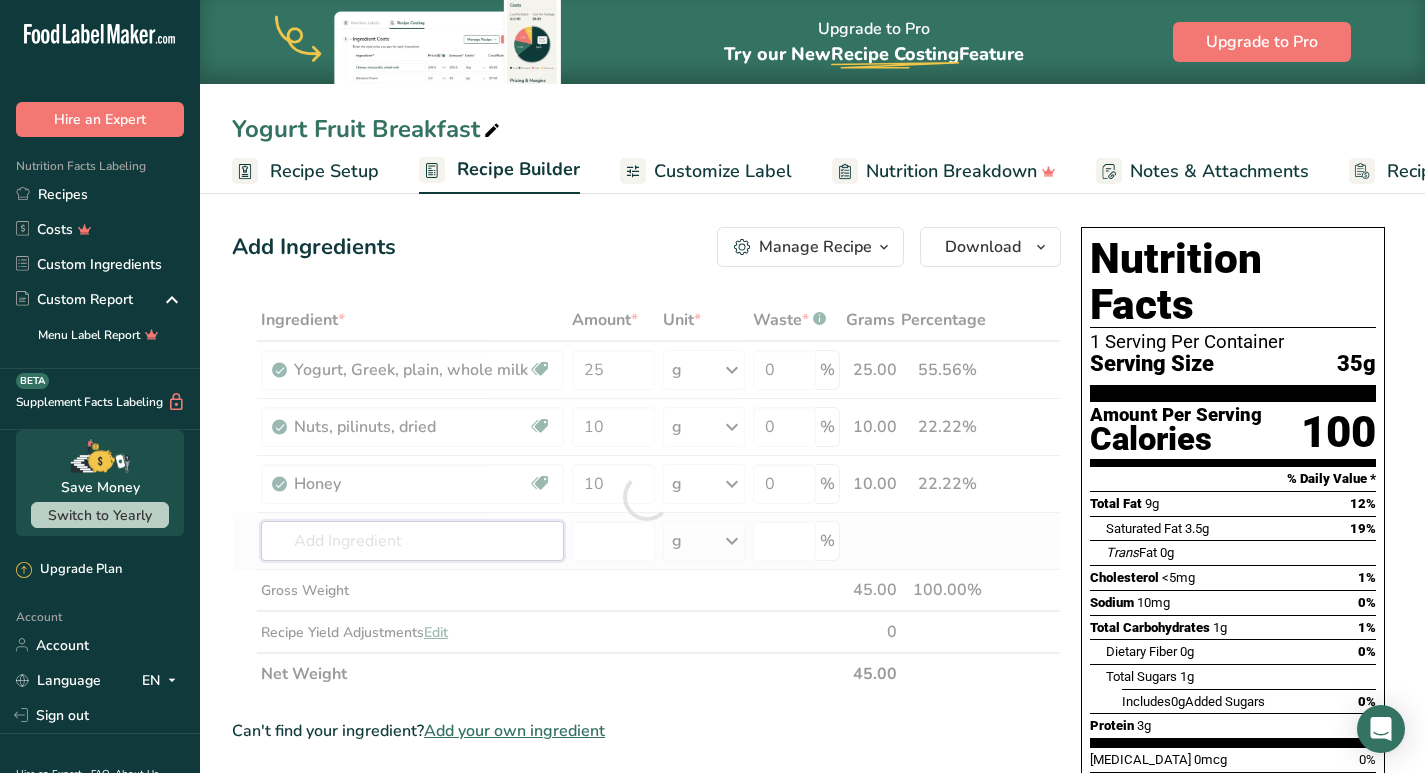 click on "Ingredient *
Amount *
Unit *
Waste *   .a-a{fill:#347362;}.b-a{fill:#fff;}          Grams
Percentage
Yogurt, Greek, plain, whole milk
Prebiotic Effect
Gluten free
Vegetarian
Soy free
25
g
Weight Units
g
kg
mg
See more
Volume Units
l
Volume units require a density conversion. If you know your ingredient's density enter it below. Otherwise, click on "RIA" our AI Regulatory bot - she will be able to help you
lb/ft3
g/cm3
Confirm
mL
lb/ft3
g/cm3
fl oz" at bounding box center [646, 497] 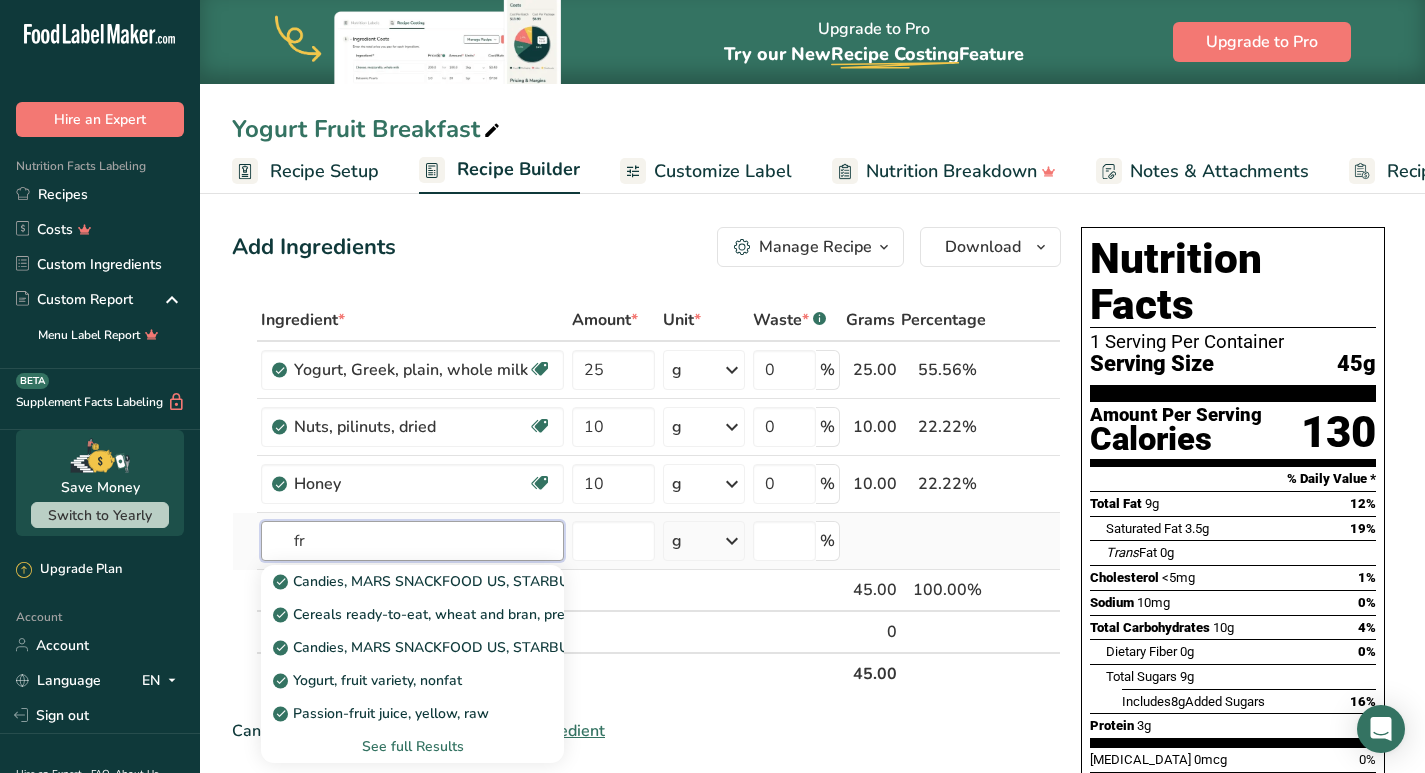 type on "f" 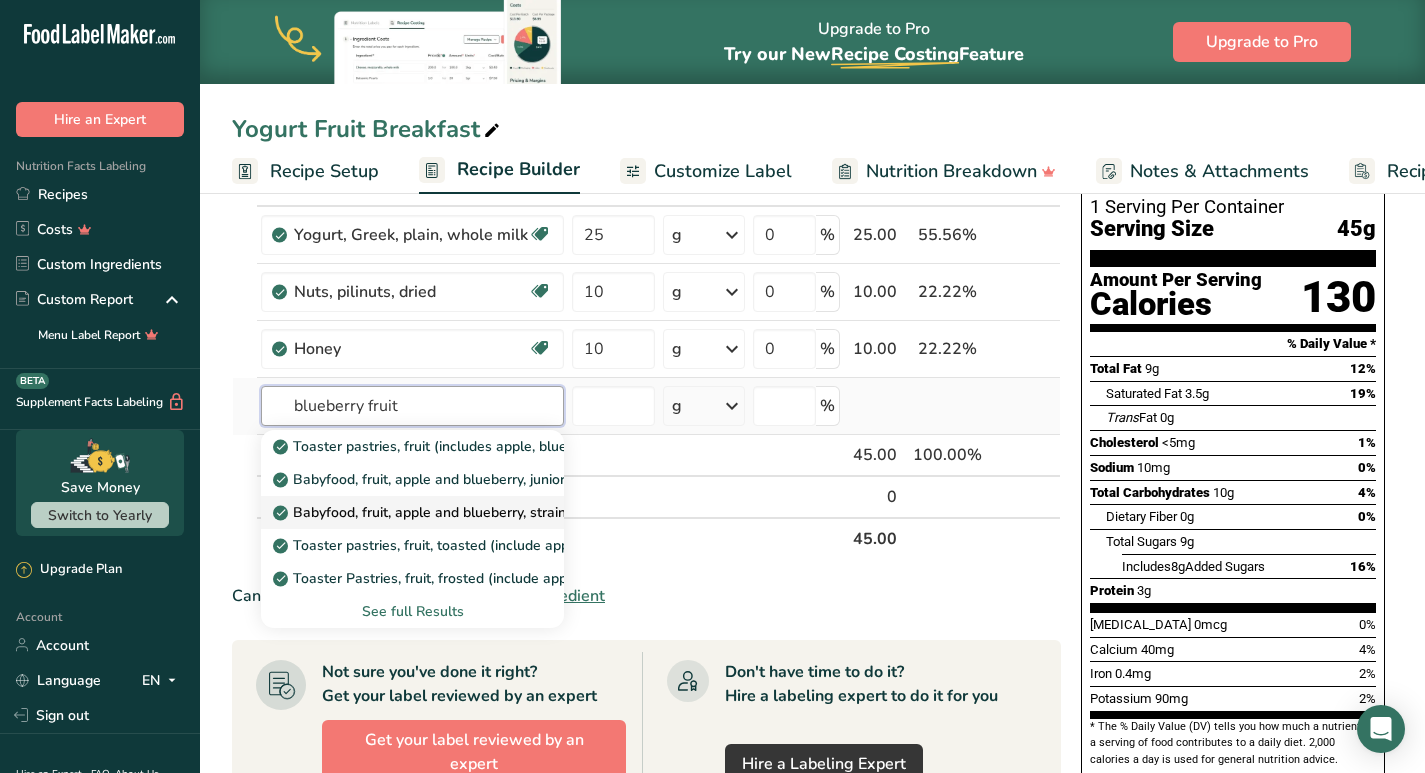 scroll, scrollTop: 100, scrollLeft: 0, axis: vertical 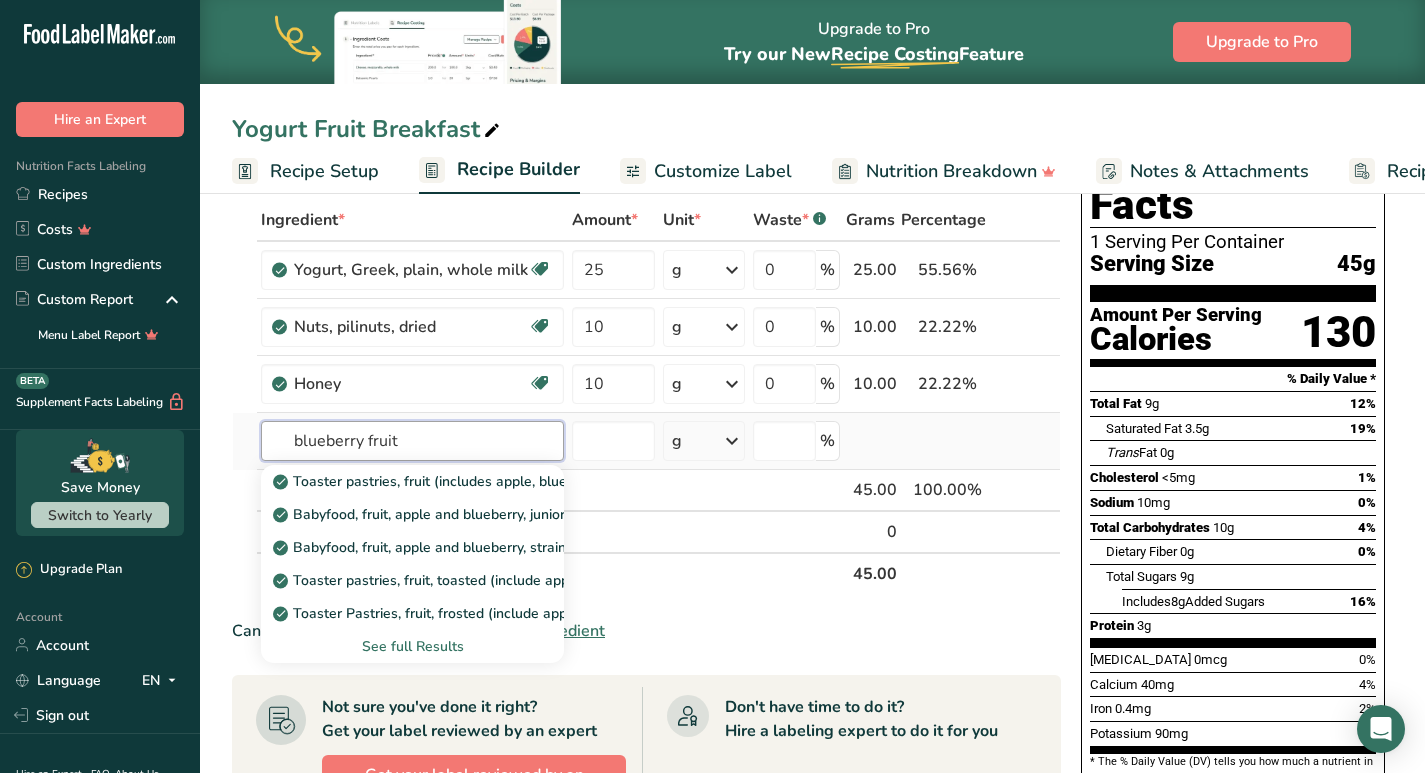 type on "blueberry fruit" 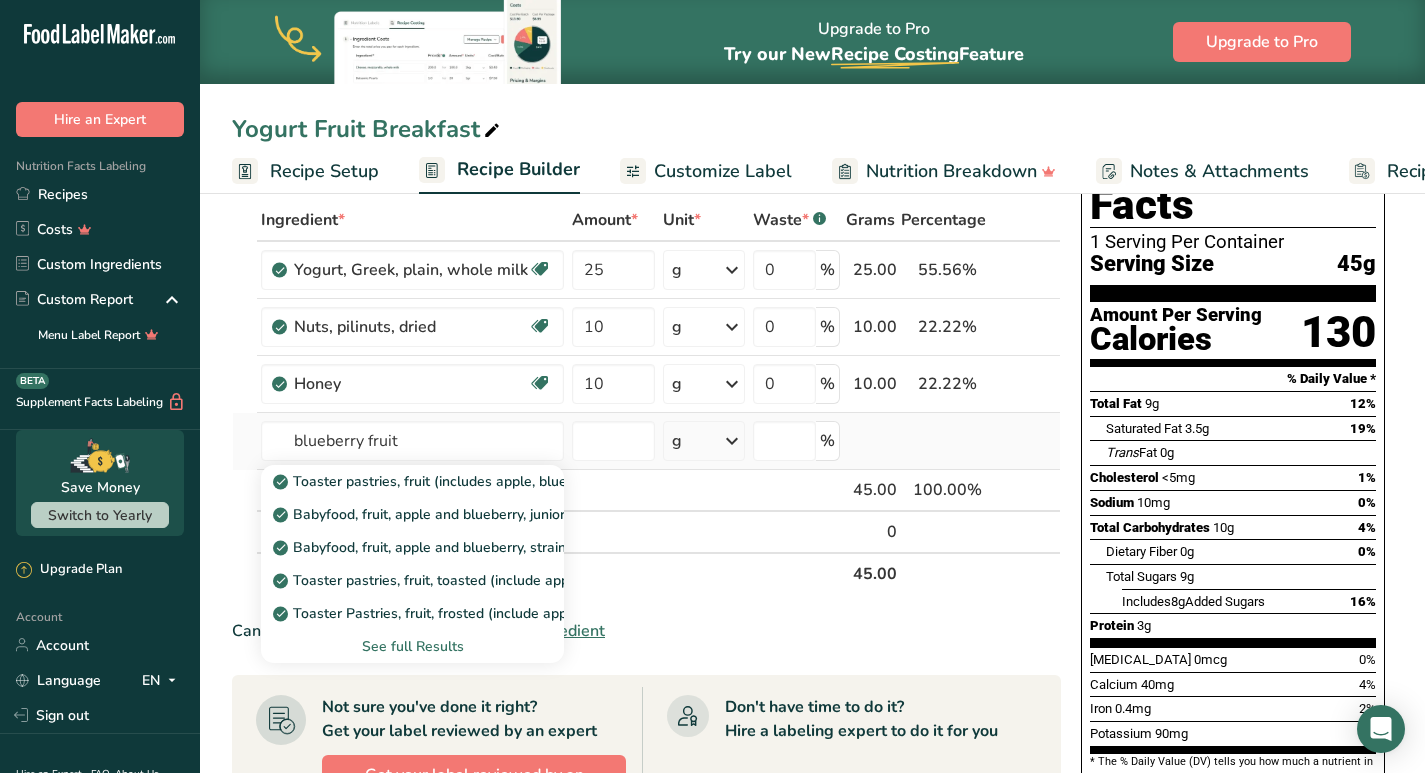 type 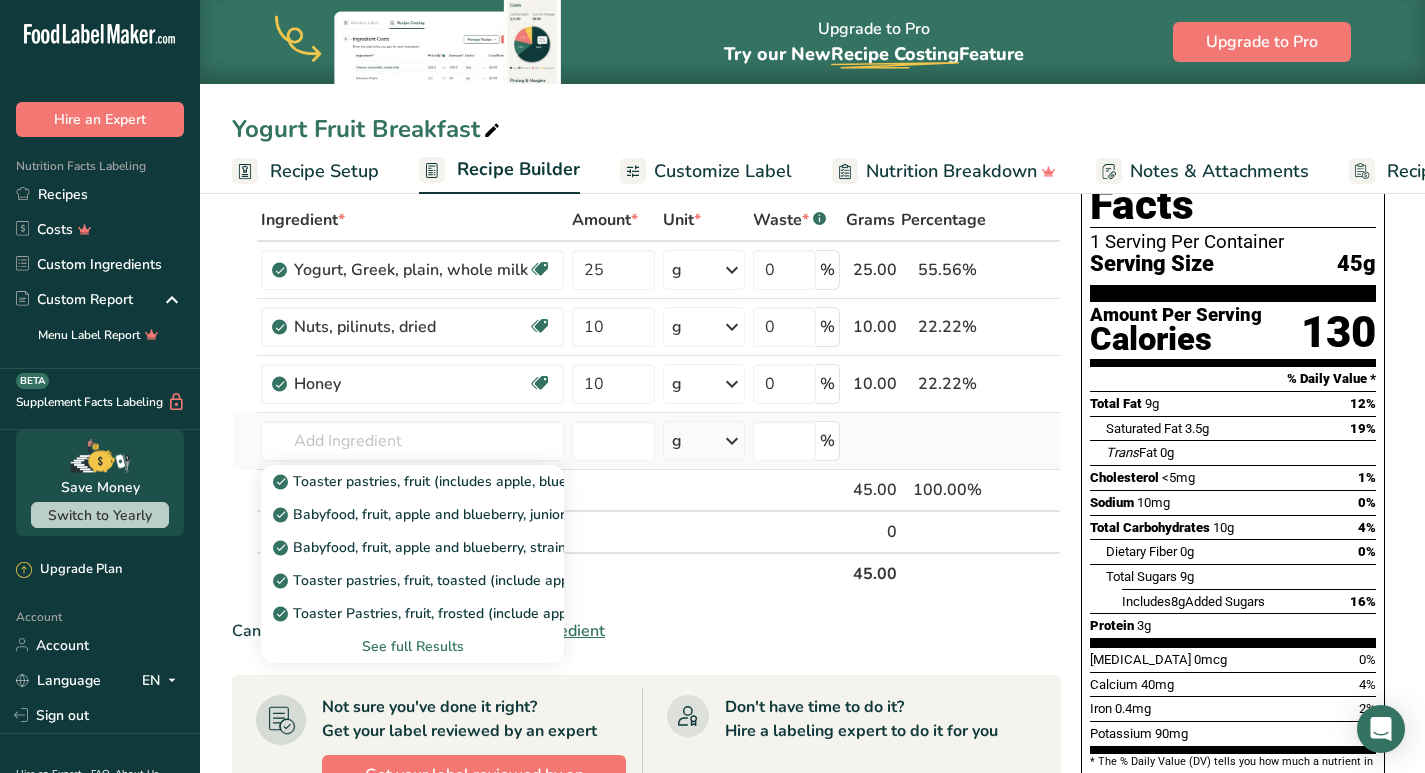click on "See full Results" at bounding box center [412, 646] 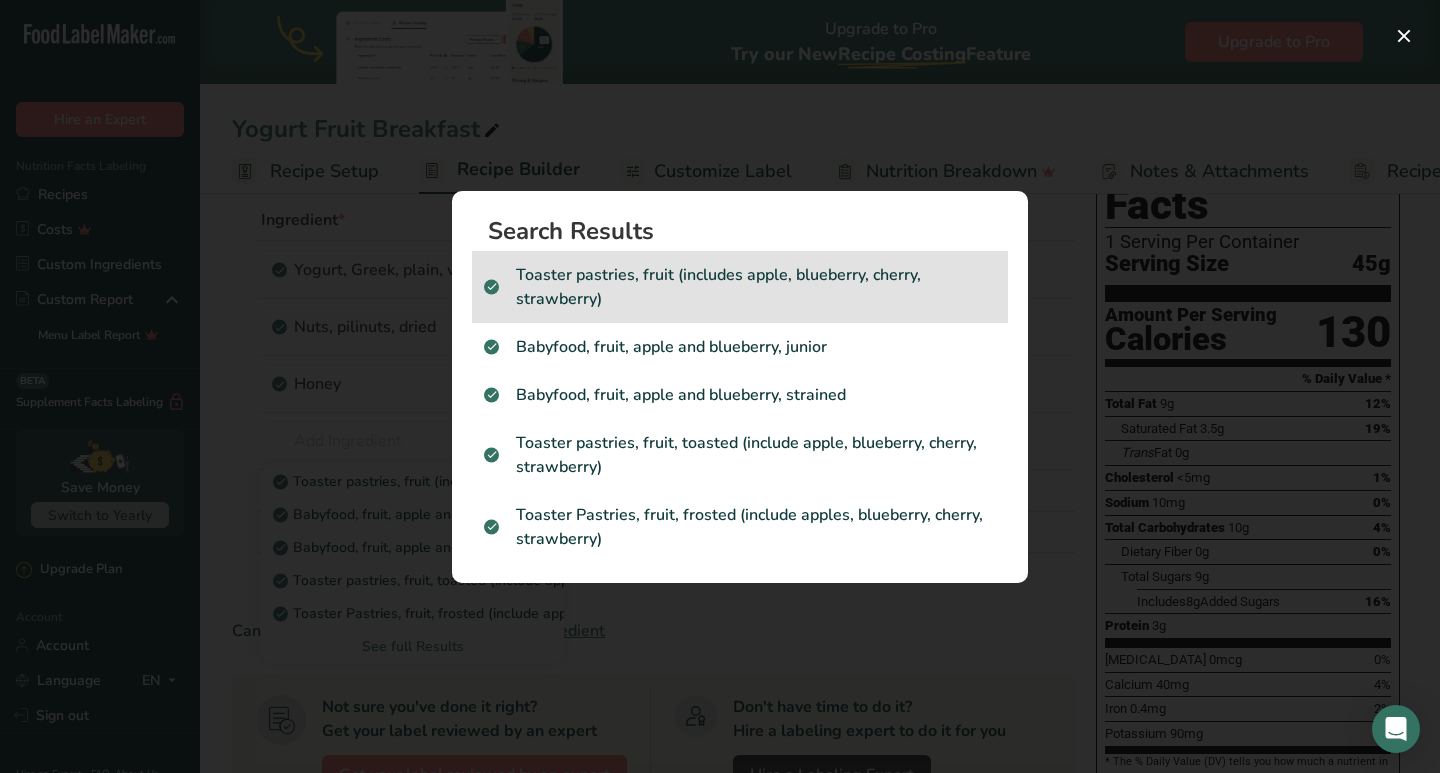 click on "Toaster pastries, fruit (includes apple, blueberry, cherry, strawberry)" at bounding box center [740, 287] 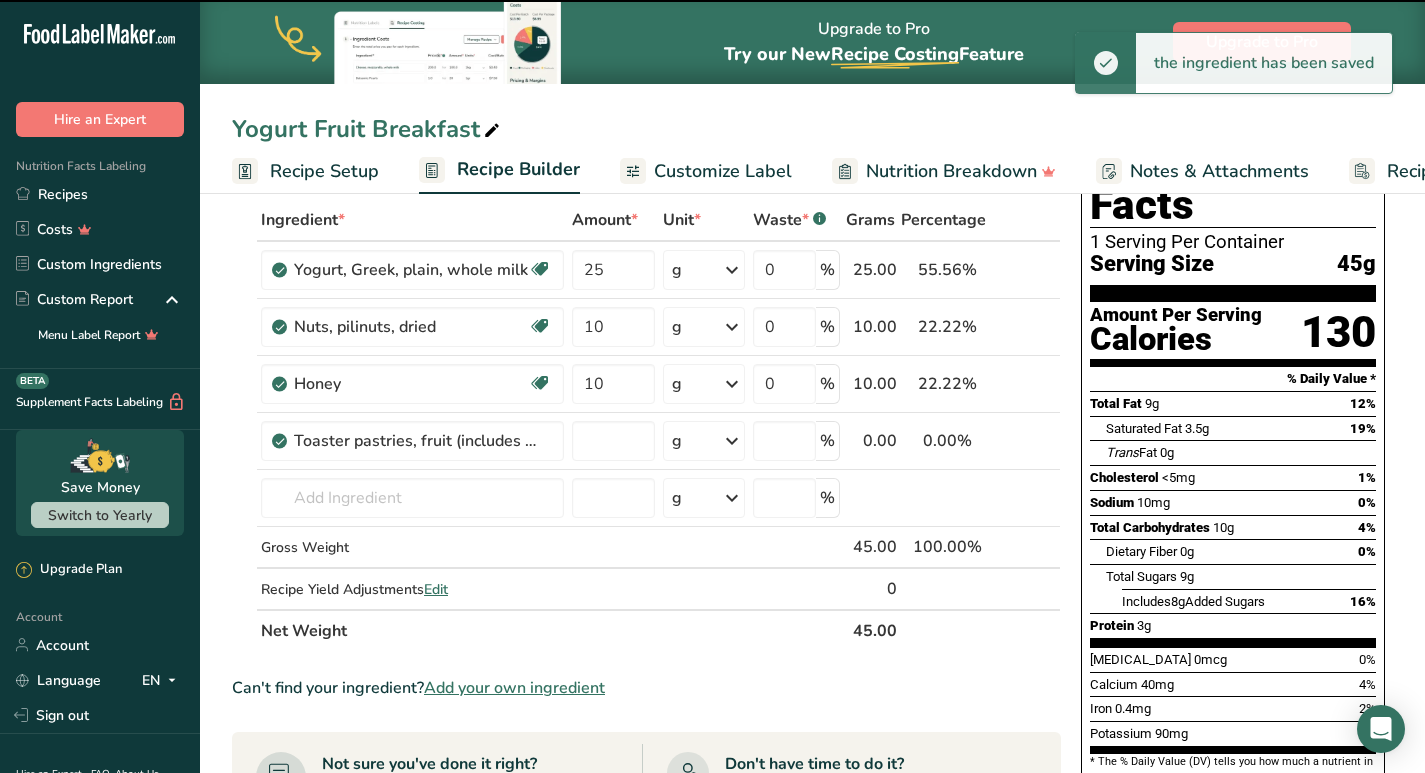 type on "0" 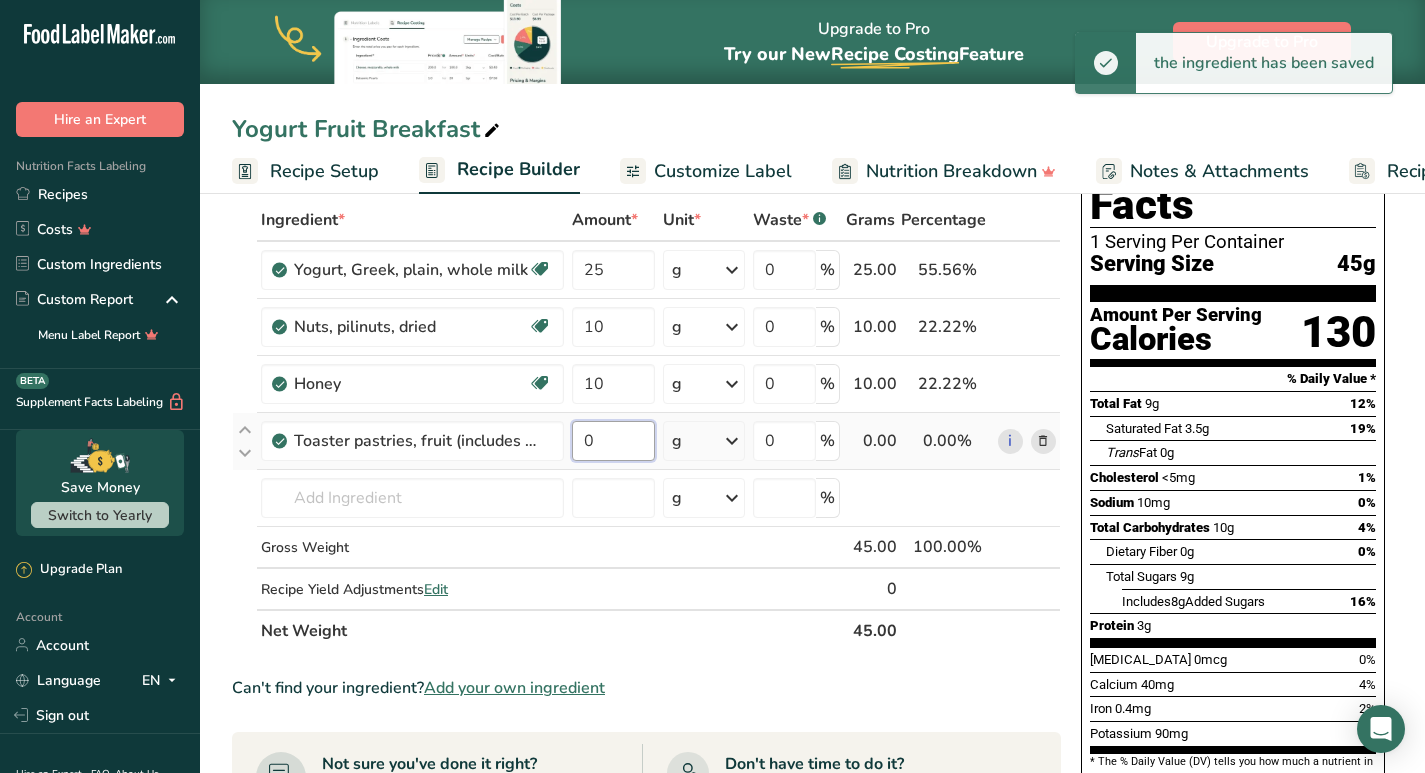 click on "0" at bounding box center [613, 441] 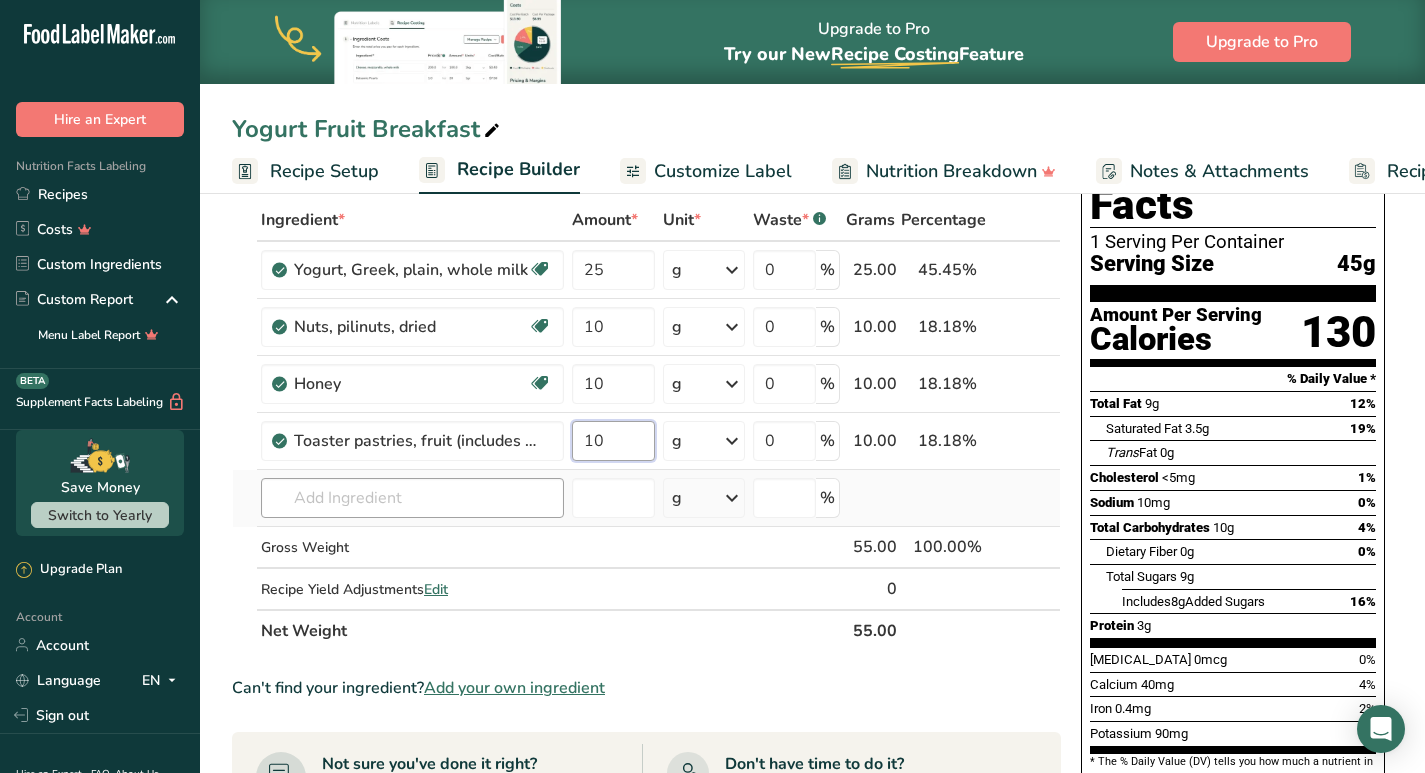 type on "10" 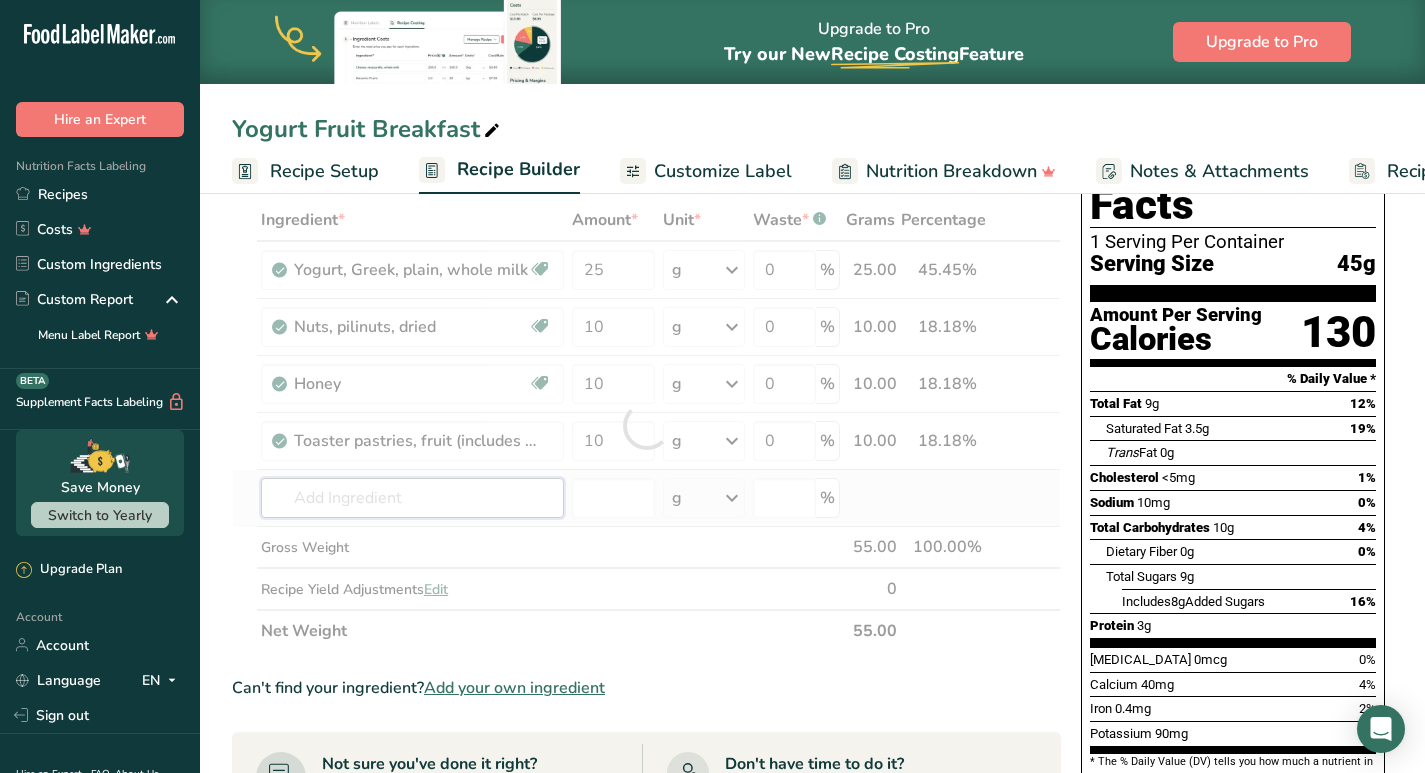 click on "Ingredient *
Amount *
Unit *
Waste *   .a-a{fill:#347362;}.b-a{fill:#fff;}          Grams
Percentage
Yogurt, Greek, plain, whole milk
Prebiotic Effect
Gluten free
Vegetarian
Soy free
25
g
Weight Units
g
kg
mg
See more
Volume Units
l
Volume units require a density conversion. If you know your ingredient's density enter it below. Otherwise, click on "RIA" our AI Regulatory bot - she will be able to help you
lb/ft3
g/cm3
Confirm
mL
lb/ft3
g/cm3
fl oz" at bounding box center [646, 425] 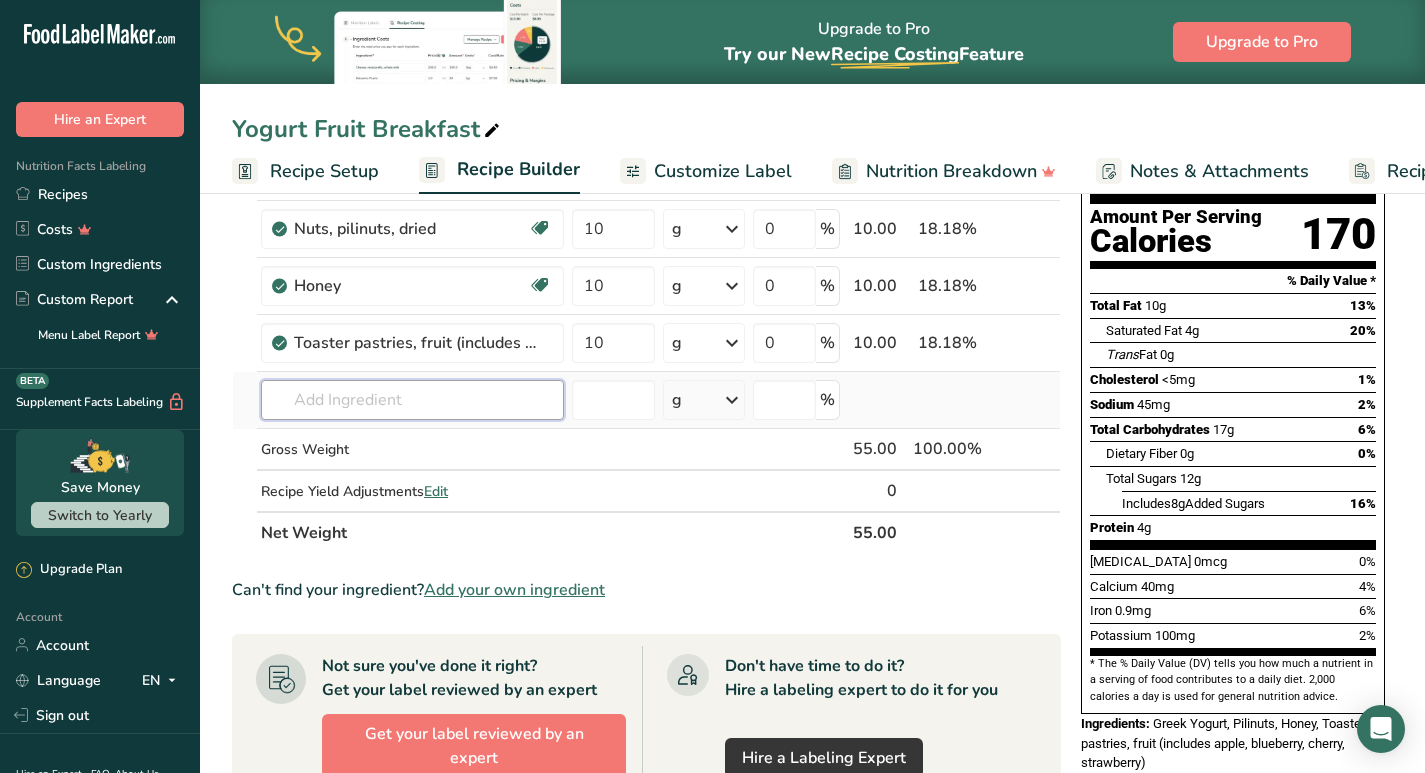 scroll, scrollTop: 200, scrollLeft: 0, axis: vertical 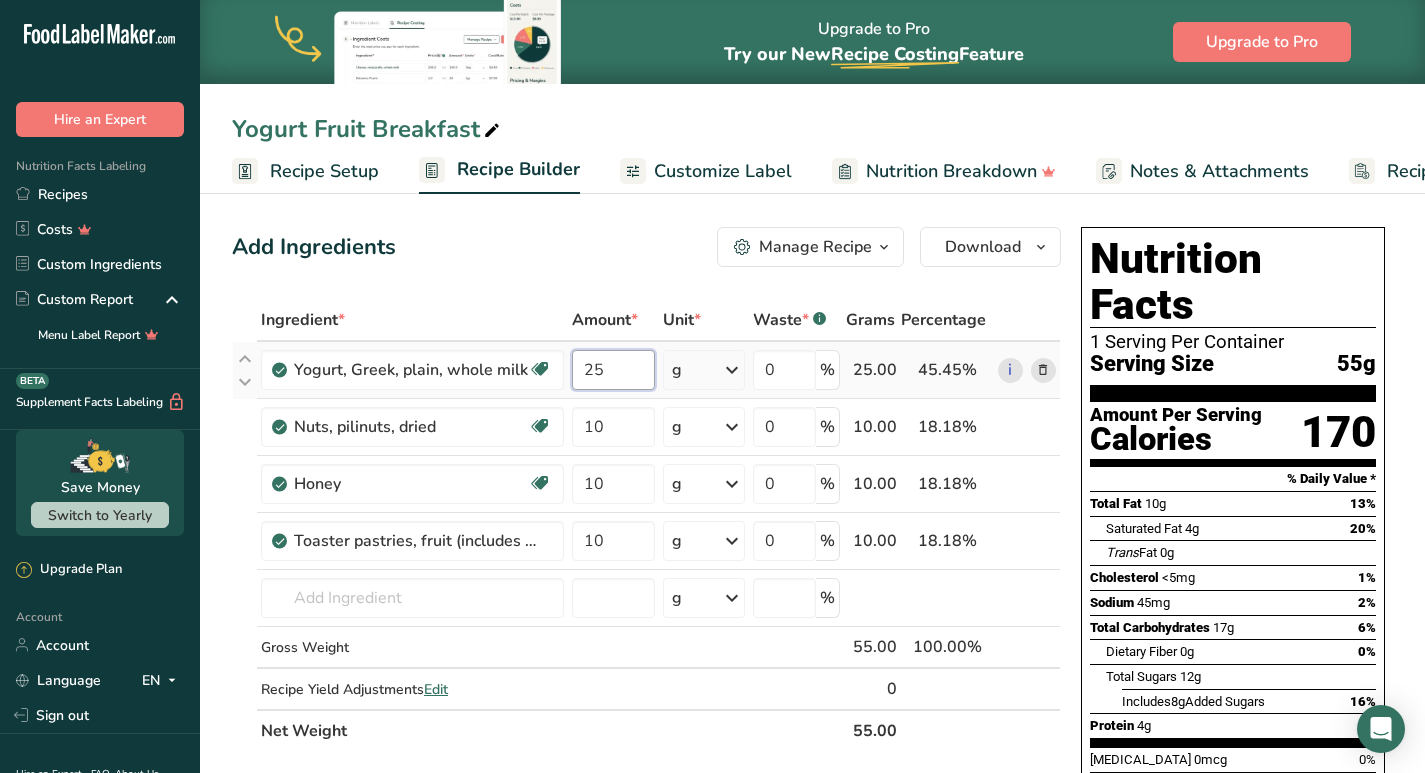 drag, startPoint x: 632, startPoint y: 375, endPoint x: 594, endPoint y: 368, distance: 38.63936 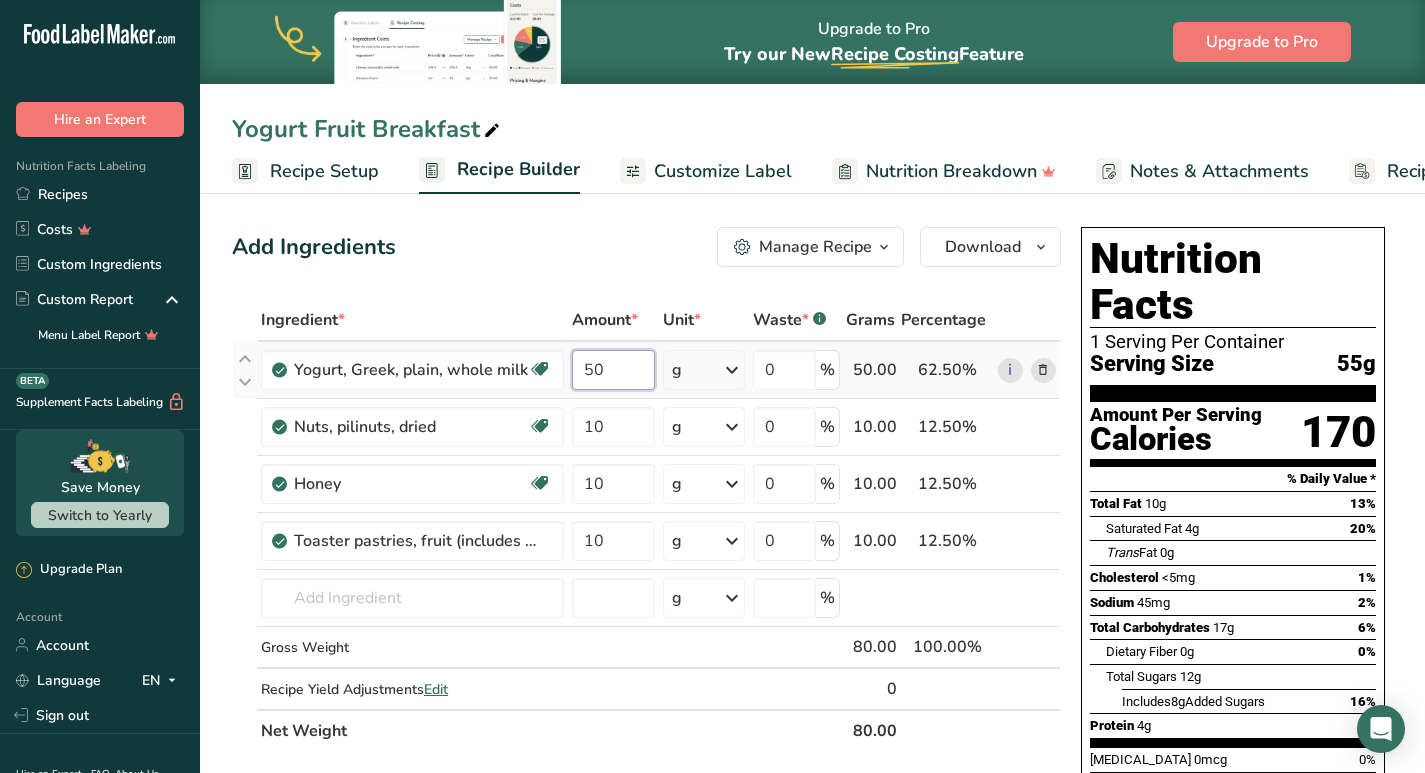 type on "50" 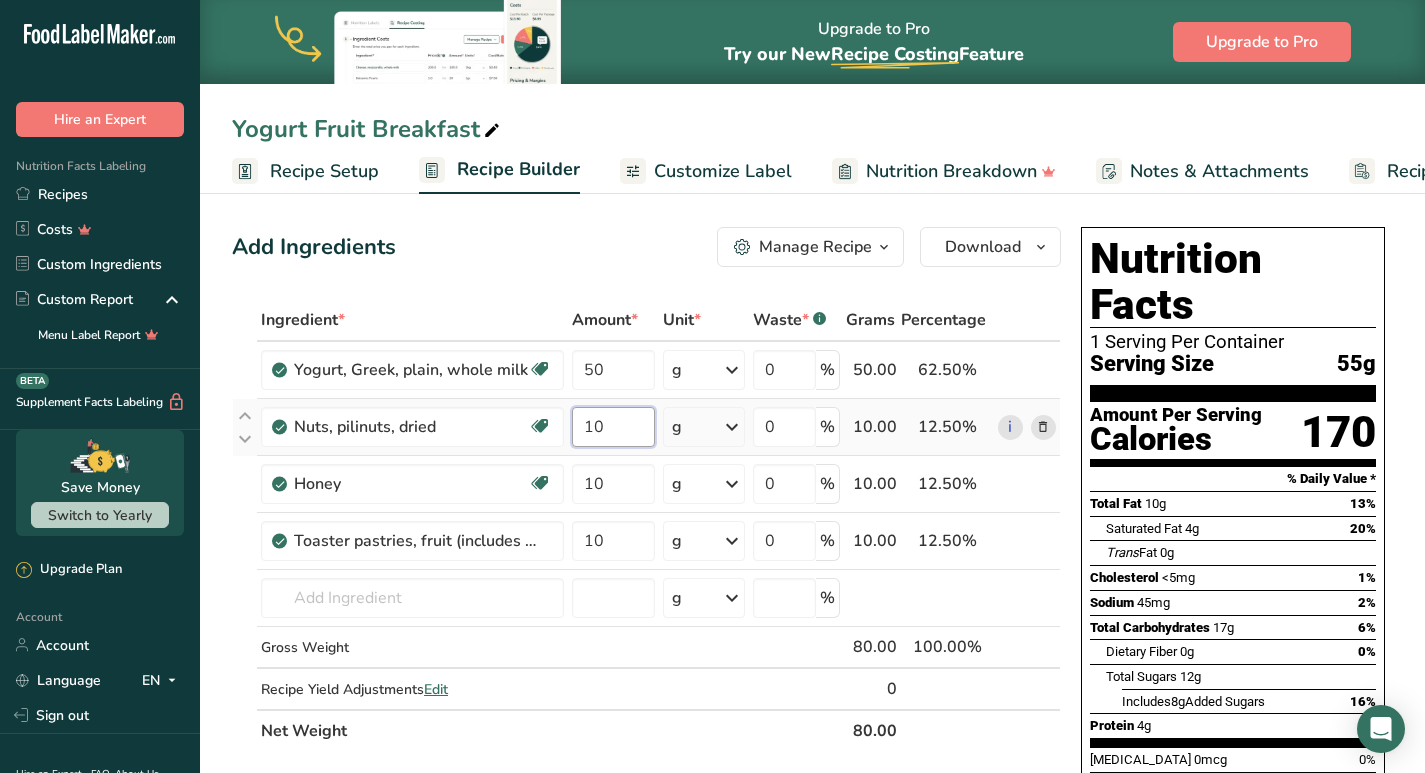 click on "Ingredient *
Amount *
Unit *
Waste *   .a-a{fill:#347362;}.b-a{fill:#fff;}          Grams
Percentage
Yogurt, Greek, plain, whole milk
Prebiotic Effect
Gluten free
Vegetarian
Soy free
50
g
Weight Units
g
kg
mg
See more
Volume Units
l
Volume units require a density conversion. If you know your ingredient's density enter it below. Otherwise, click on "RIA" our AI Regulatory bot - she will be able to help you
lb/ft3
g/cm3
Confirm
mL
lb/ft3
g/cm3
fl oz" at bounding box center (646, 525) 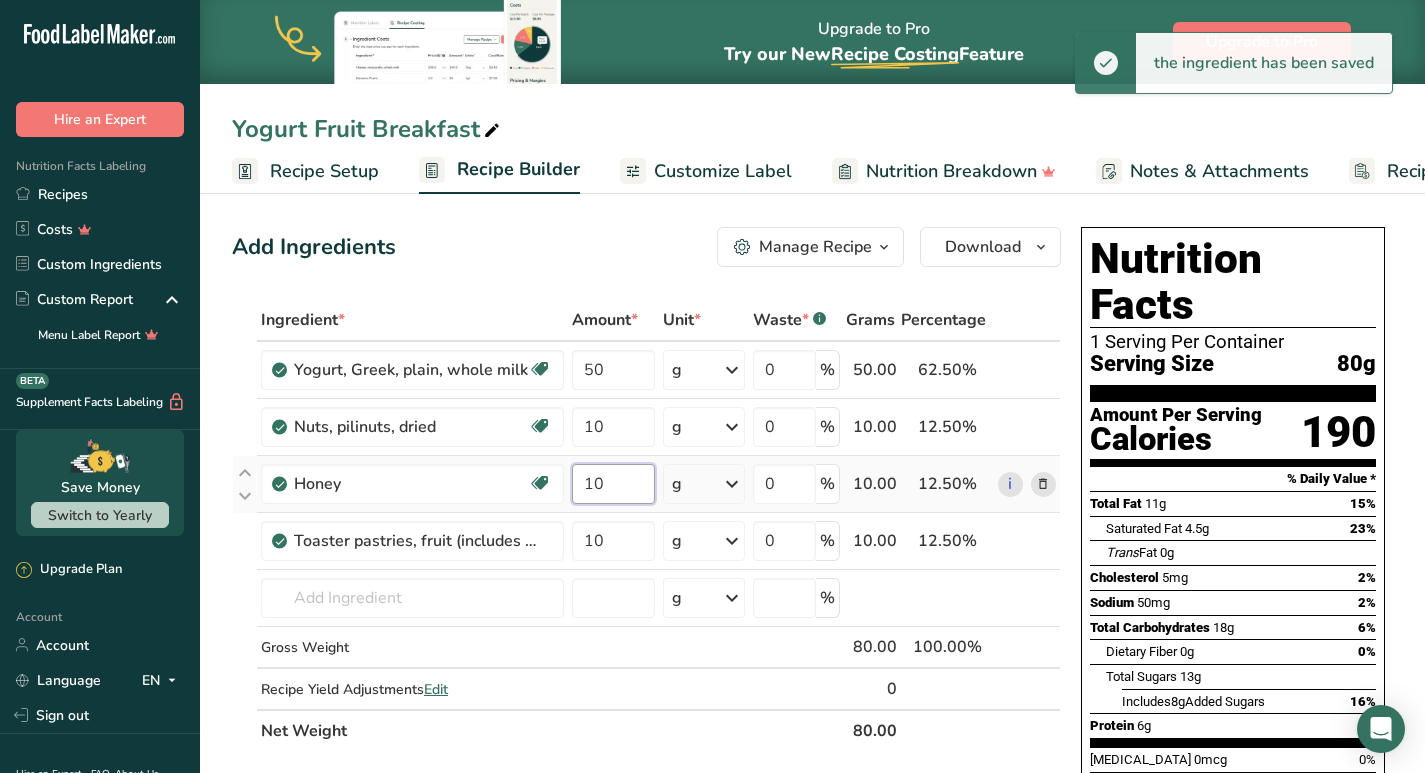 click on "Ingredient *
Amount *
Unit *
Waste *   .a-a{fill:#347362;}.b-a{fill:#fff;}          Grams
Percentage
Yogurt, Greek, plain, whole milk
Prebiotic Effect
Gluten free
Vegetarian
Soy free
50
g
Weight Units
g
kg
mg
See more
Volume Units
l
Volume units require a density conversion. If you know your ingredient's density enter it below. Otherwise, click on "RIA" our AI Regulatory bot - she will be able to help you
lb/ft3
g/cm3
Confirm
mL
lb/ft3
g/cm3
fl oz" at bounding box center (646, 525) 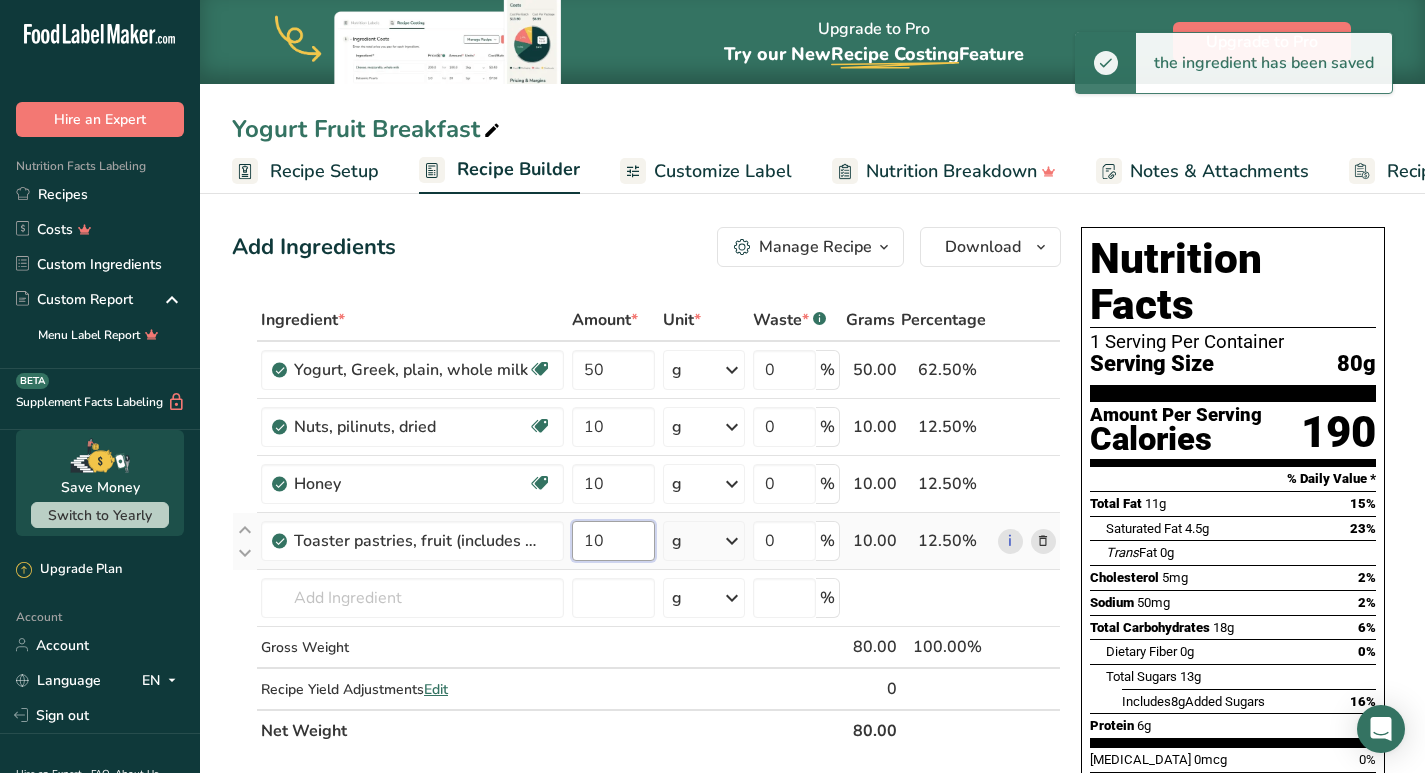 click on "Ingredient *
Amount *
Unit *
Waste *   .a-a{fill:#347362;}.b-a{fill:#fff;}          Grams
Percentage
Yogurt, Greek, plain, whole milk
Prebiotic Effect
Gluten free
Vegetarian
Soy free
50
g
Weight Units
g
kg
mg
See more
Volume Units
l
Volume units require a density conversion. If you know your ingredient's density enter it below. Otherwise, click on "RIA" our AI Regulatory bot - she will be able to help you
lb/ft3
g/cm3
Confirm
mL
lb/ft3
g/cm3
fl oz" at bounding box center [646, 525] 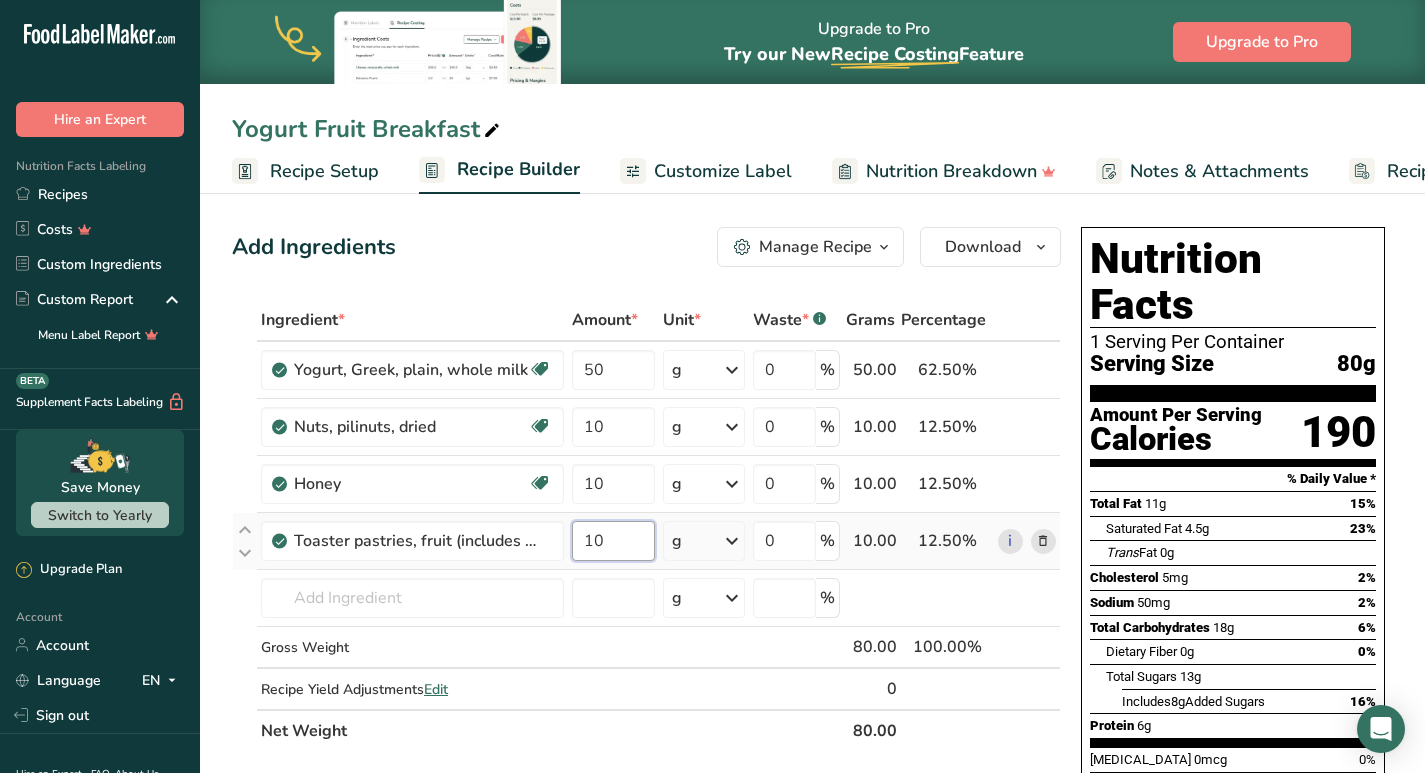 drag, startPoint x: 610, startPoint y: 536, endPoint x: 580, endPoint y: 544, distance: 31.04835 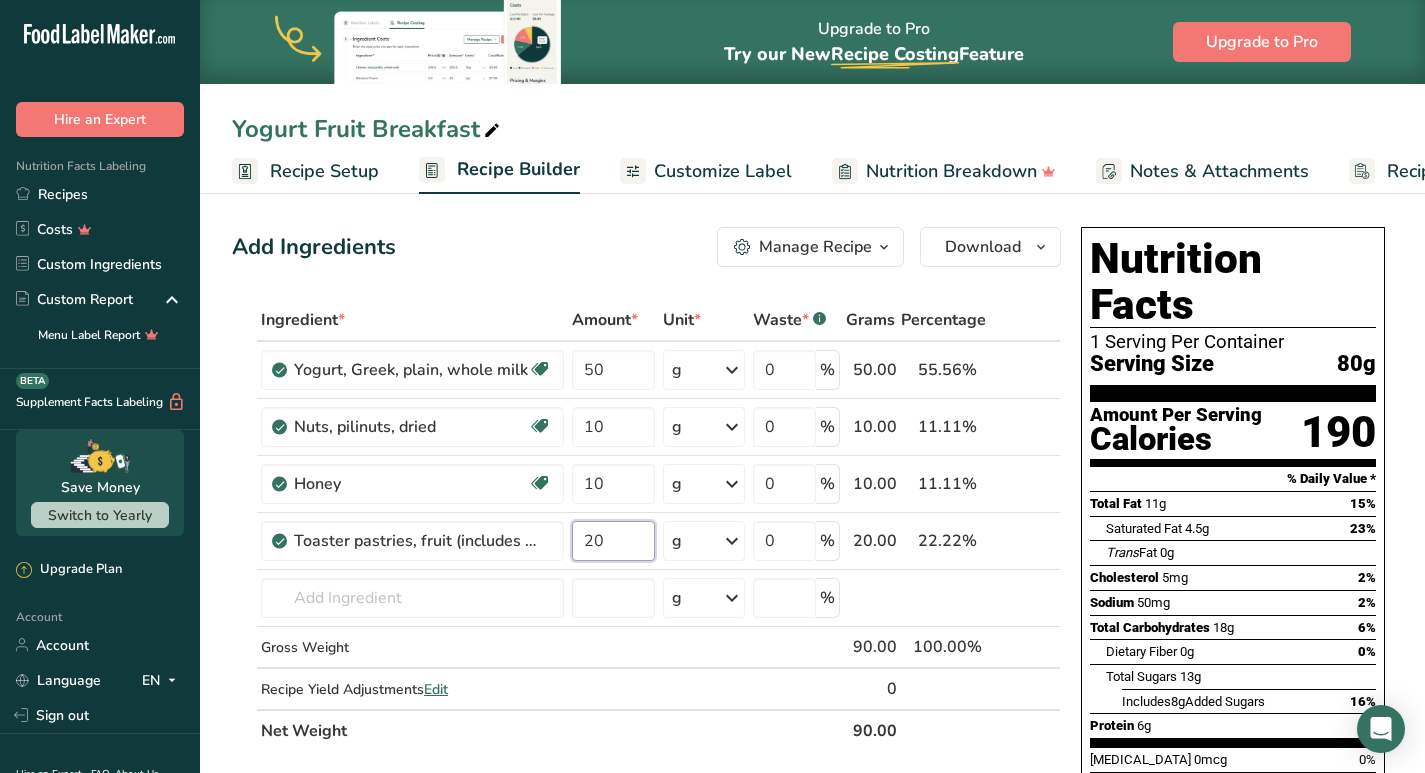 type on "20" 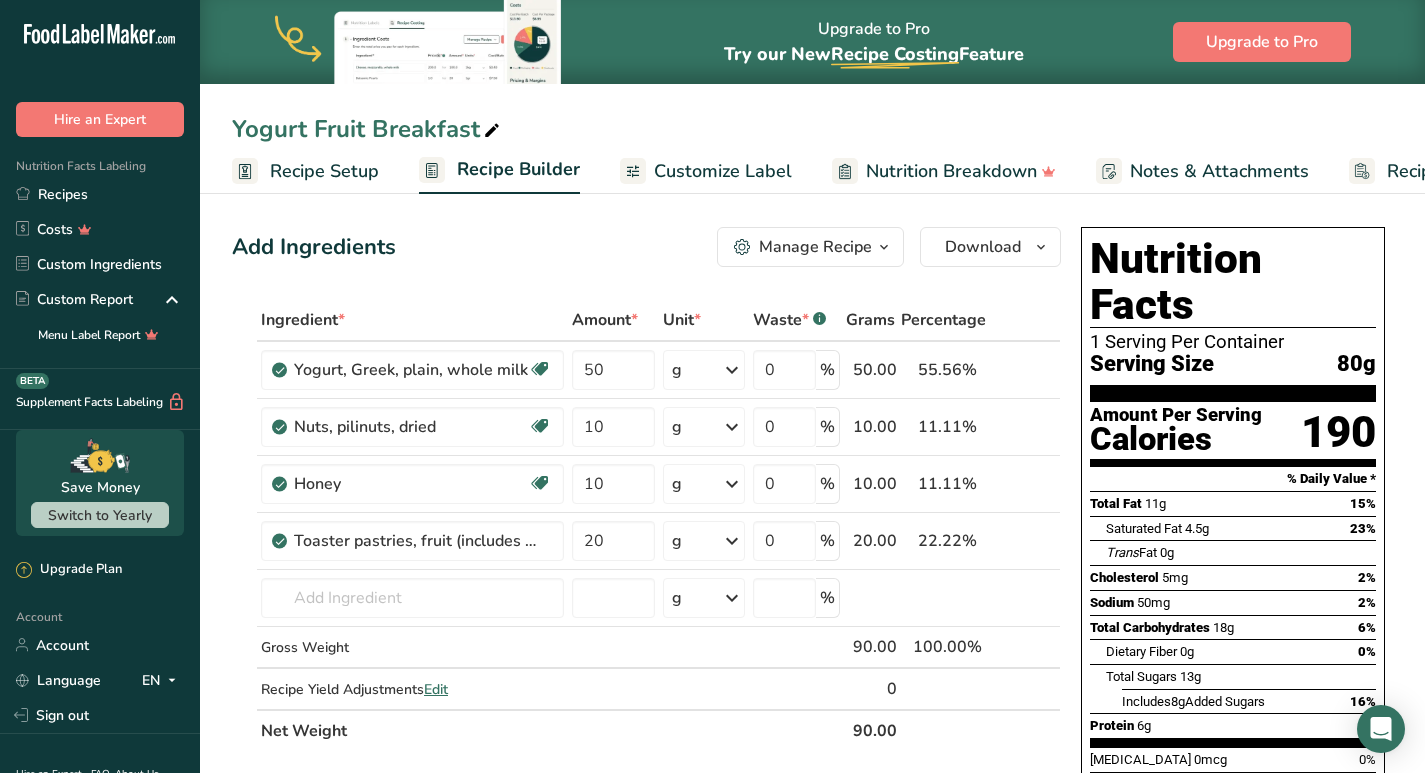 click on "Add Ingredients
Manage Recipe         Delete Recipe           Duplicate Recipe             Scale Recipe             Save as Sub-Recipe   .a-a{fill:#347362;}.b-a{fill:#fff;}                               Nutrition Breakdown                   Recipe Card
NEW
Amino Acids Pattern Report             Activity History
Download
Choose your preferred label style
Standard FDA label
Standard FDA label
The most common format for nutrition facts labels in compliance with the FDA's typeface, style and requirements
Tabular FDA label
A label format compliant with the FDA regulations presented in a tabular (horizontal) display.
Linear FDA label
A simple linear display for small sized packages.
Simplified FDA label" at bounding box center [646, 247] 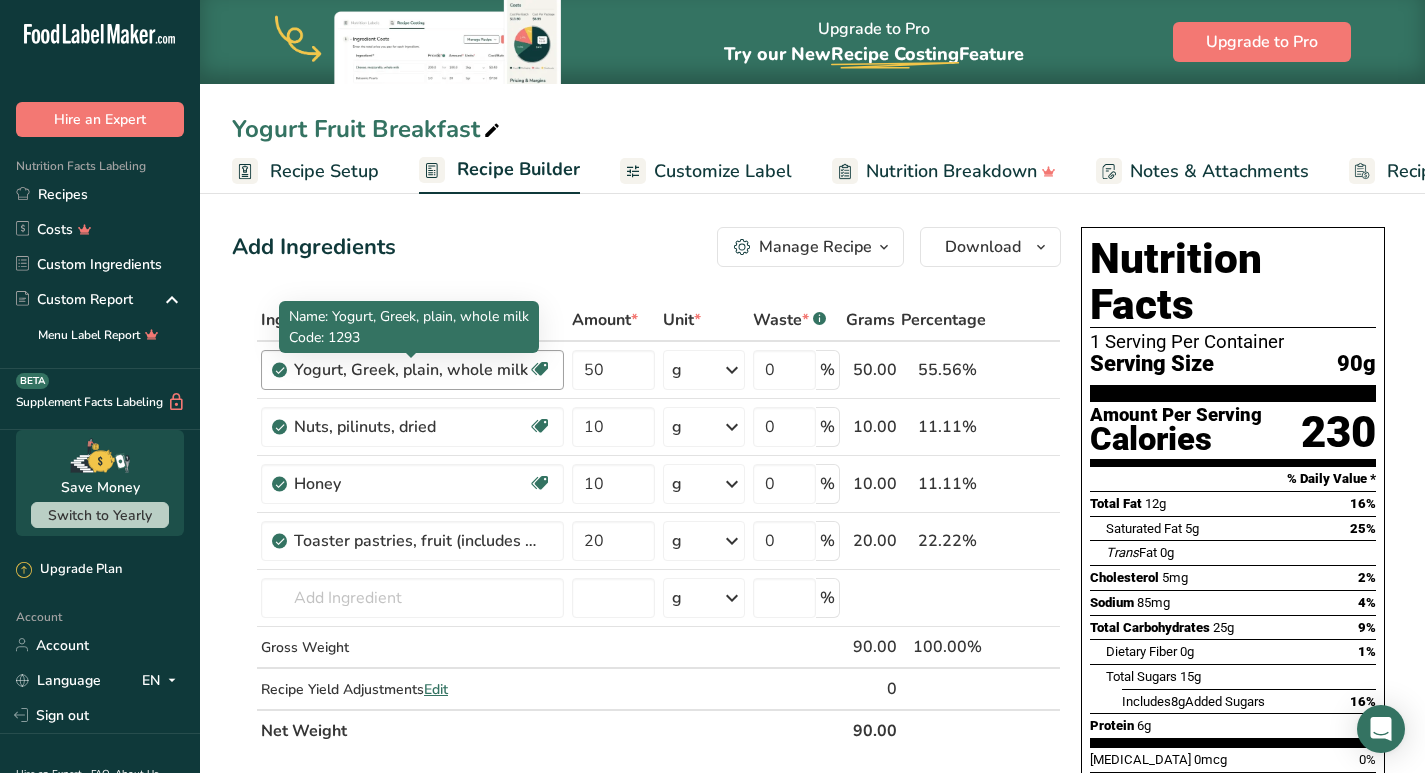 click on "Yogurt, Greek, plain, whole milk" at bounding box center [411, 370] 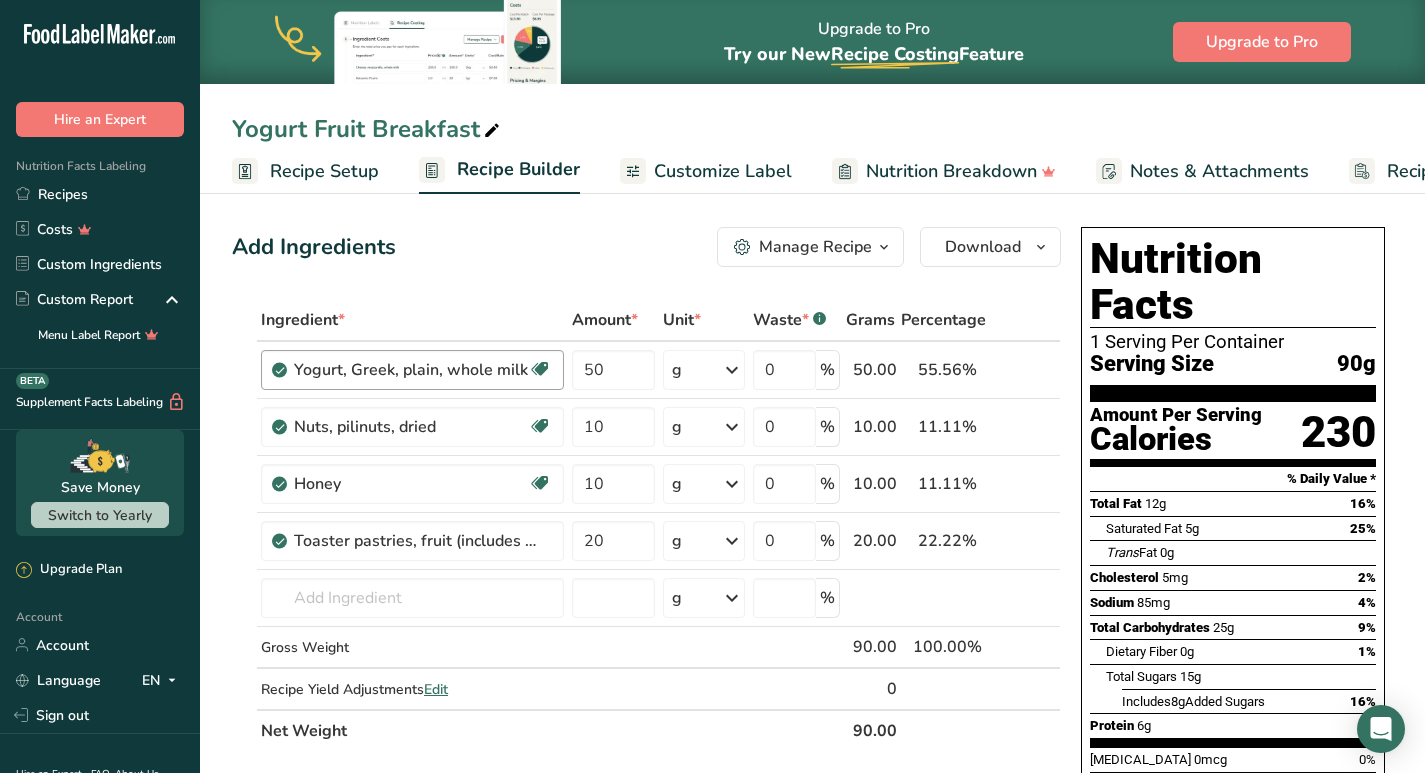click on "Yogurt, Greek, plain, whole milk" at bounding box center (411, 370) 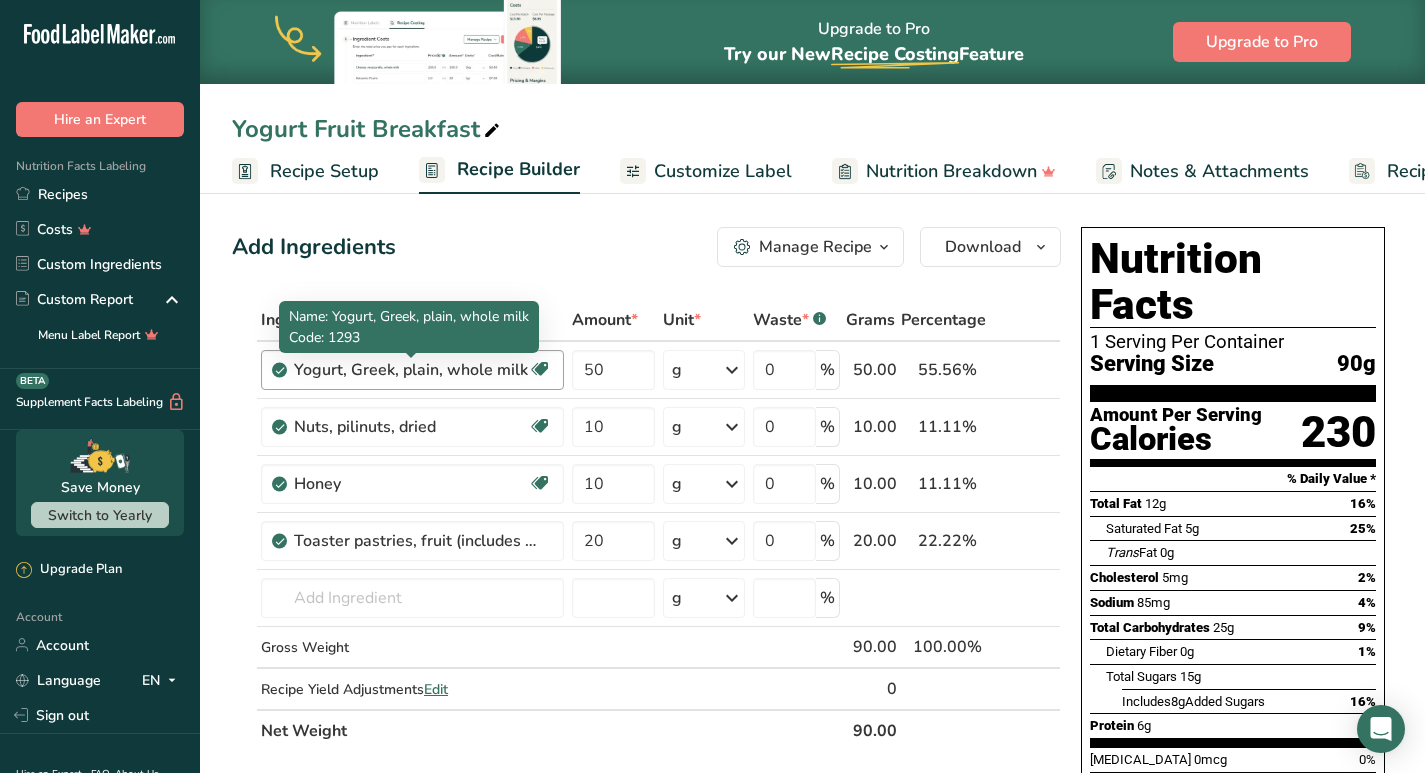 click on "Yogurt, Greek, plain, whole milk" at bounding box center (411, 370) 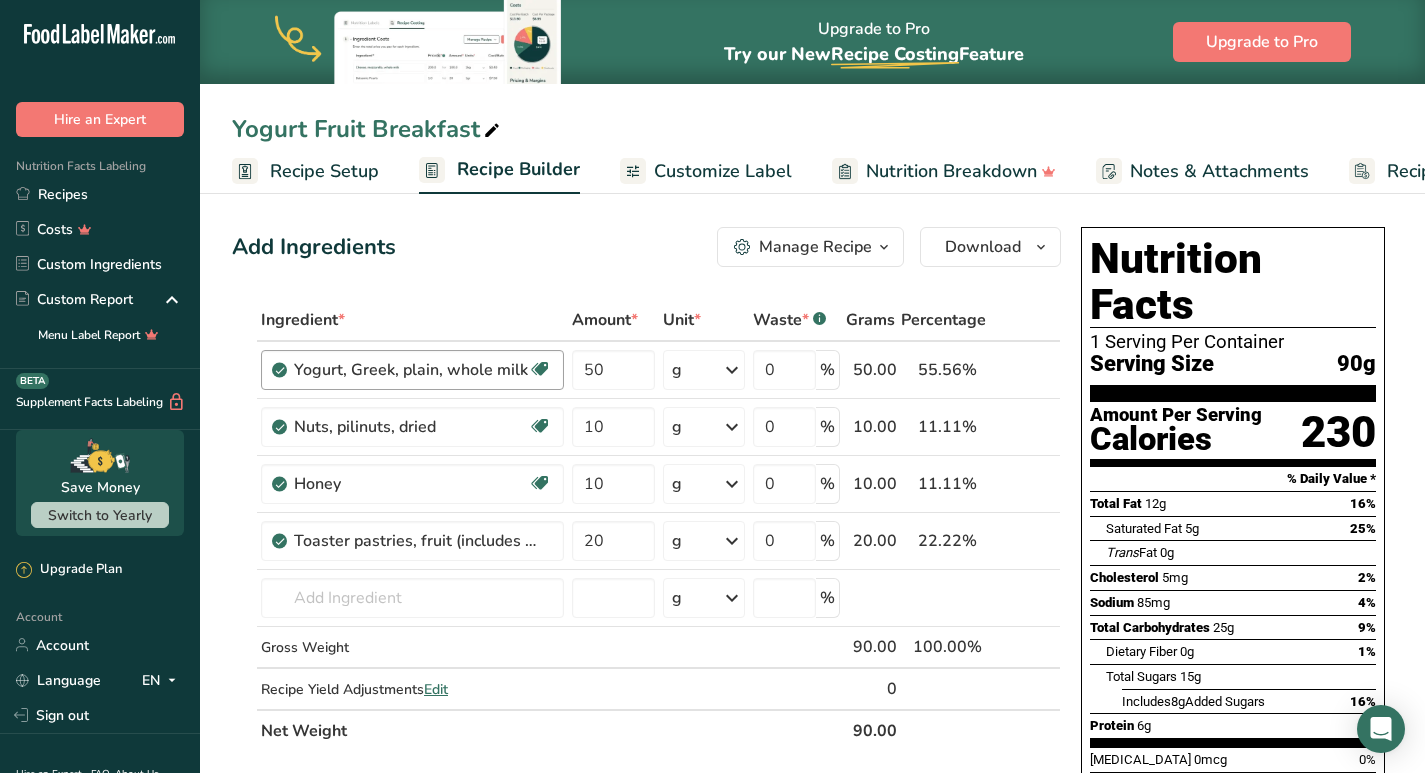 click on "Yogurt, Greek, plain, whole milk" at bounding box center (411, 370) 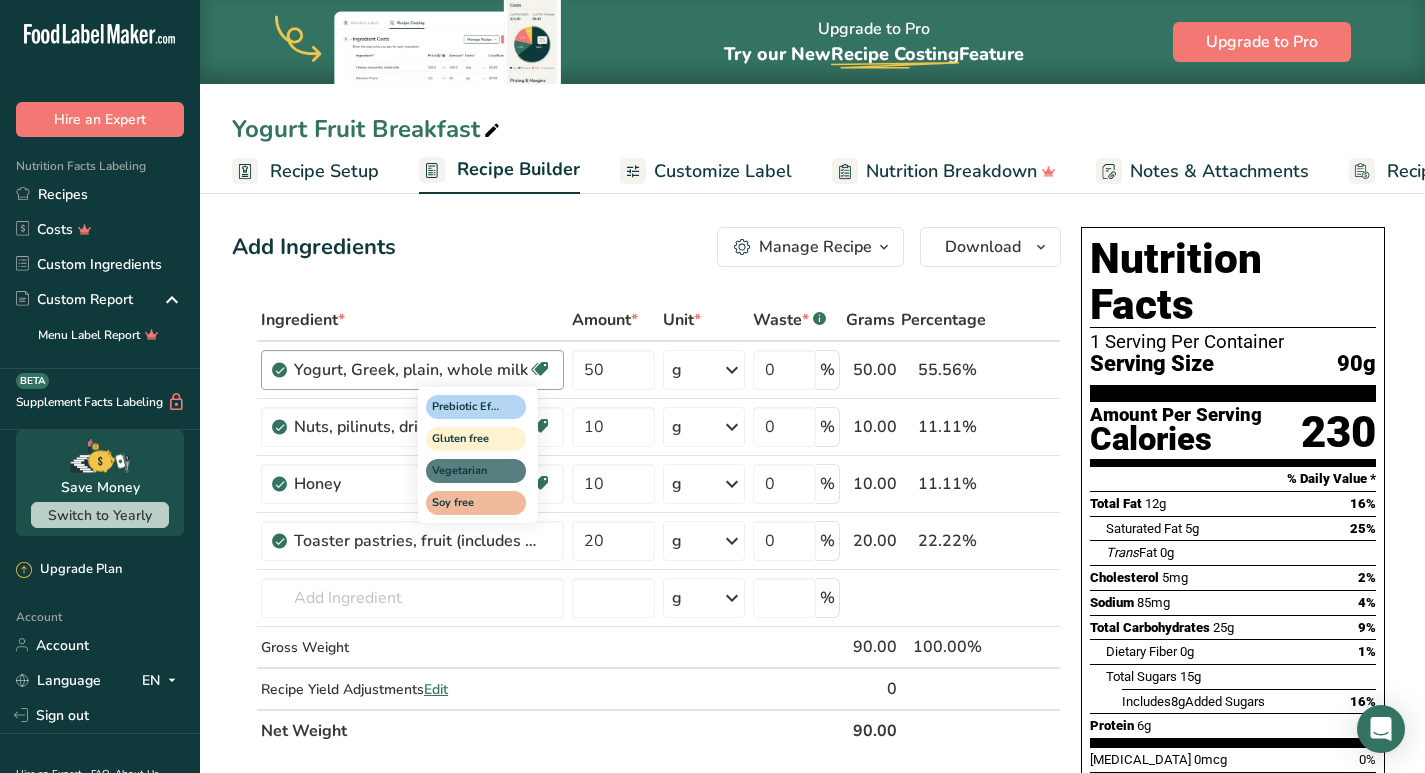 click at bounding box center [540, 369] 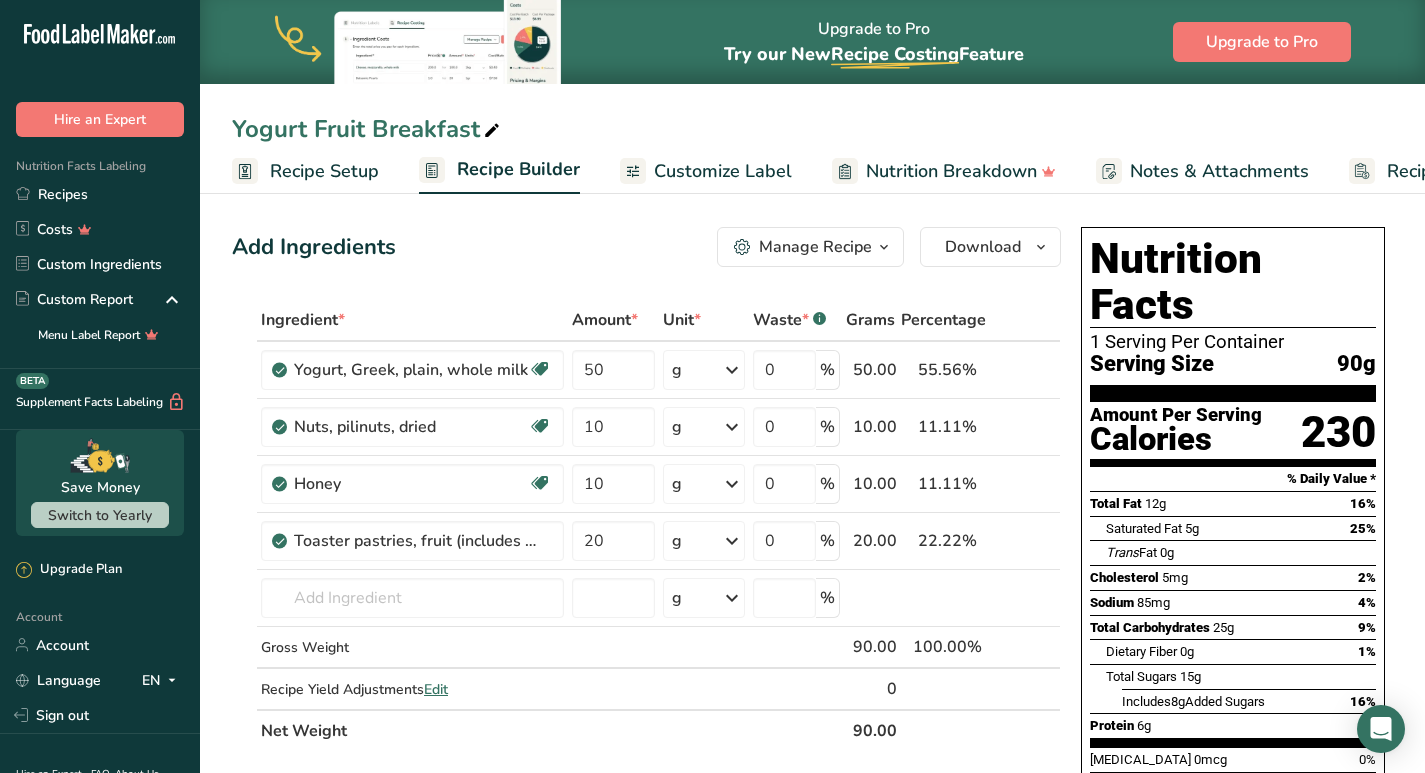 click on "Add Ingredients
Manage Recipe         Delete Recipe           Duplicate Recipe             Scale Recipe             Save as Sub-Recipe   .a-a{fill:#347362;}.b-a{fill:#fff;}                               Nutrition Breakdown                   Recipe Card
NEW
Amino Acids Pattern Report             Activity History
Download
Choose your preferred label style
Standard FDA label
Standard FDA label
The most common format for nutrition facts labels in compliance with the FDA's typeface, style and requirements
Tabular FDA label
A label format compliant with the FDA regulations presented in a tabular (horizontal) display.
Linear FDA label
A simple linear display for small sized packages.
Simplified FDA label" at bounding box center [646, 247] 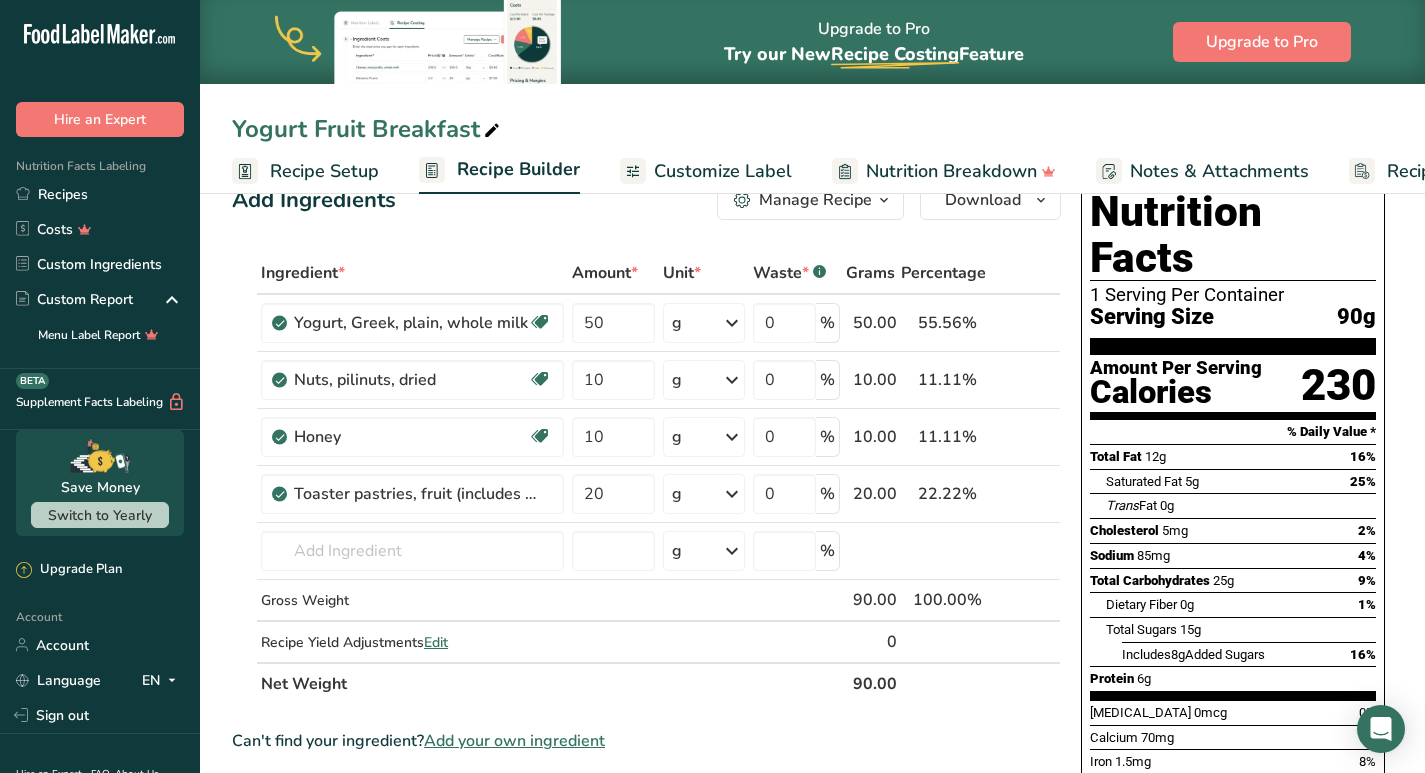 scroll, scrollTop: 0, scrollLeft: 0, axis: both 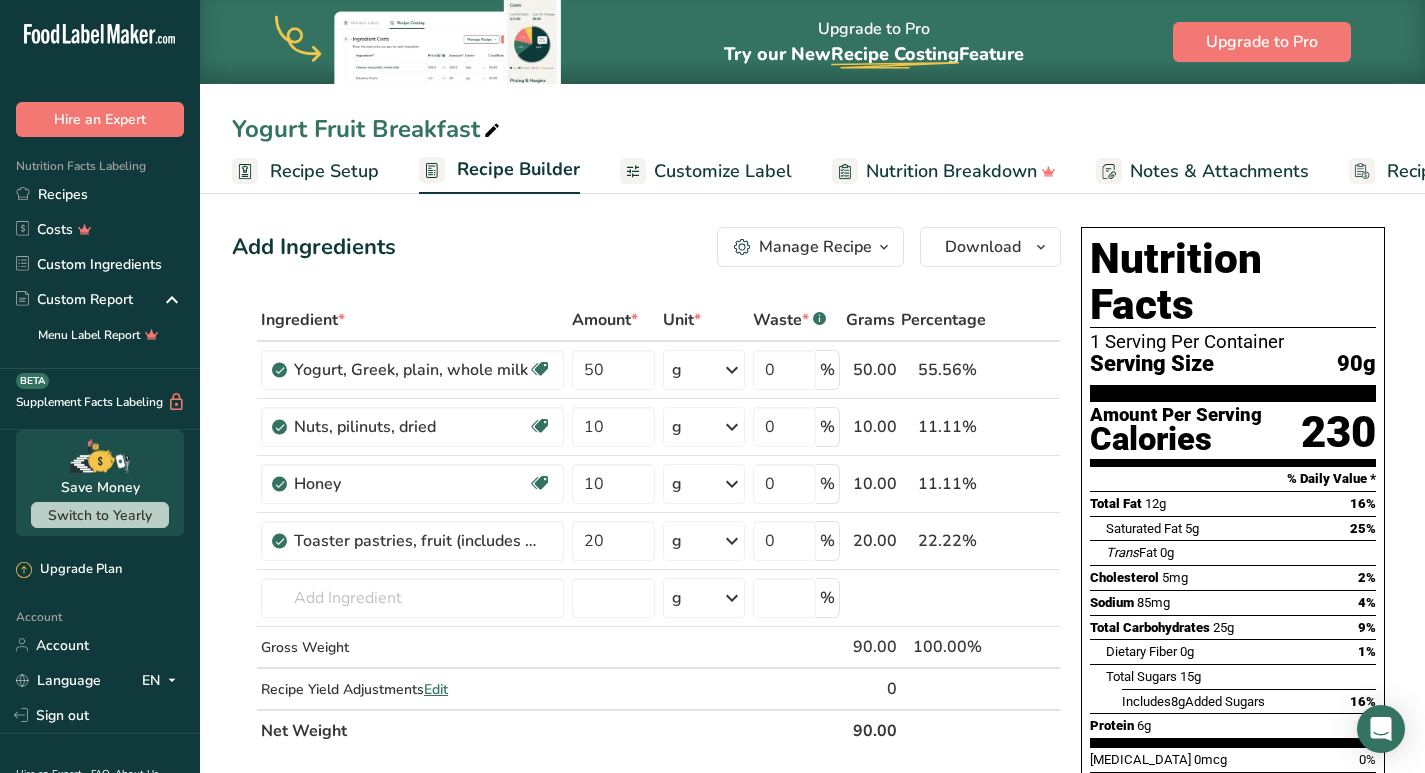 drag, startPoint x: 1163, startPoint y: 336, endPoint x: 1265, endPoint y: 300, distance: 108.16654 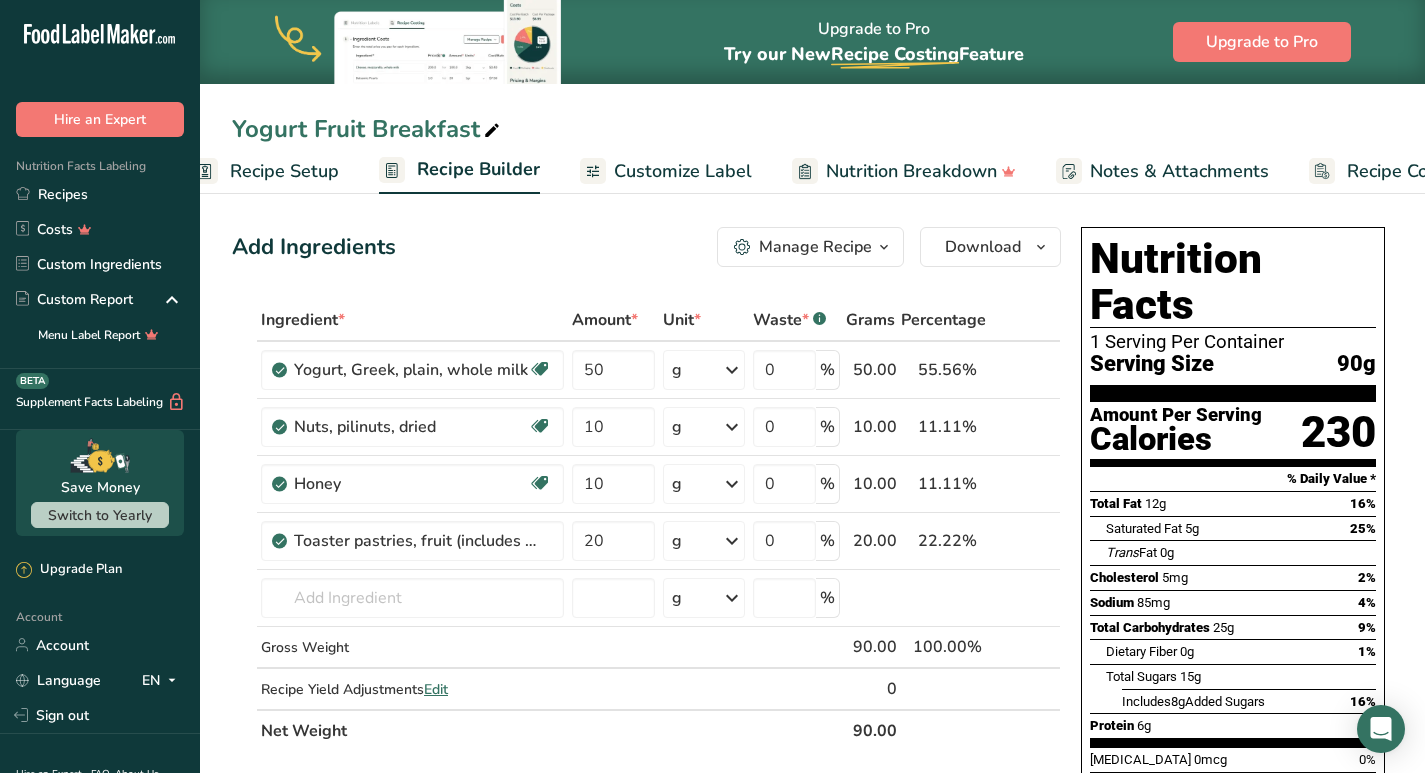 scroll, scrollTop: 0, scrollLeft: 134, axis: horizontal 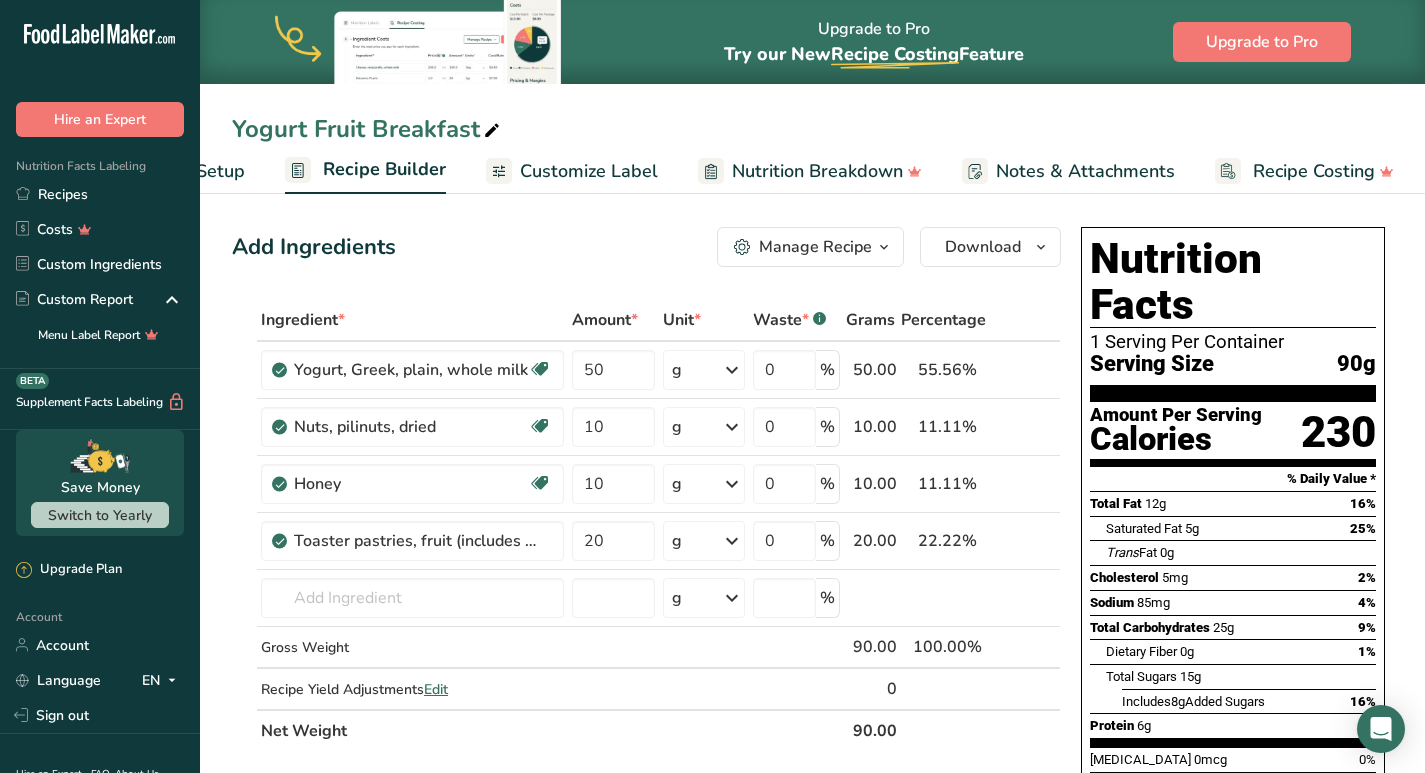 drag, startPoint x: 1177, startPoint y: 454, endPoint x: 1185, endPoint y: 445, distance: 12.0415945 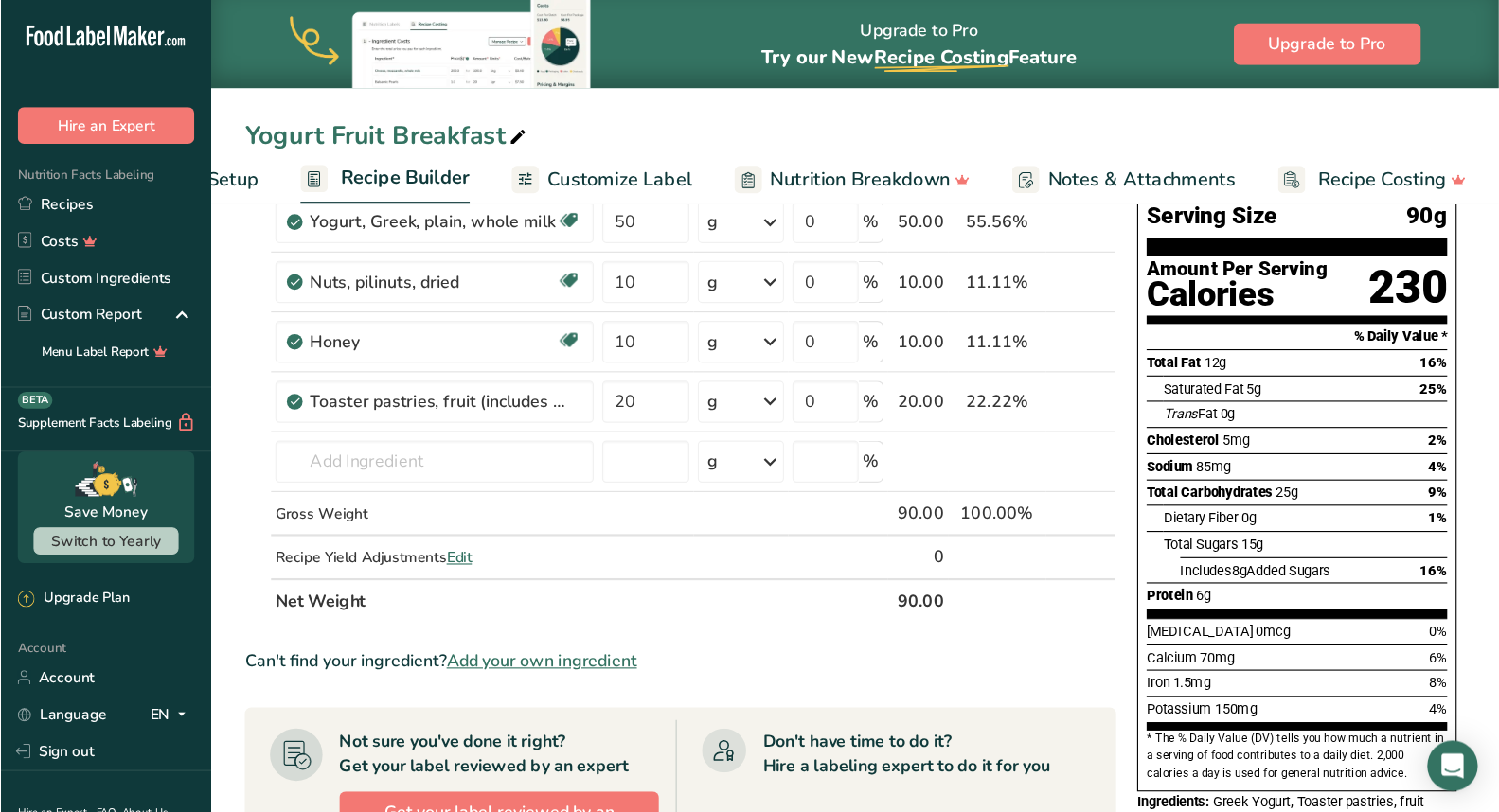 scroll, scrollTop: 95, scrollLeft: 0, axis: vertical 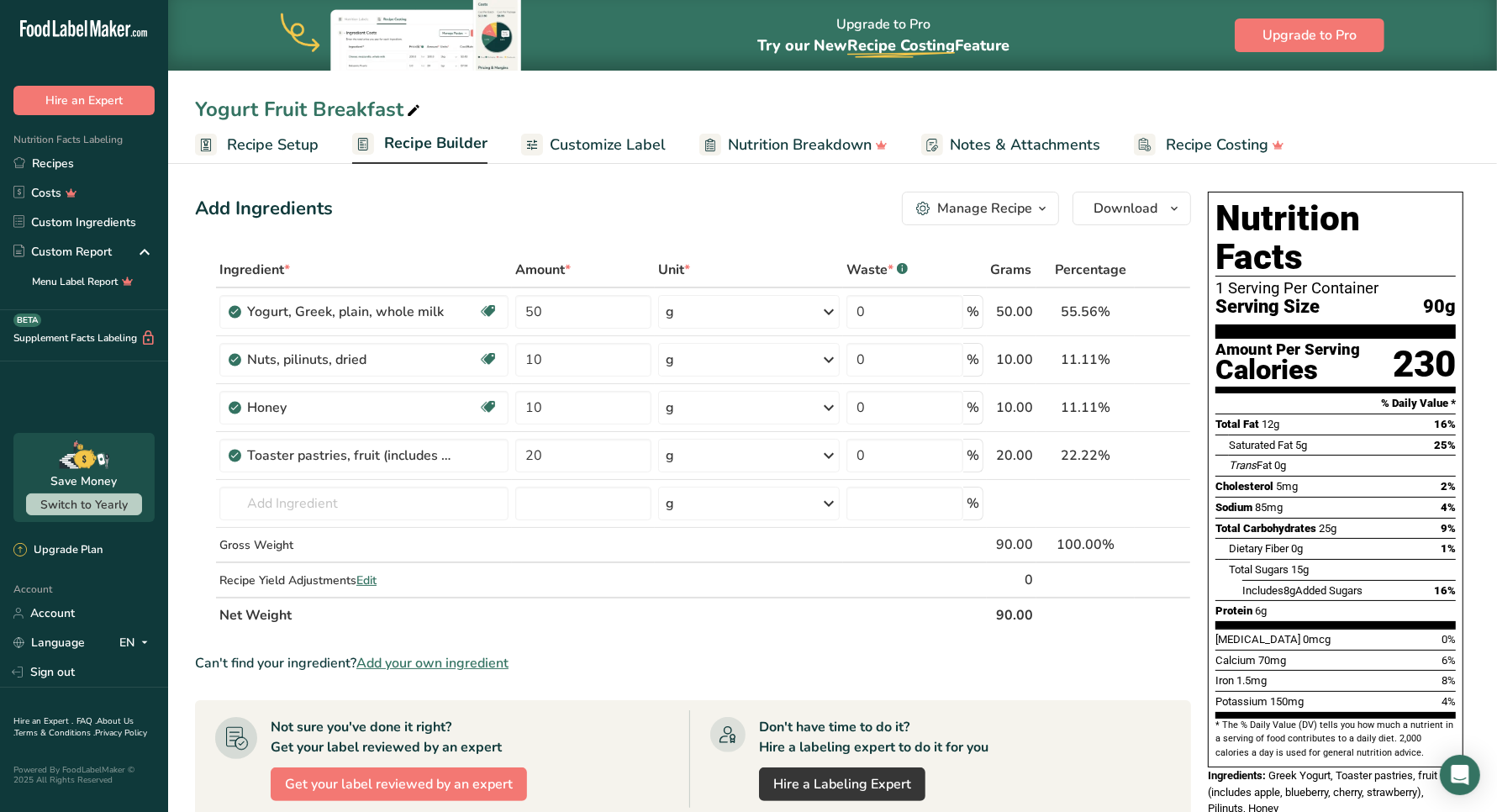 click on "Recipe Builder" at bounding box center [435, 143] 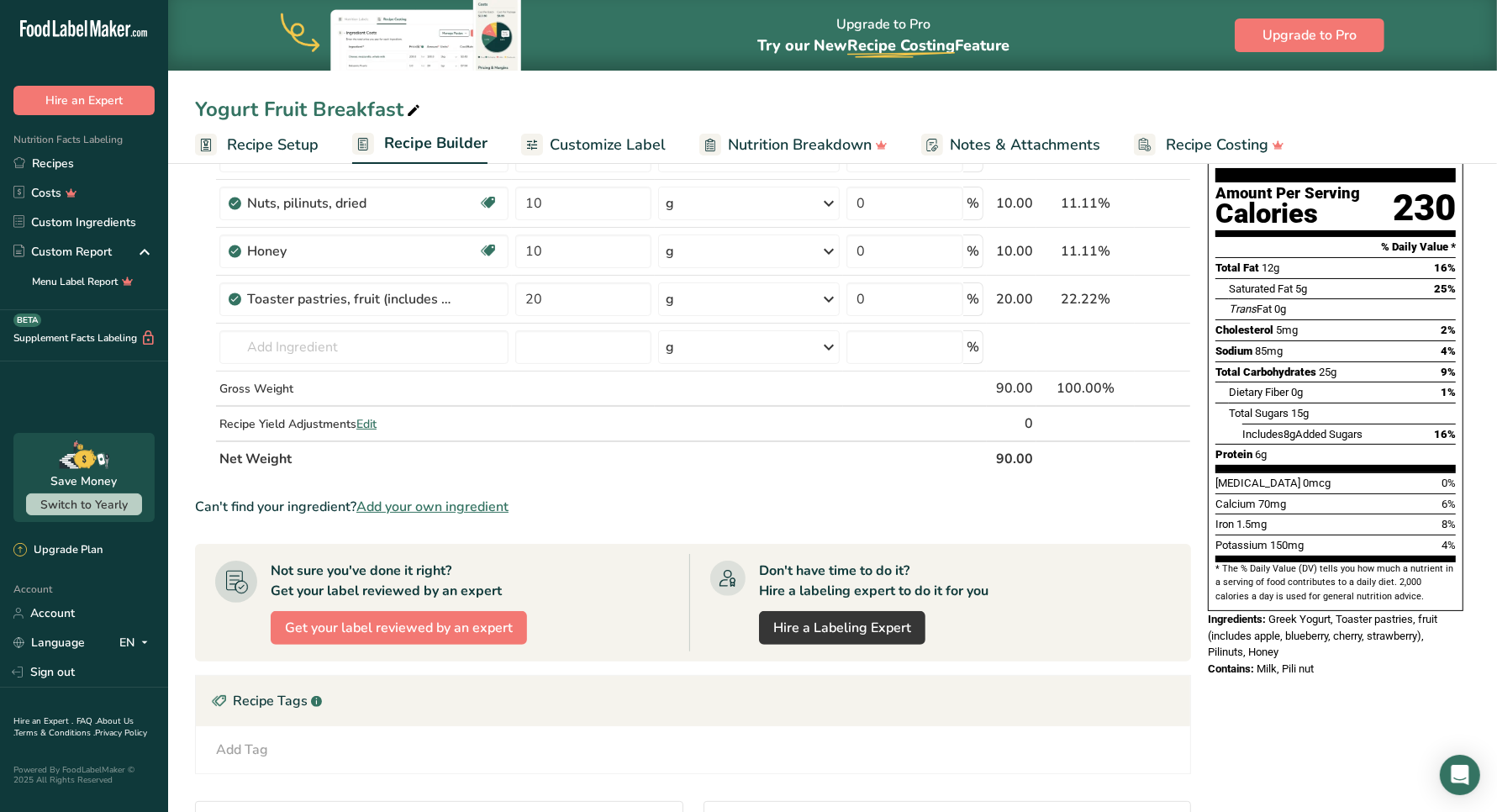 scroll, scrollTop: 210, scrollLeft: 0, axis: vertical 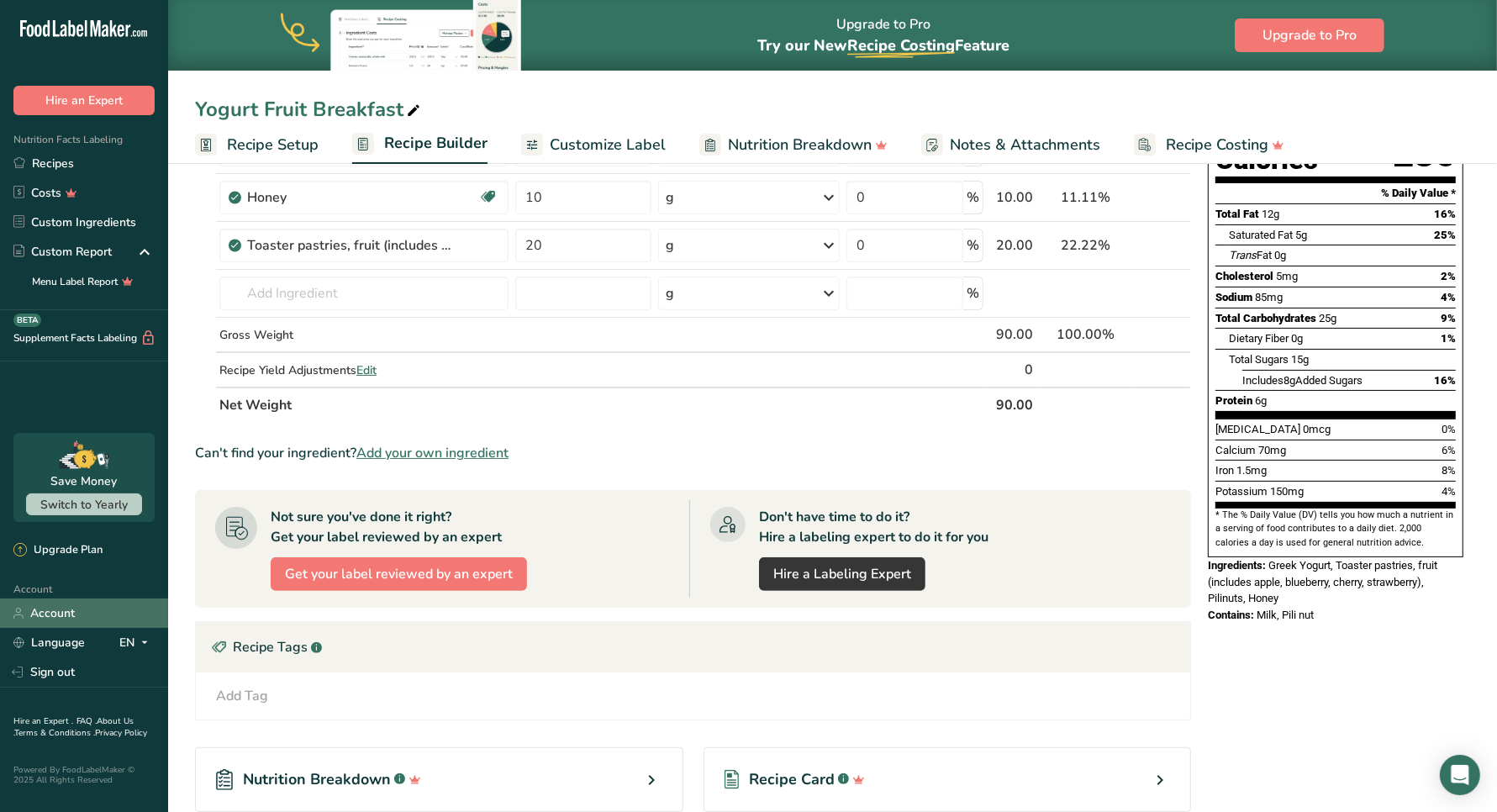 click on "Account" at bounding box center [84, 613] 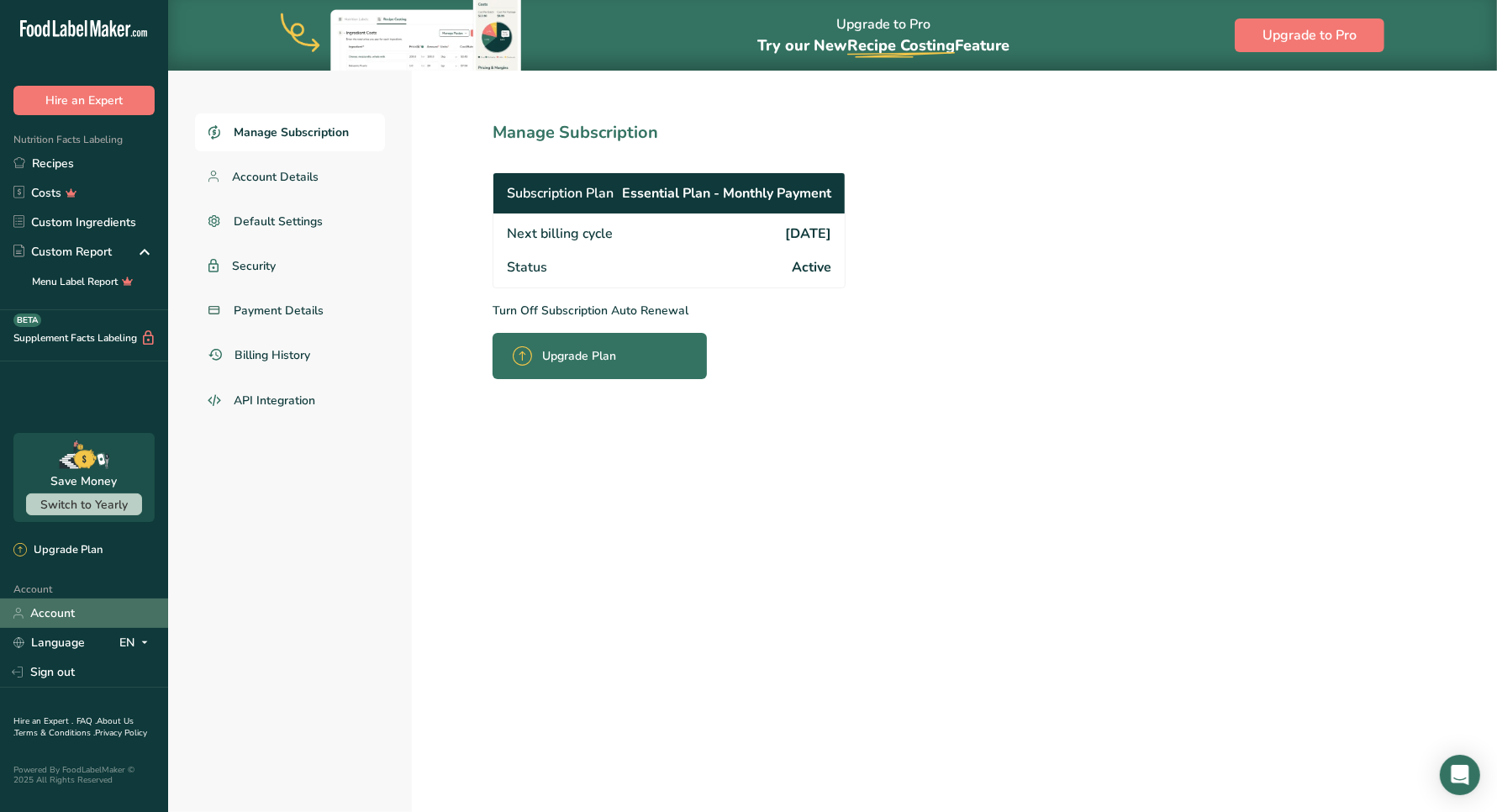 scroll, scrollTop: 0, scrollLeft: 0, axis: both 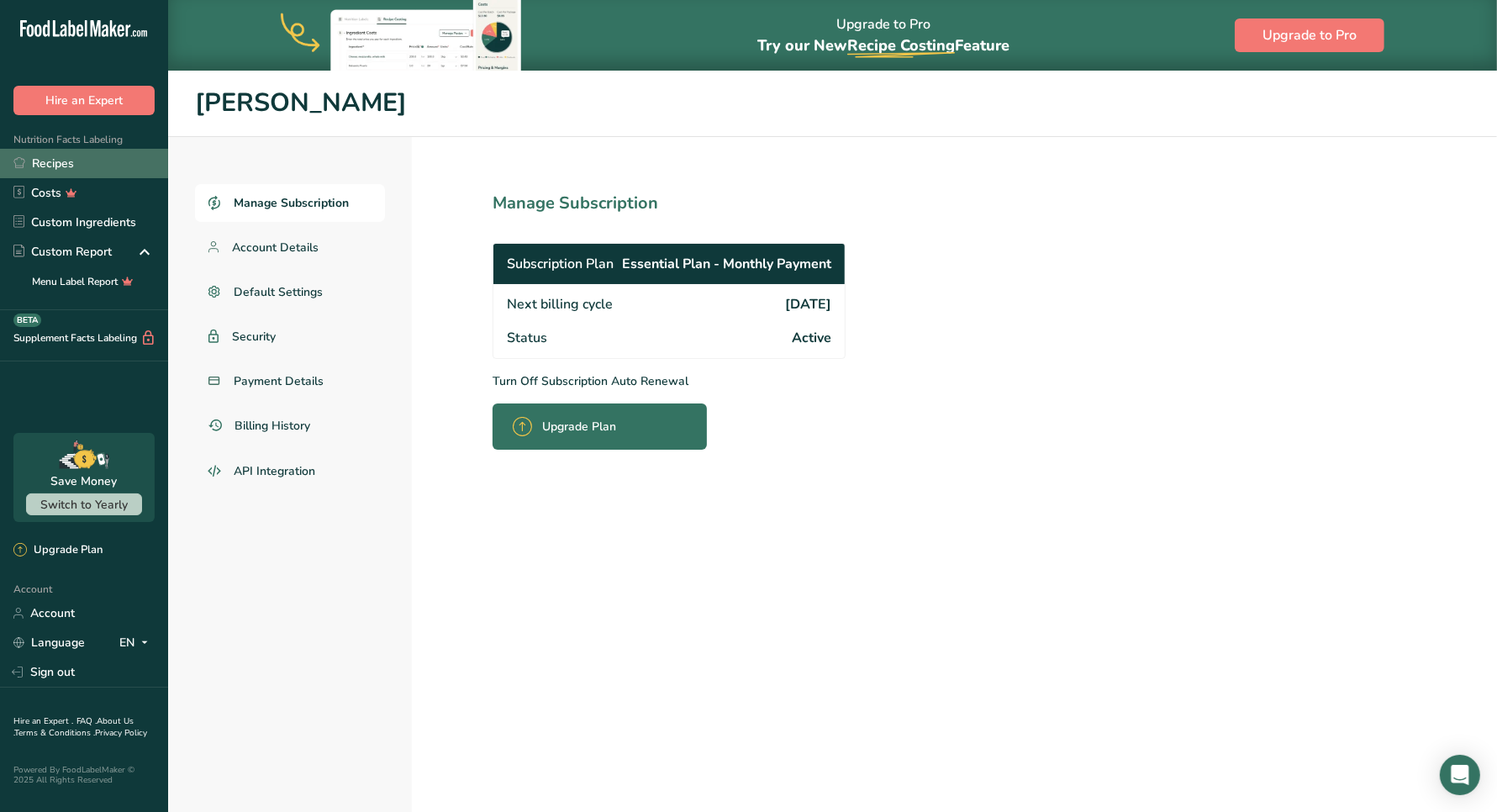 click on "Recipes" at bounding box center [84, 163] 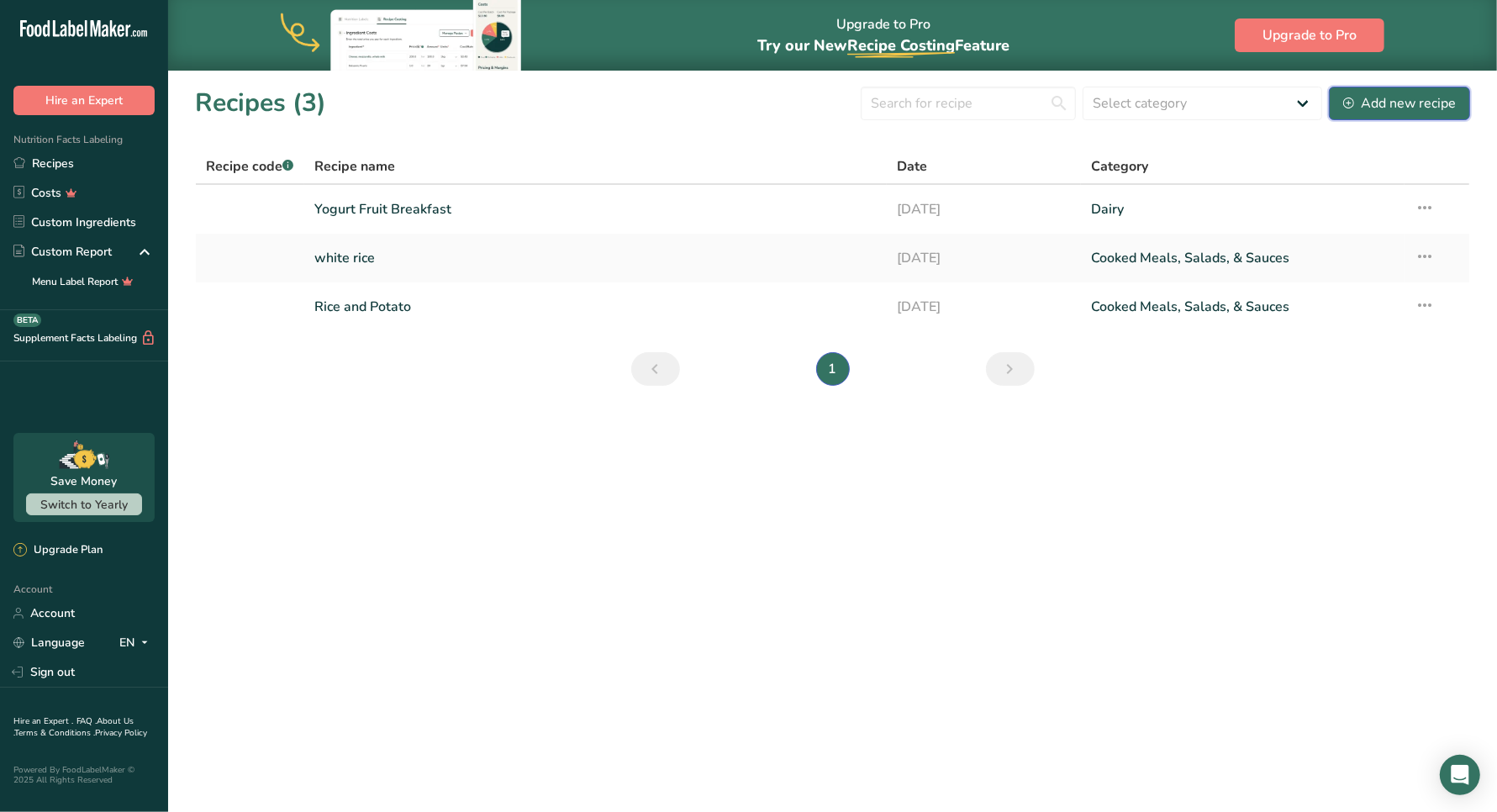 click on "Add new recipe" at bounding box center [1399, 103] 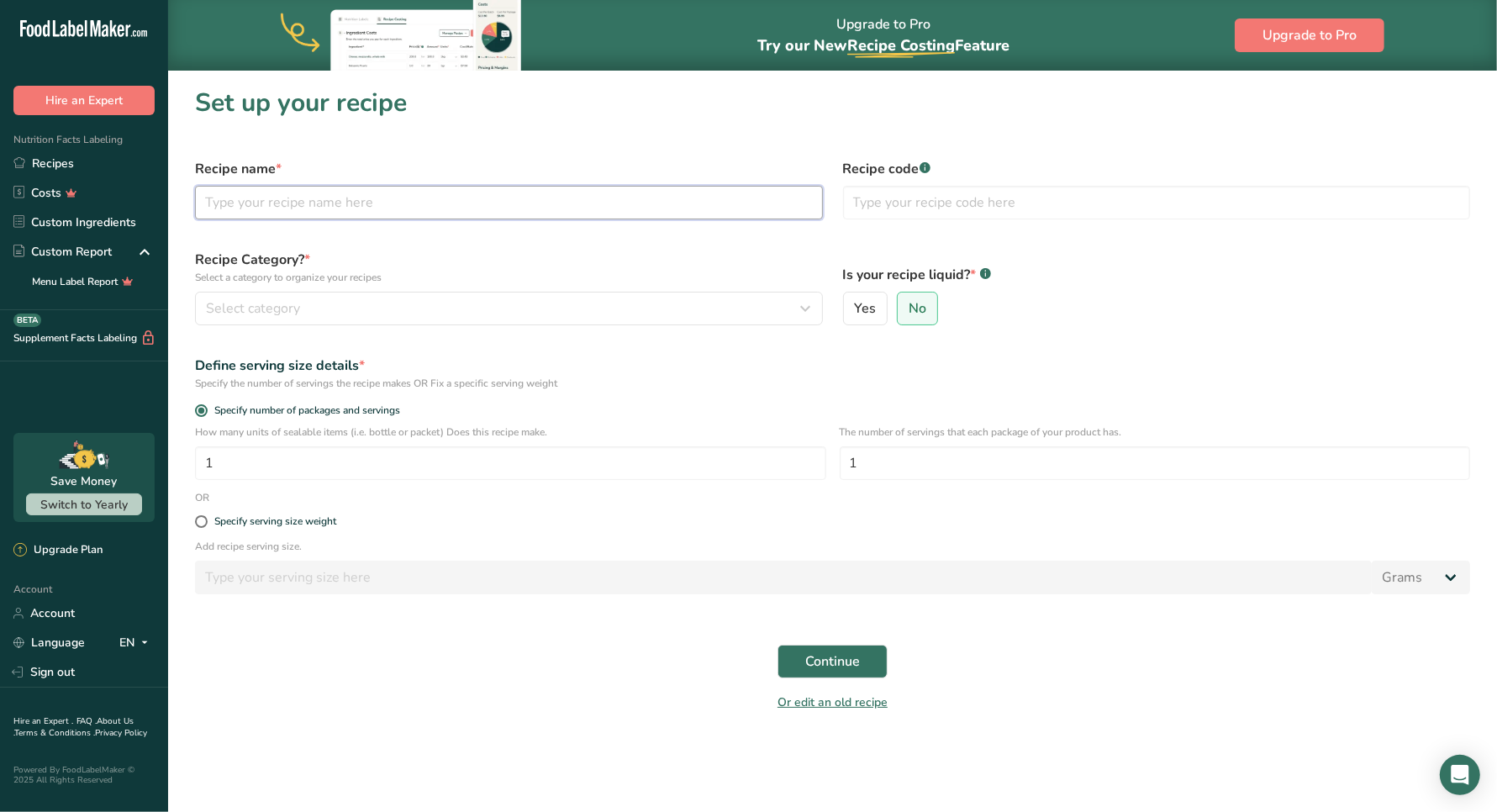 click at bounding box center (509, 203) 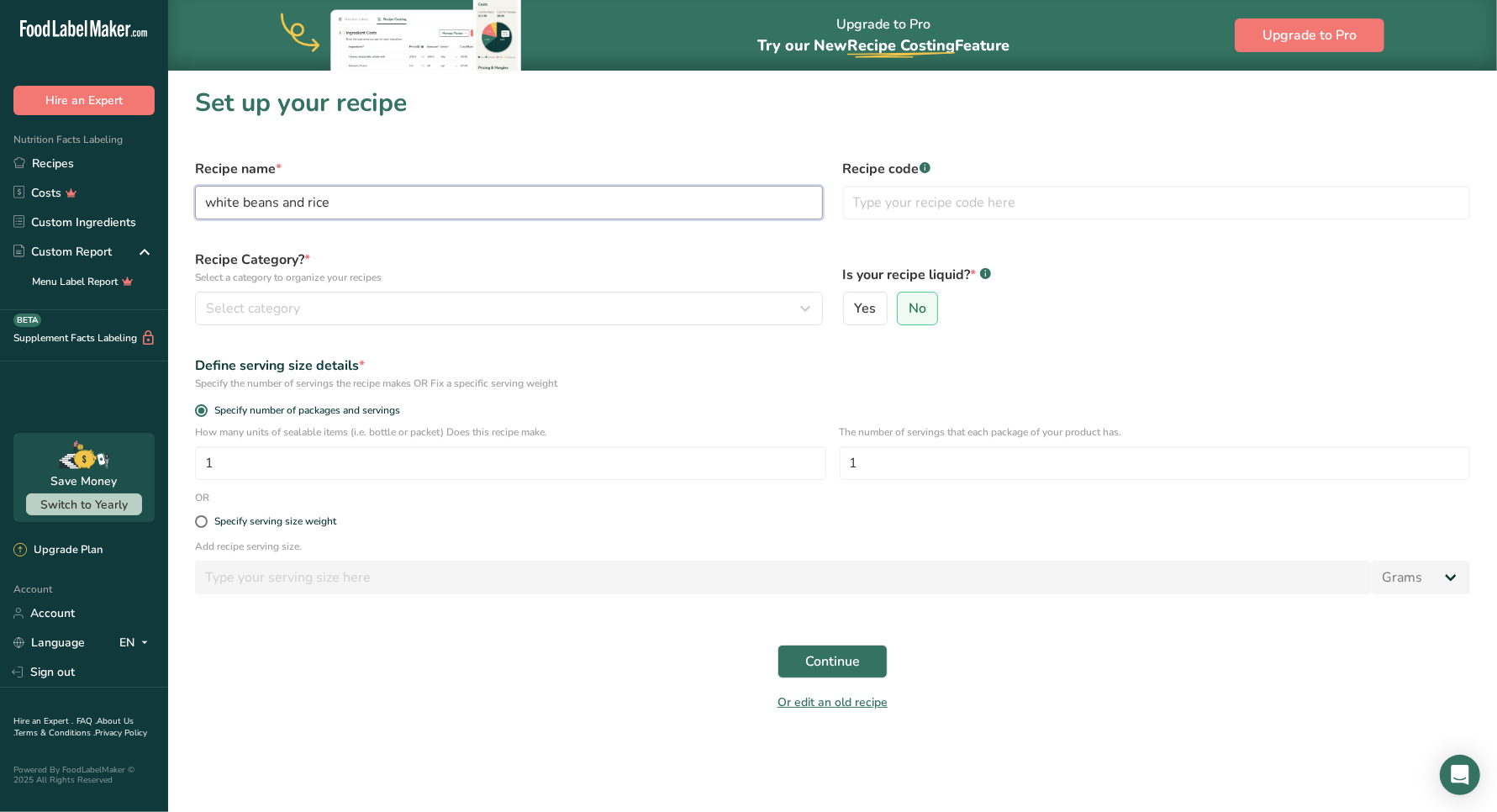 type on "white beans and rice" 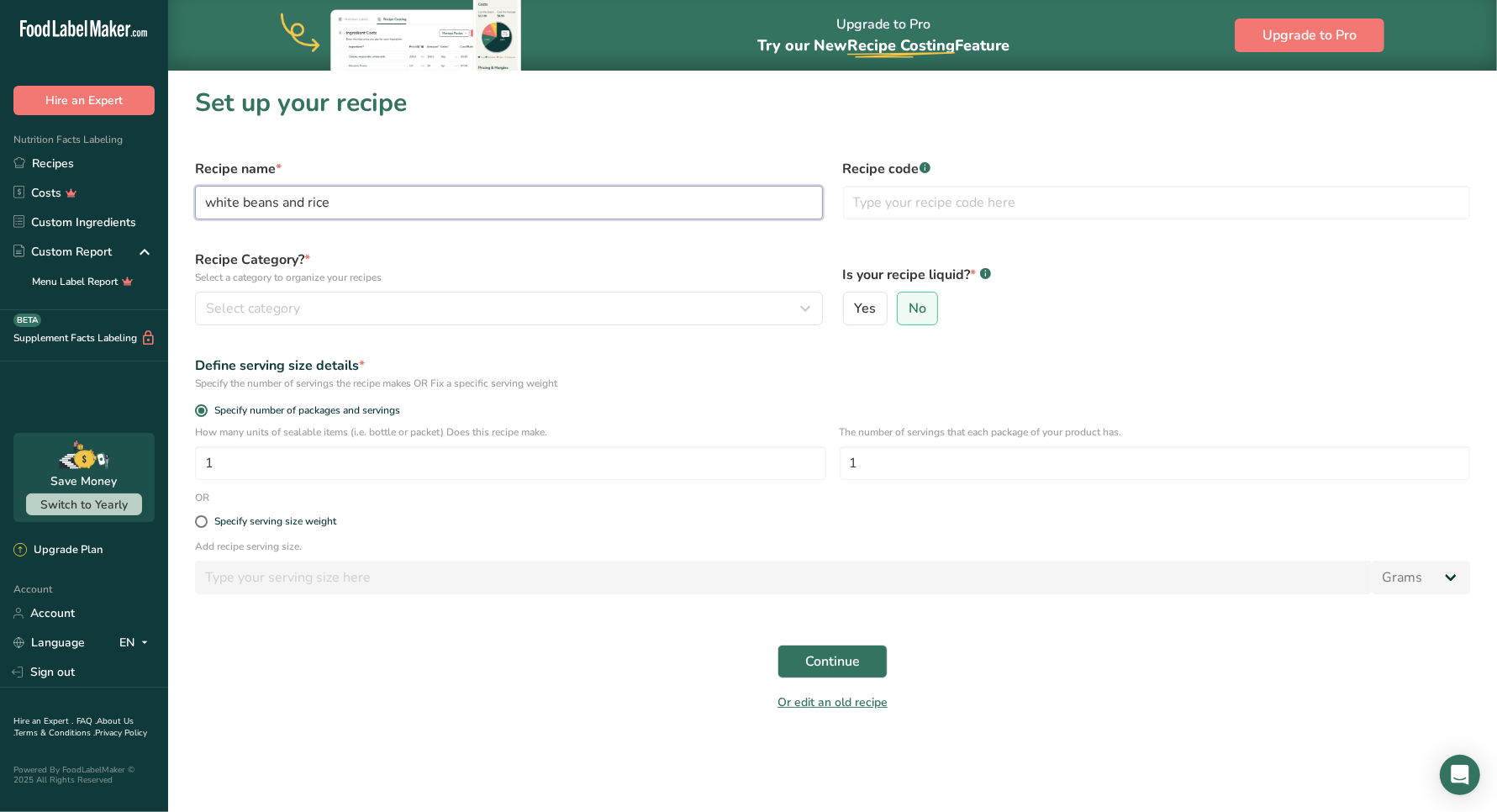 click on "Continue" at bounding box center (832, 662) 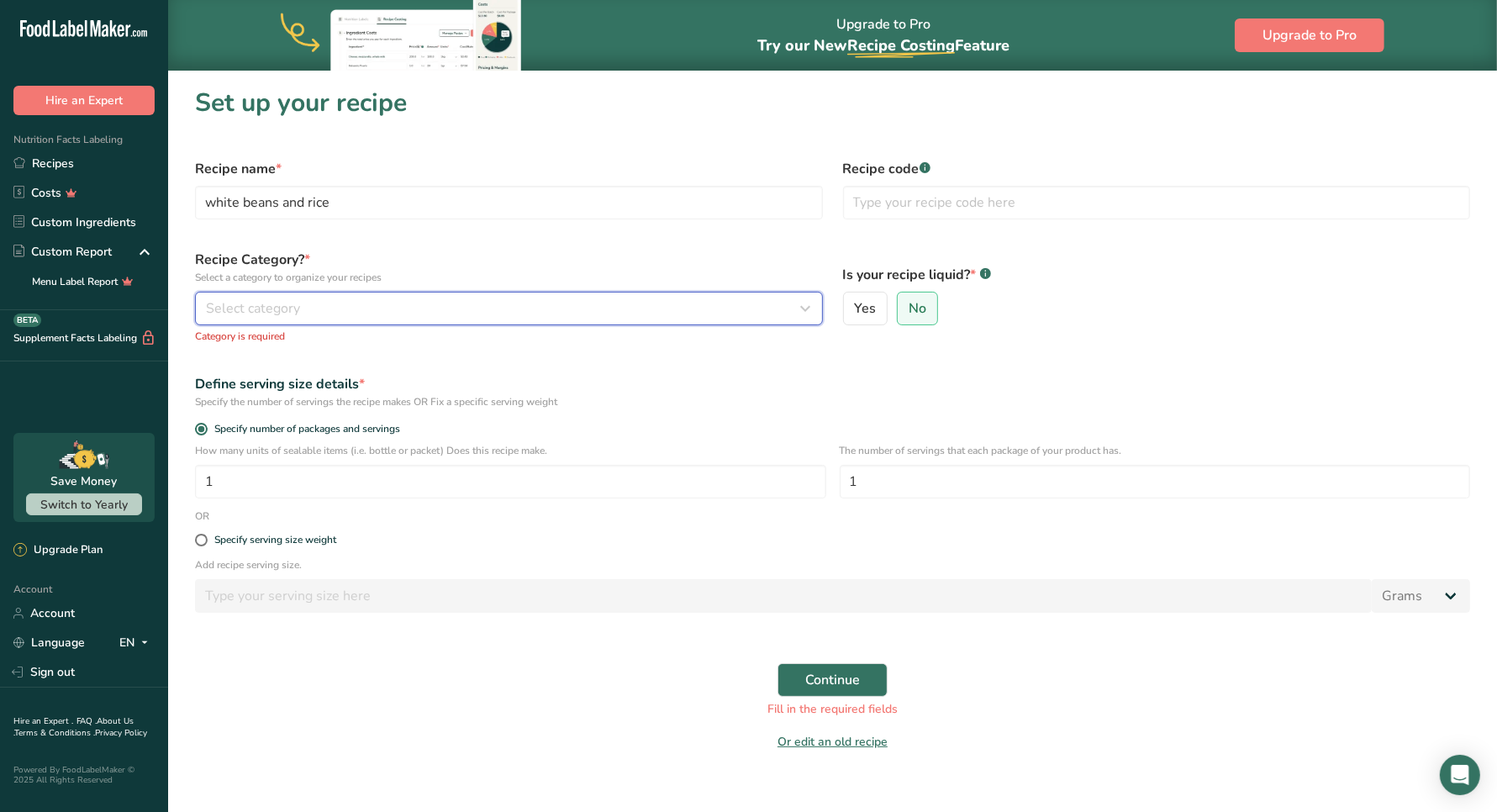 click on "Select category" at bounding box center [503, 308] 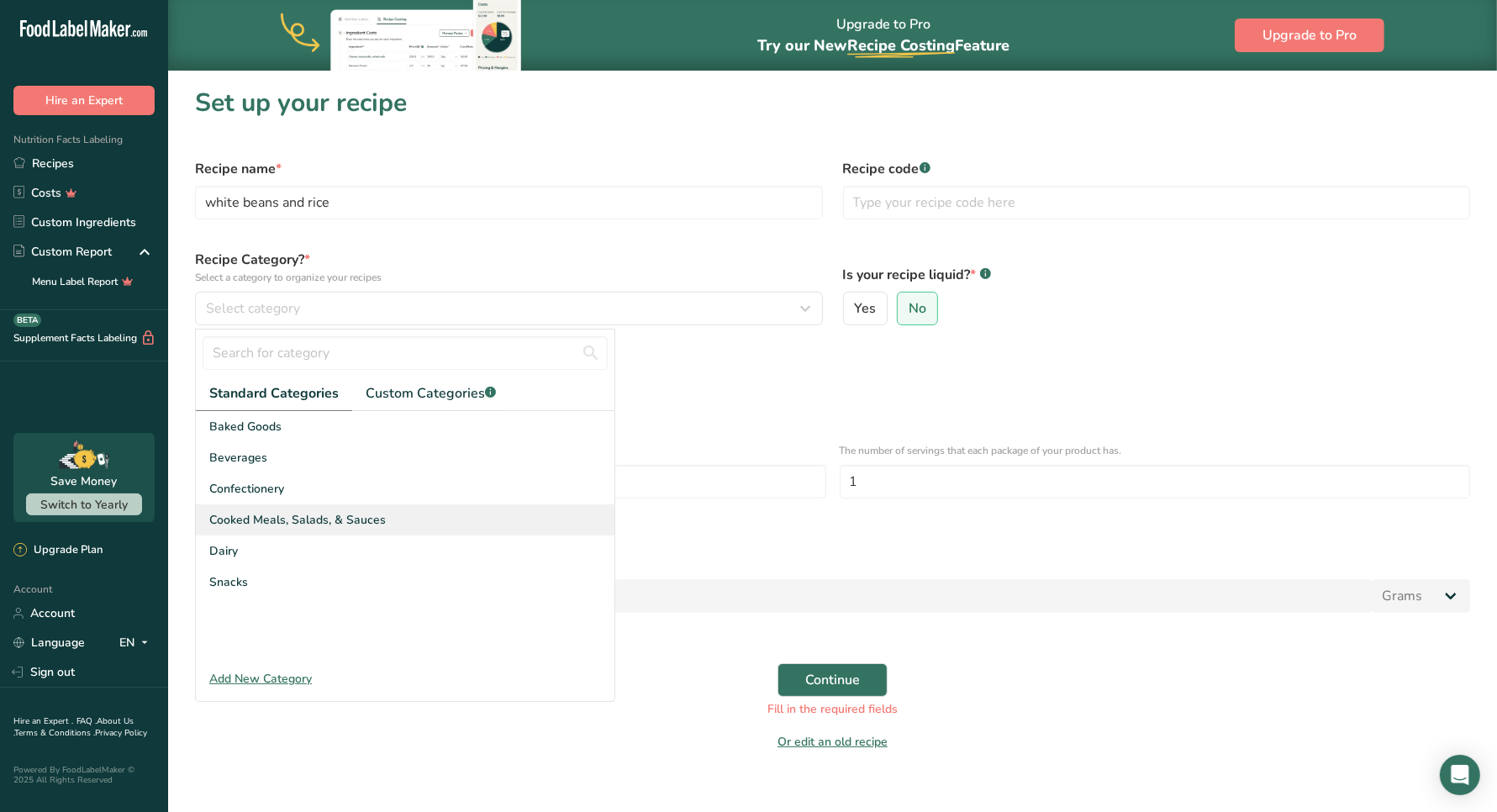 click on "Cooked Meals, Salads, & Sauces" at bounding box center [298, 519] 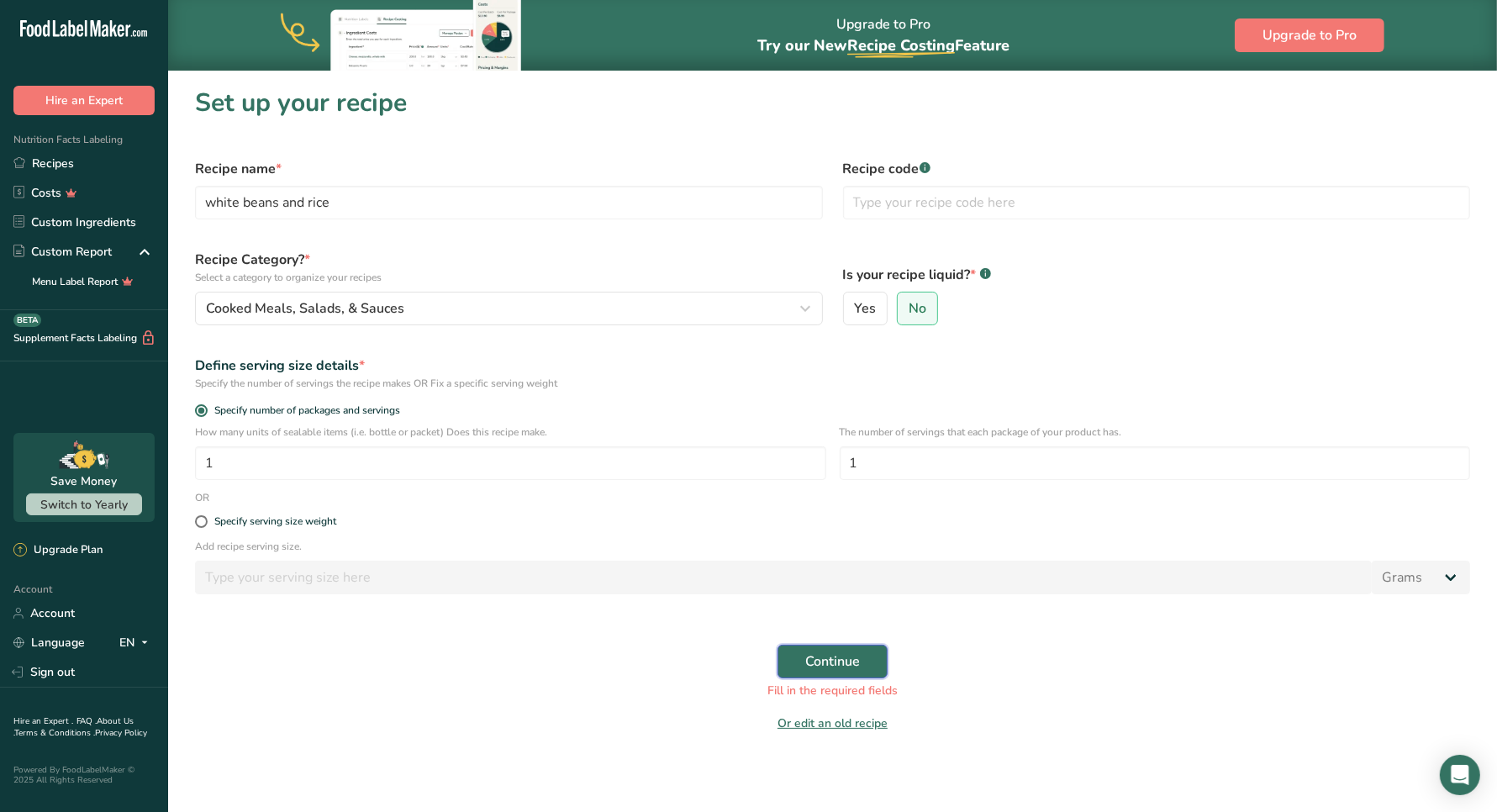 click on "Continue" at bounding box center [832, 662] 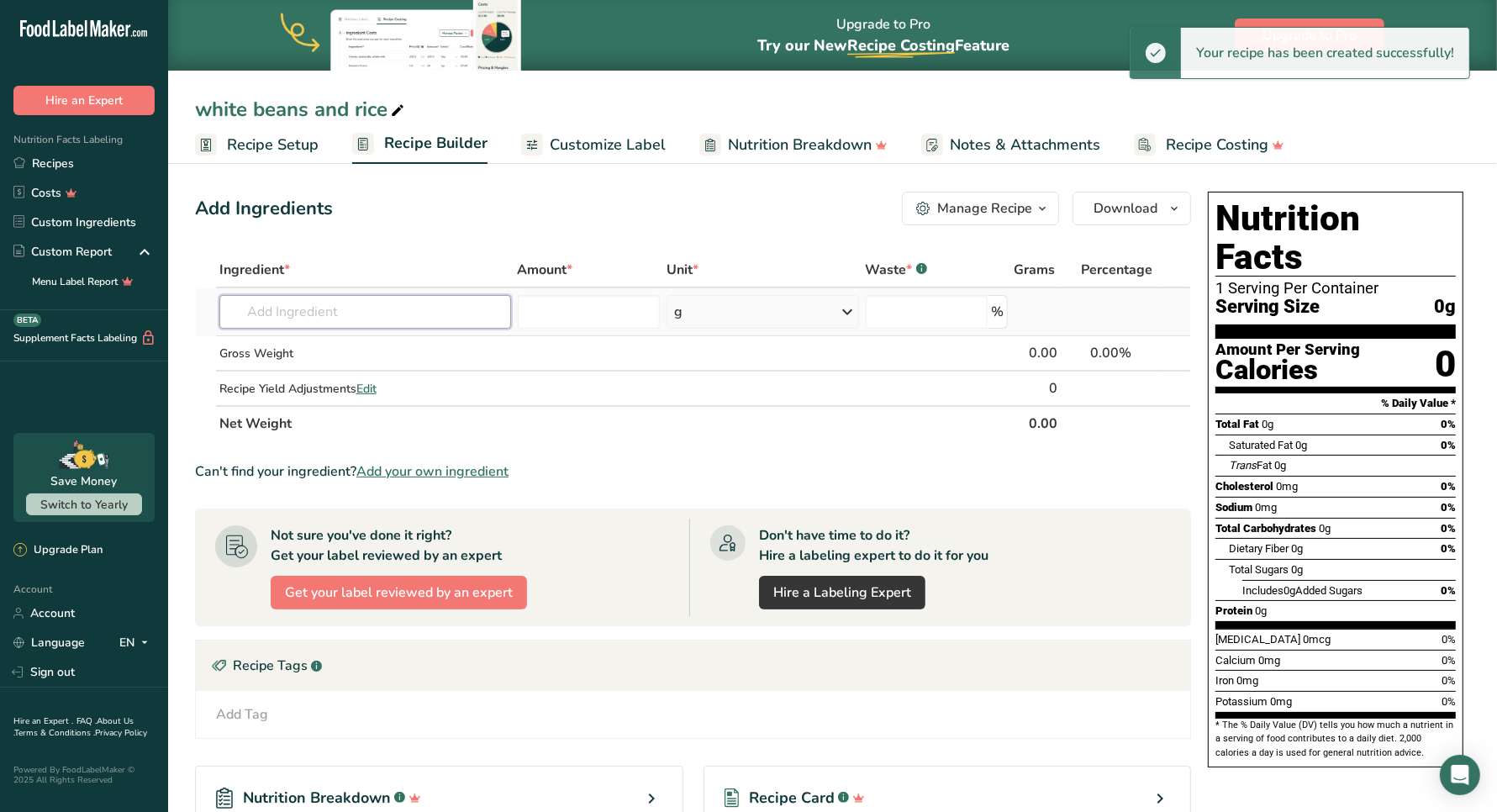 click at bounding box center (365, 312) 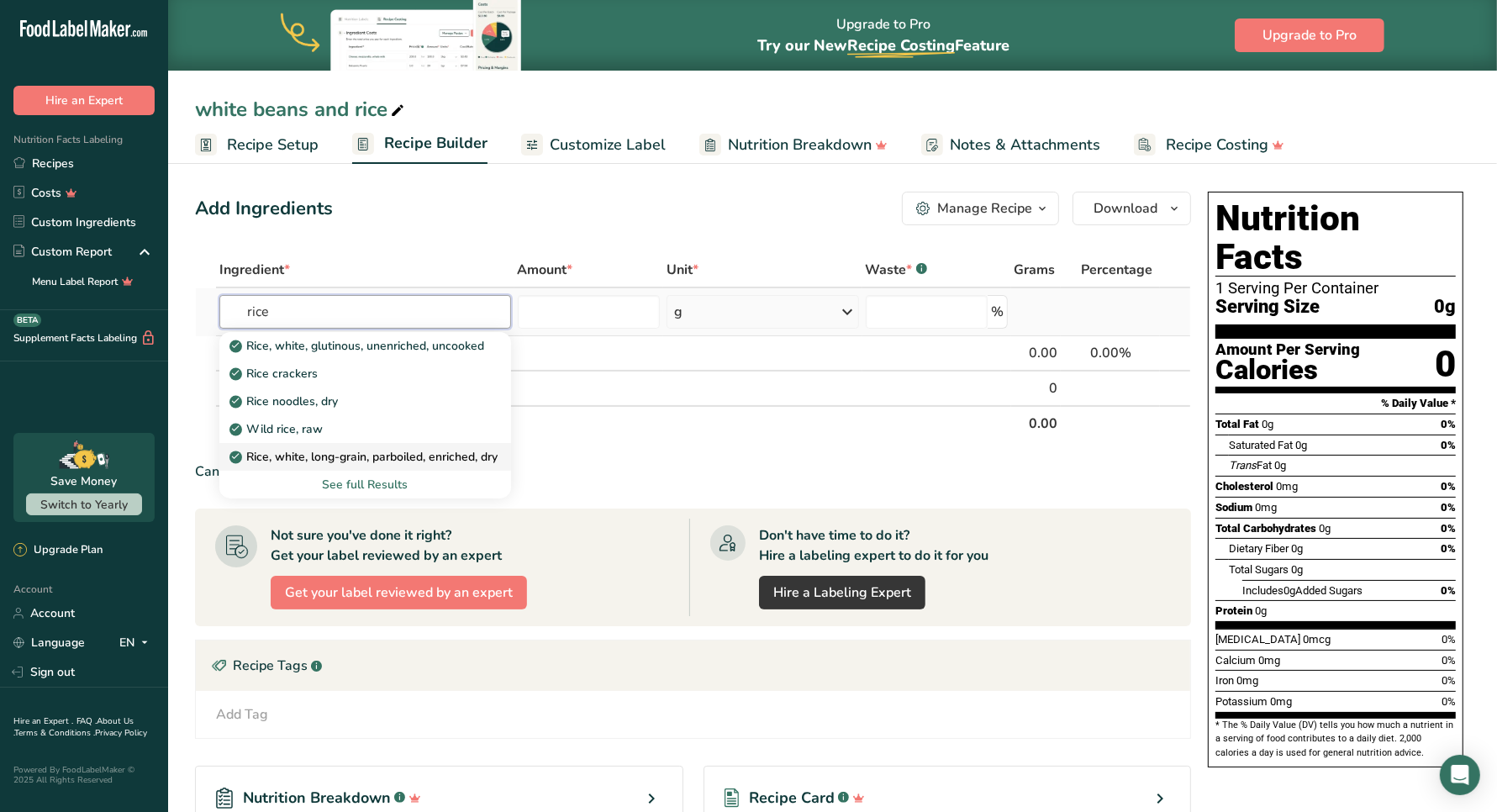type on "rice" 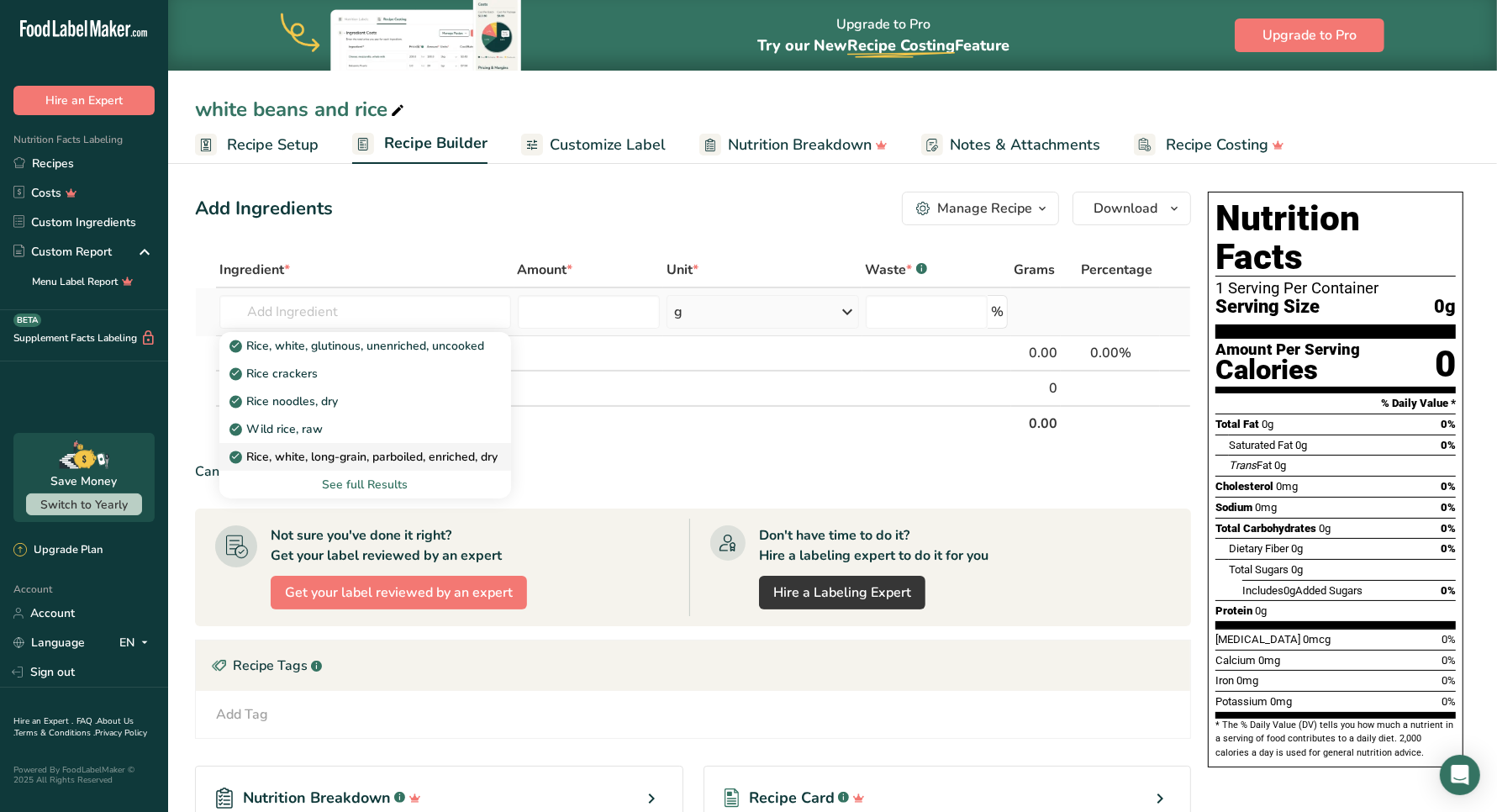 click on "Rice, white, long-grain, parboiled, enriched, dry" at bounding box center (365, 456) 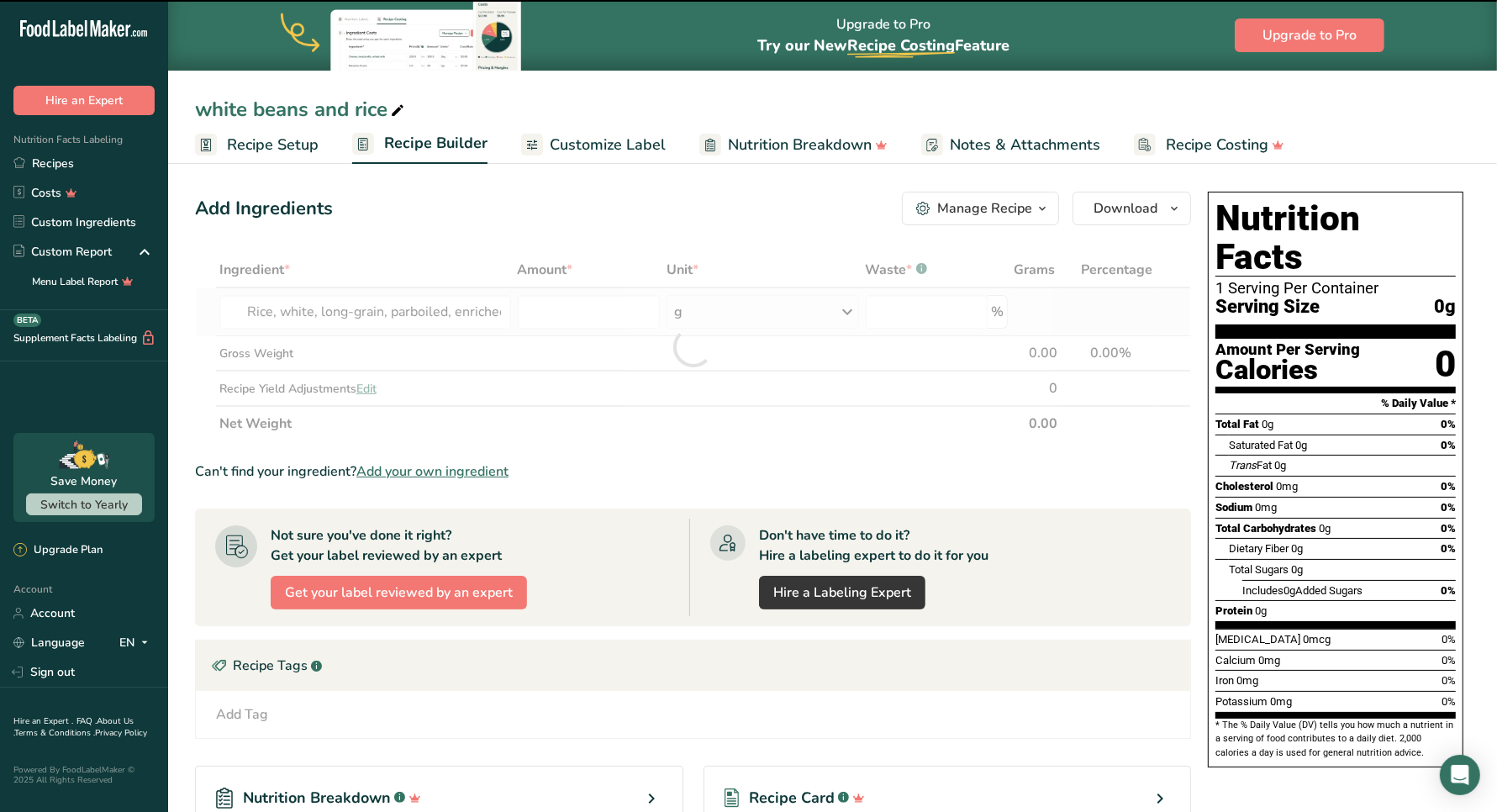 type on "0" 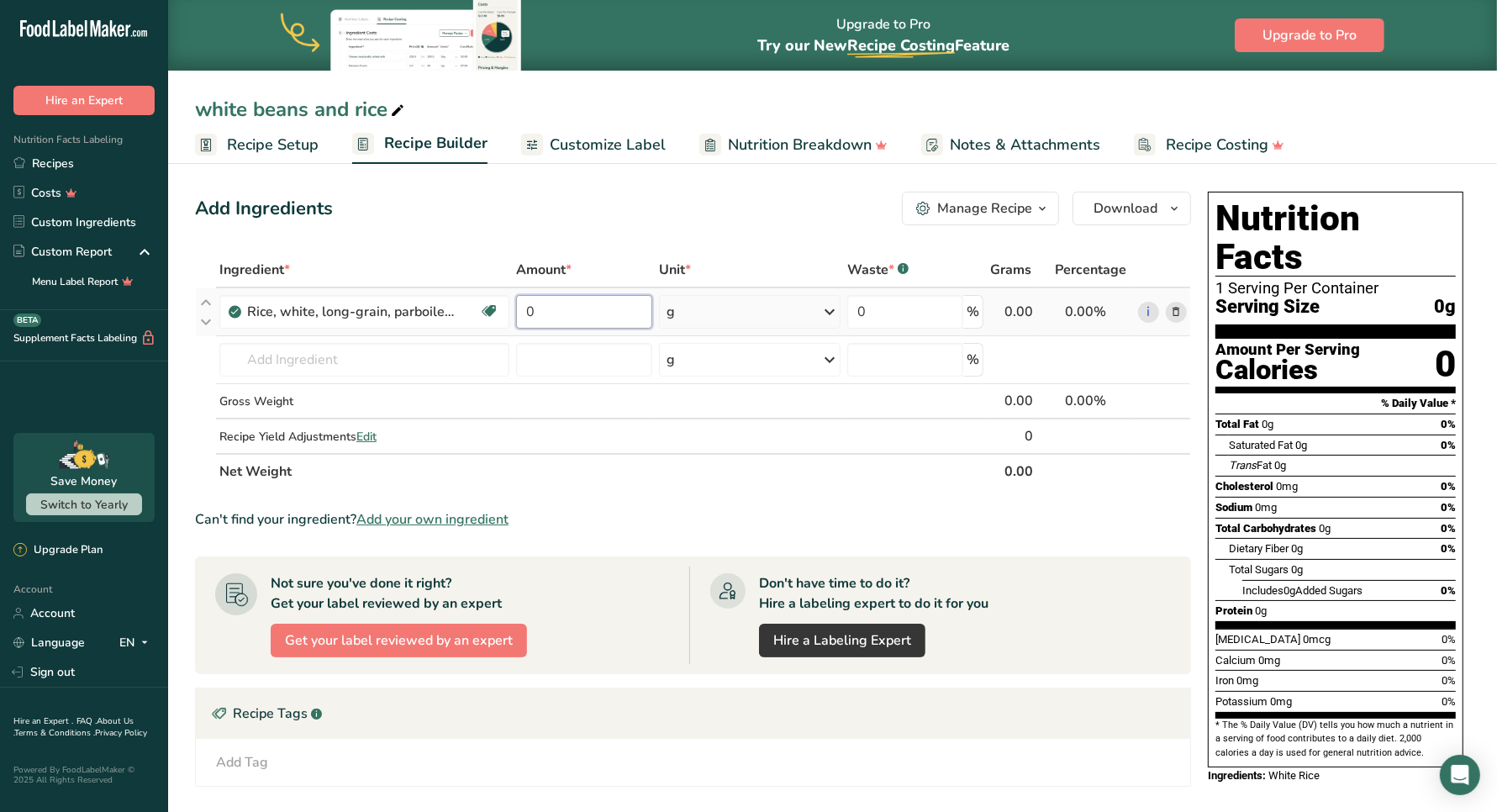 click on "0" at bounding box center [584, 312] 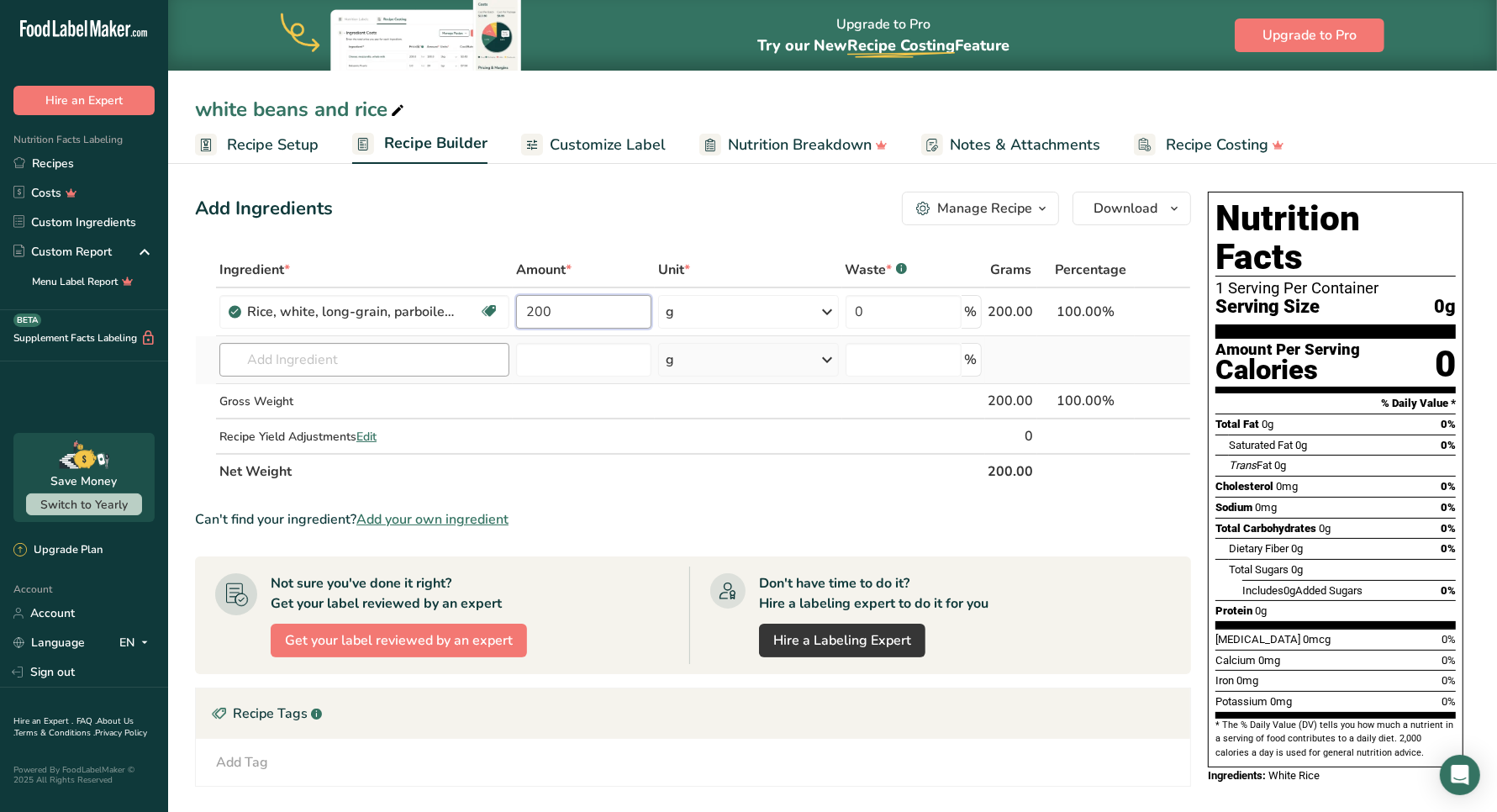 type on "200" 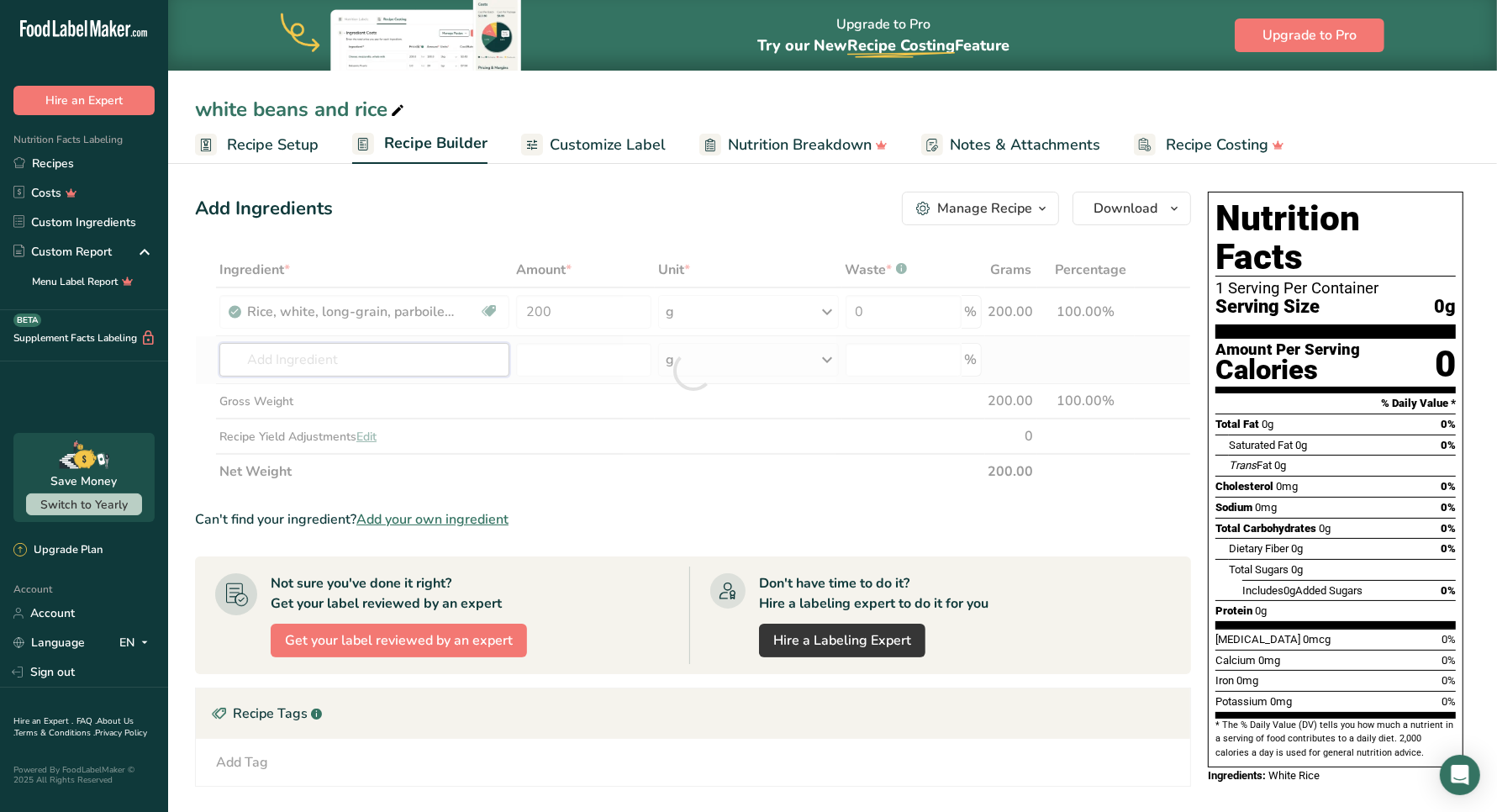 click on "Ingredient *
Amount *
Unit *
Waste *   .a-a{fill:#347362;}.b-a{fill:#fff;}          Grams
Percentage
Rice, white, long-grain, parboiled, enriched, dry
Dairy free
Gluten free
Vegan
Vegetarian
Soy free
200
g
Portions
1 cup
Weight Units
g
kg
mg
See more
Volume Units
l
Volume units require a density conversion. If you know your ingredient's density enter it below. Otherwise, click on "RIA" our AI Regulatory bot - she will be able to help you
lb/ft3
g/cm3
Confirm
mL
lb/ft3" at bounding box center [693, 371] 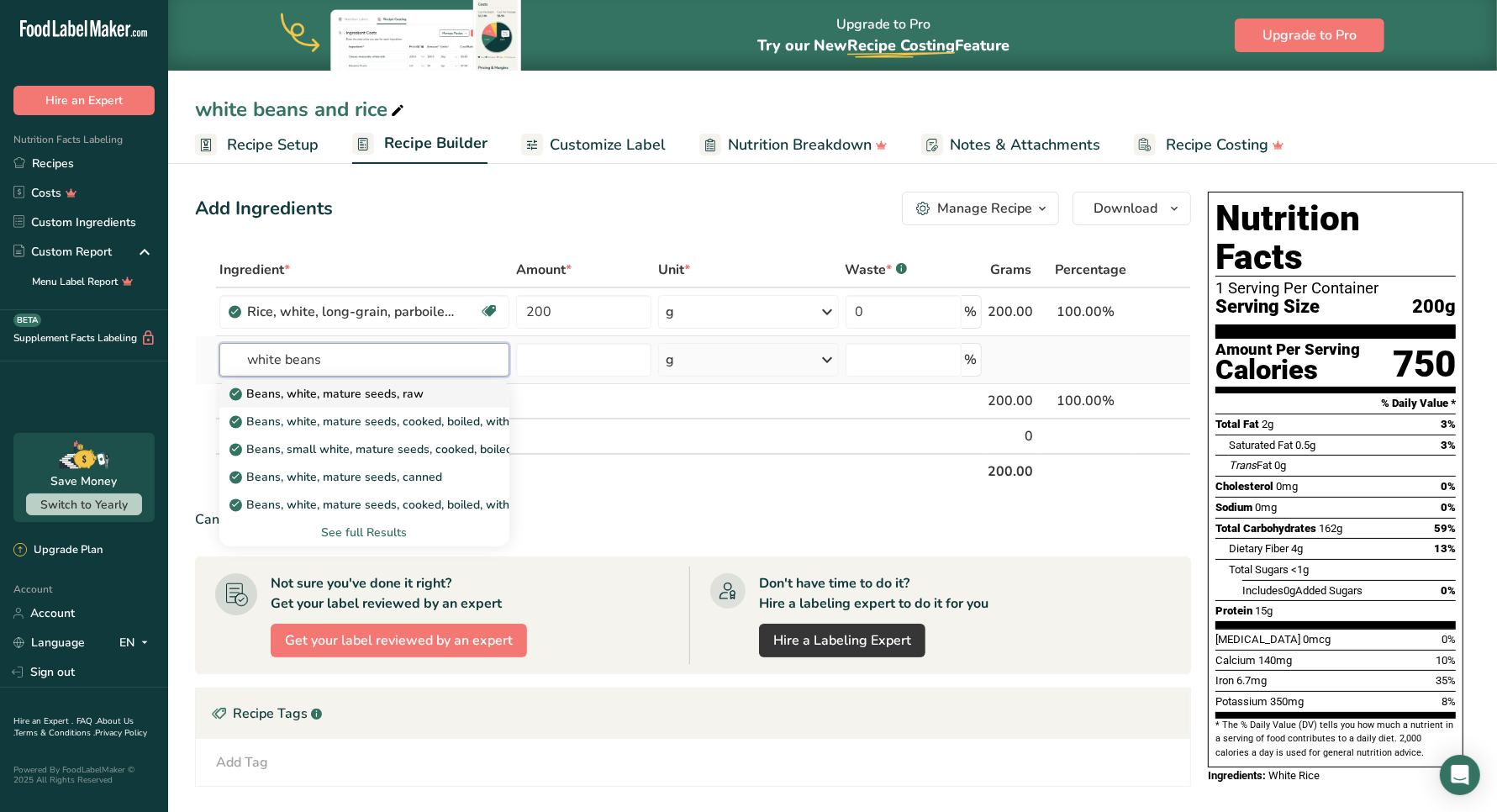 type on "white beans" 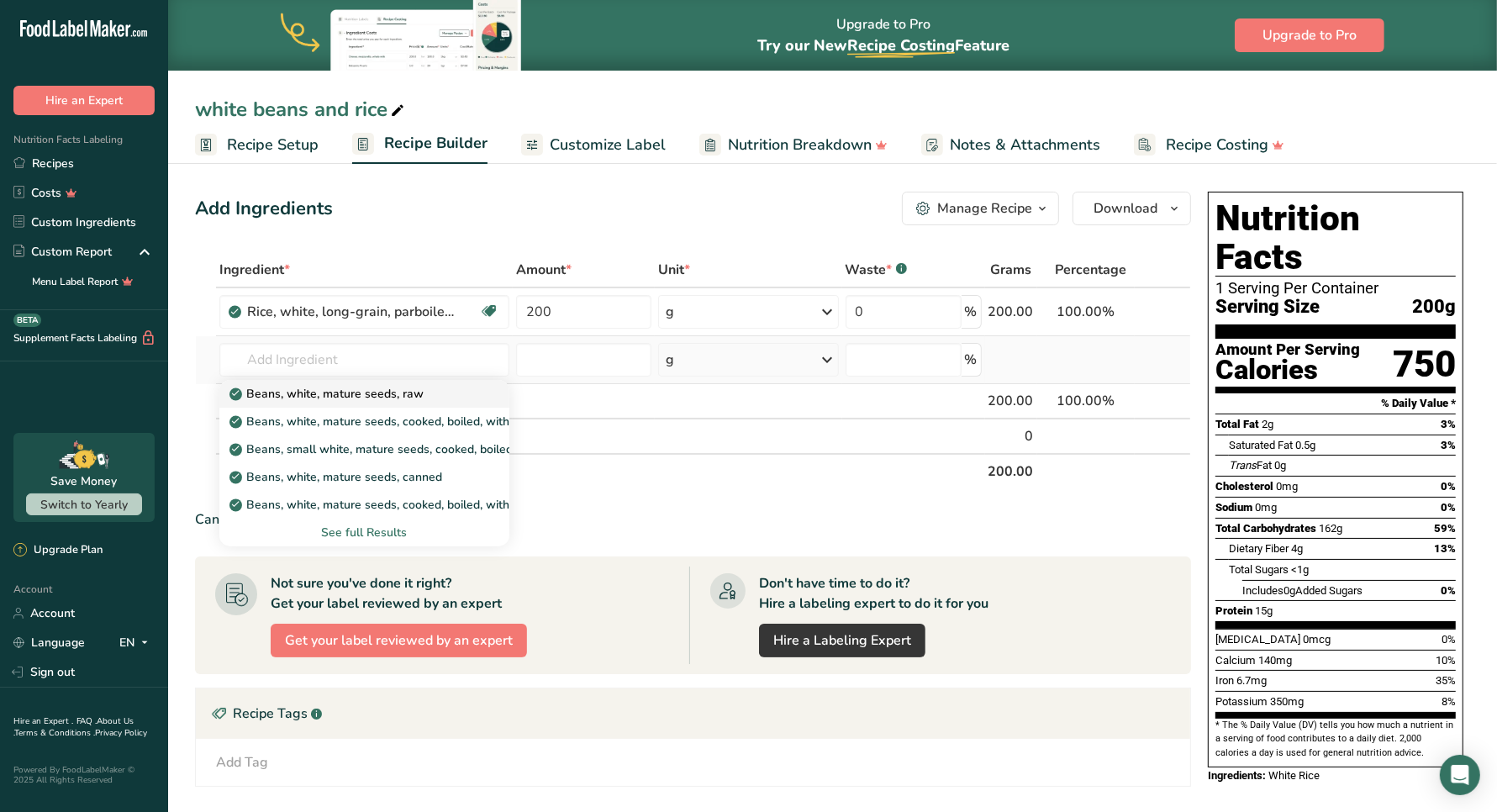 click on "Beans, white, mature seeds, raw" at bounding box center [328, 393] 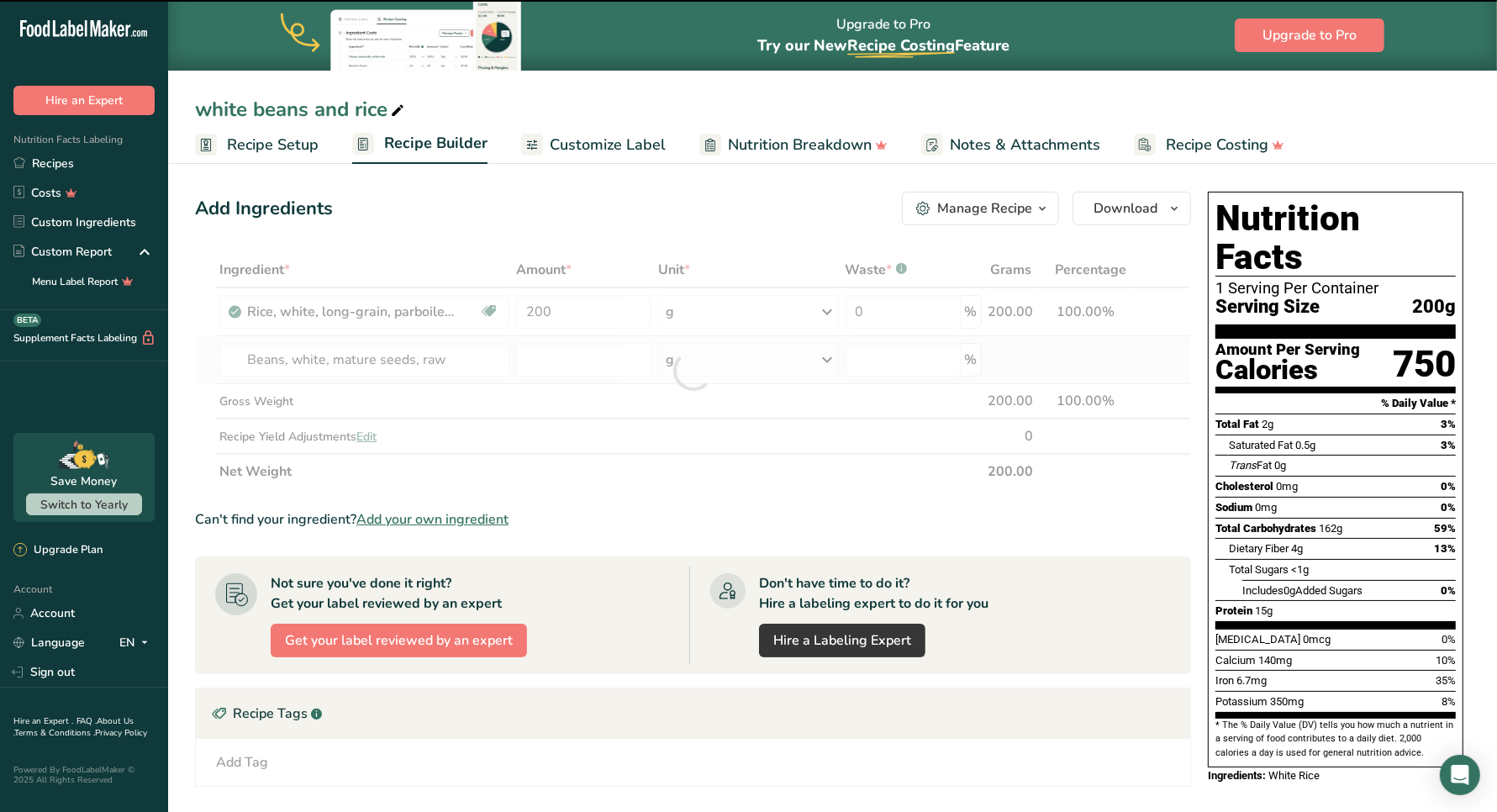 type on "0" 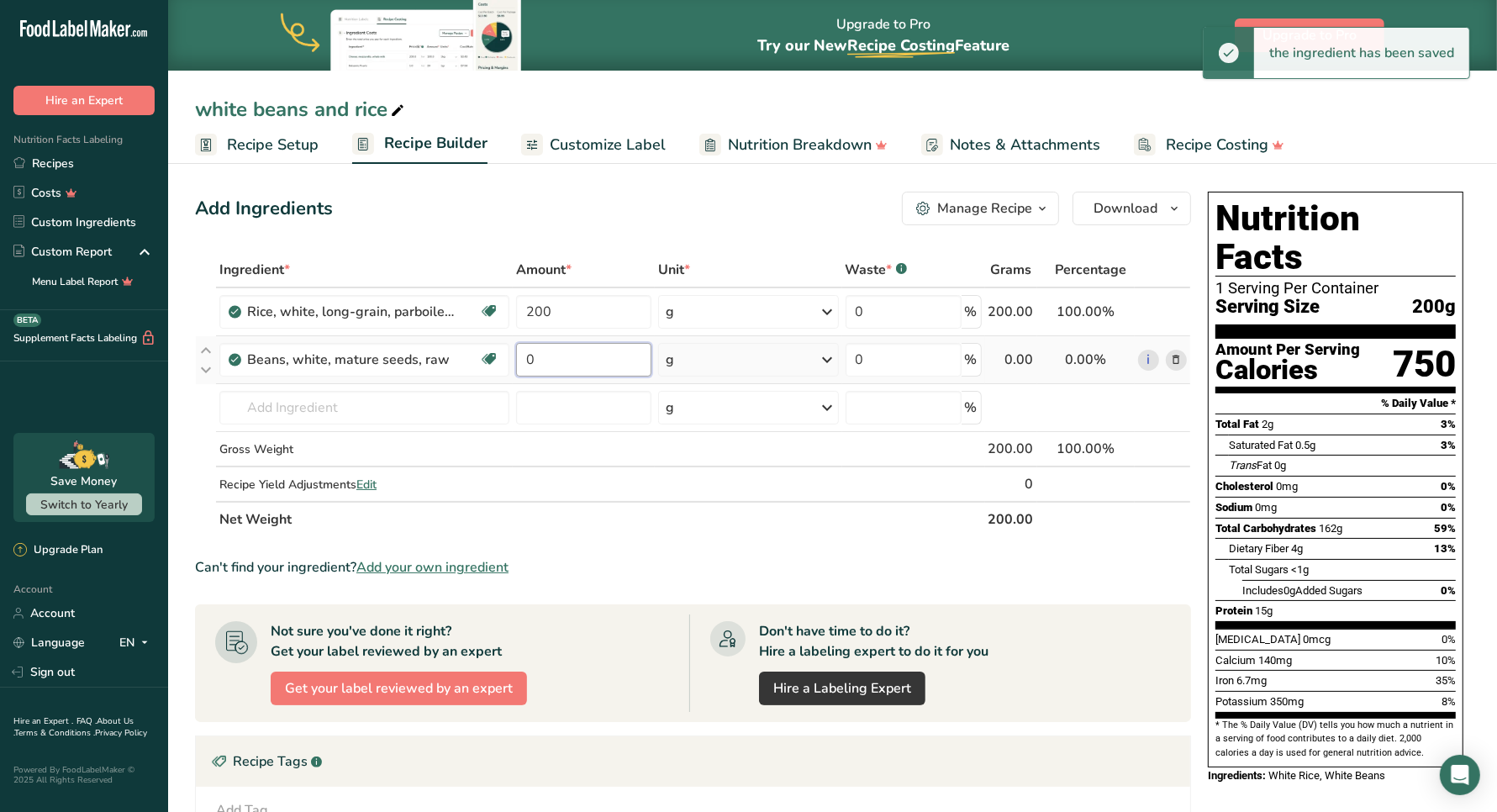 click on "0" at bounding box center [583, 360] 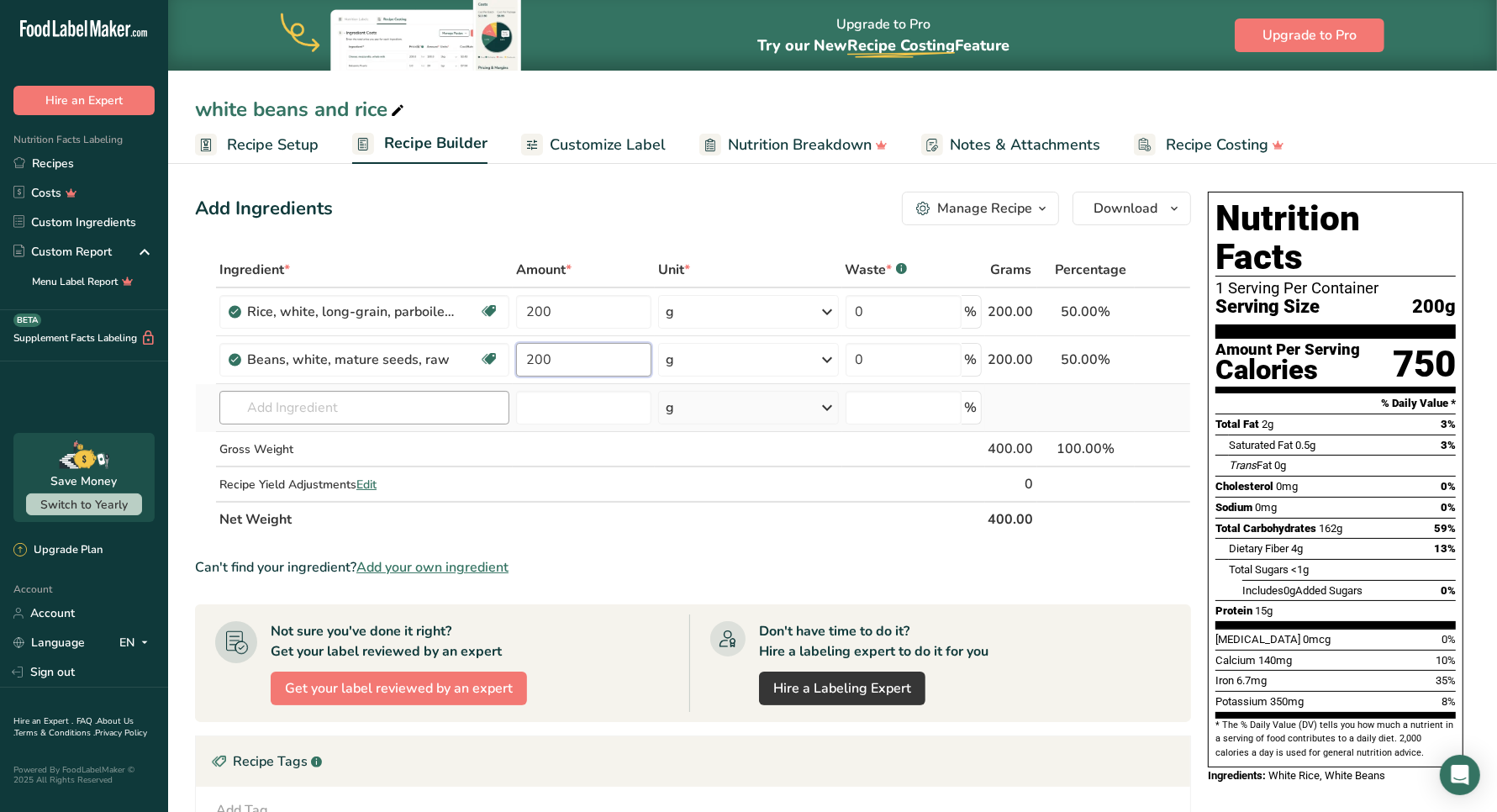 type on "200" 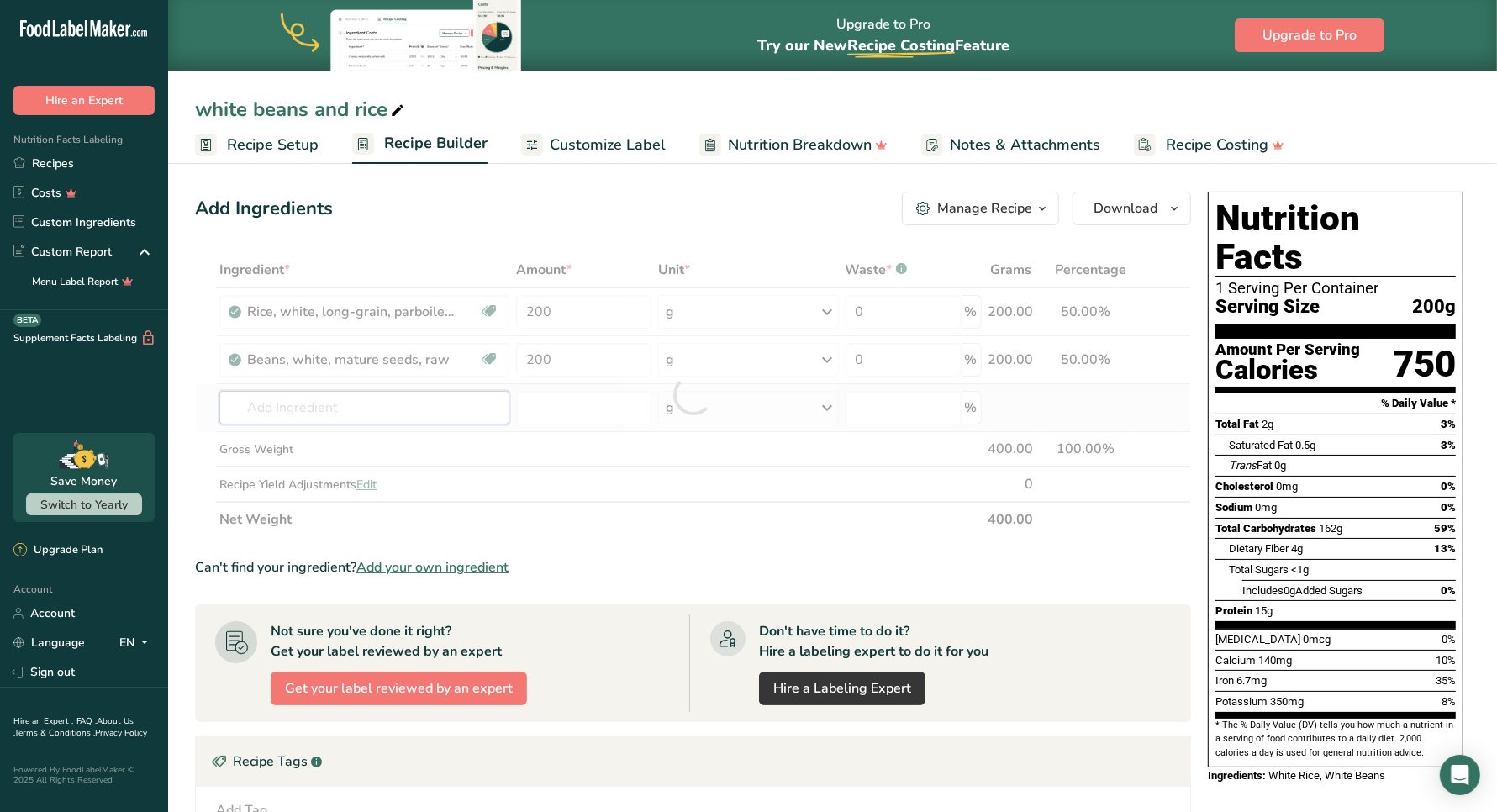 click on "Ingredient *
Amount *
Unit *
Waste *   .a-a{fill:#347362;}.b-a{fill:#fff;}          Grams
Percentage
Rice, white, long-grain, parboiled, enriched, dry
Dairy free
Gluten free
Vegan
Vegetarian
Soy free
200
g
Portions
1 cup
Weight Units
g
kg
mg
See more
Volume Units
l
Volume units require a density conversion. If you know your ingredient's density enter it below. Otherwise, click on "RIA" our AI Regulatory bot - she will be able to help you
lb/ft3
g/cm3
Confirm
mL
lb/ft3" at bounding box center (693, 394) 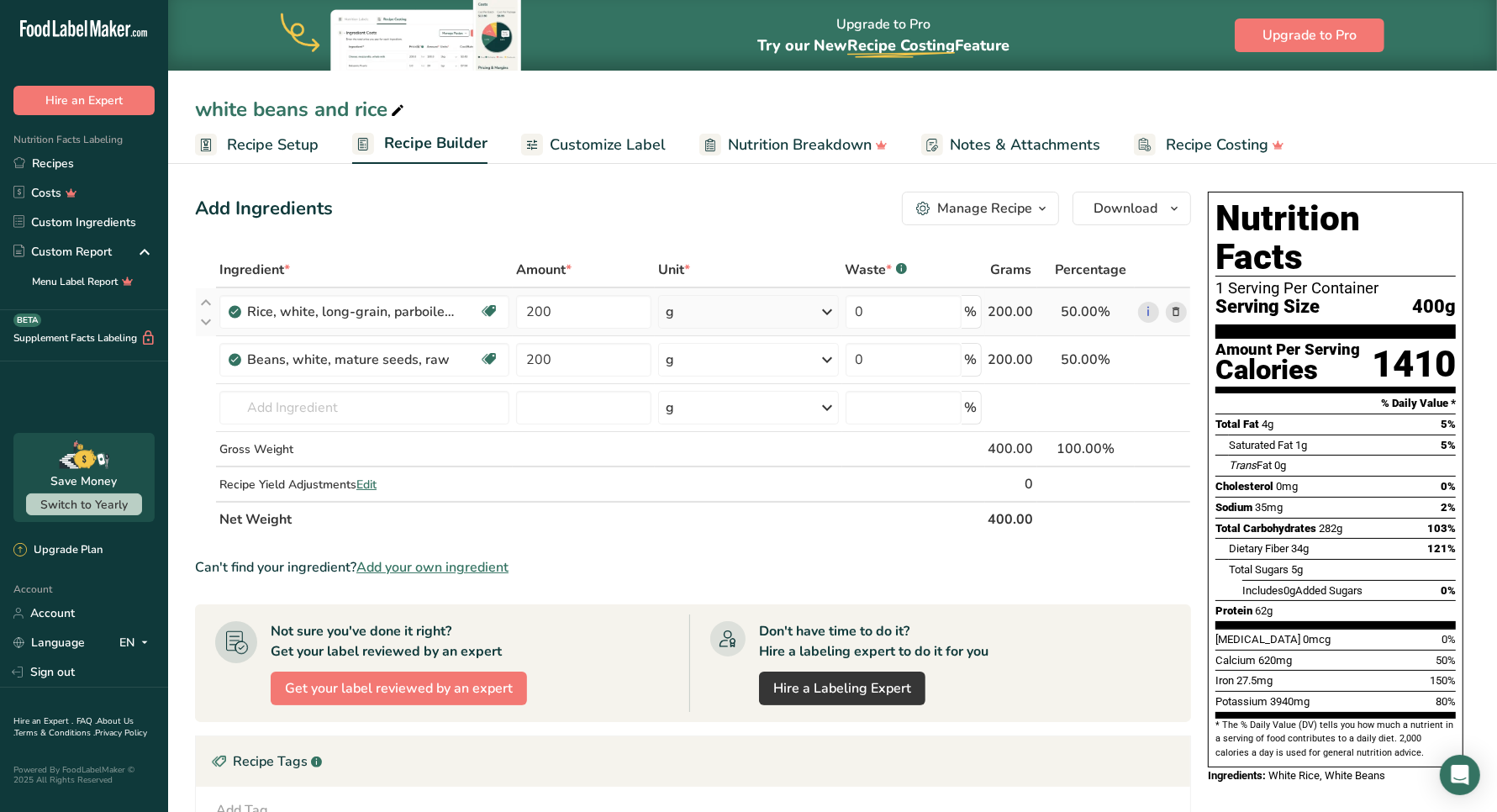 click at bounding box center [828, 312] 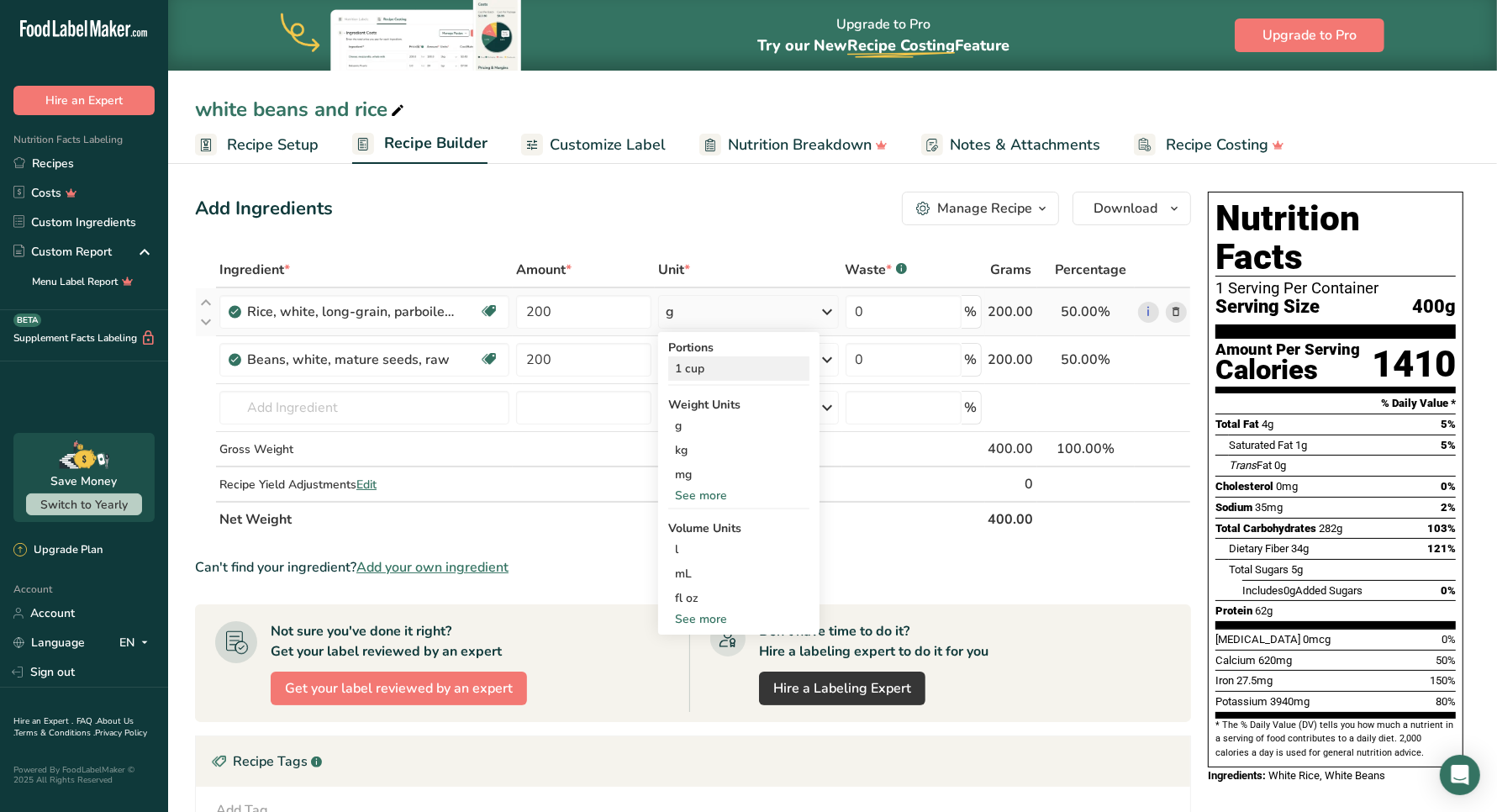 click on "1 cup" at bounding box center [739, 368] 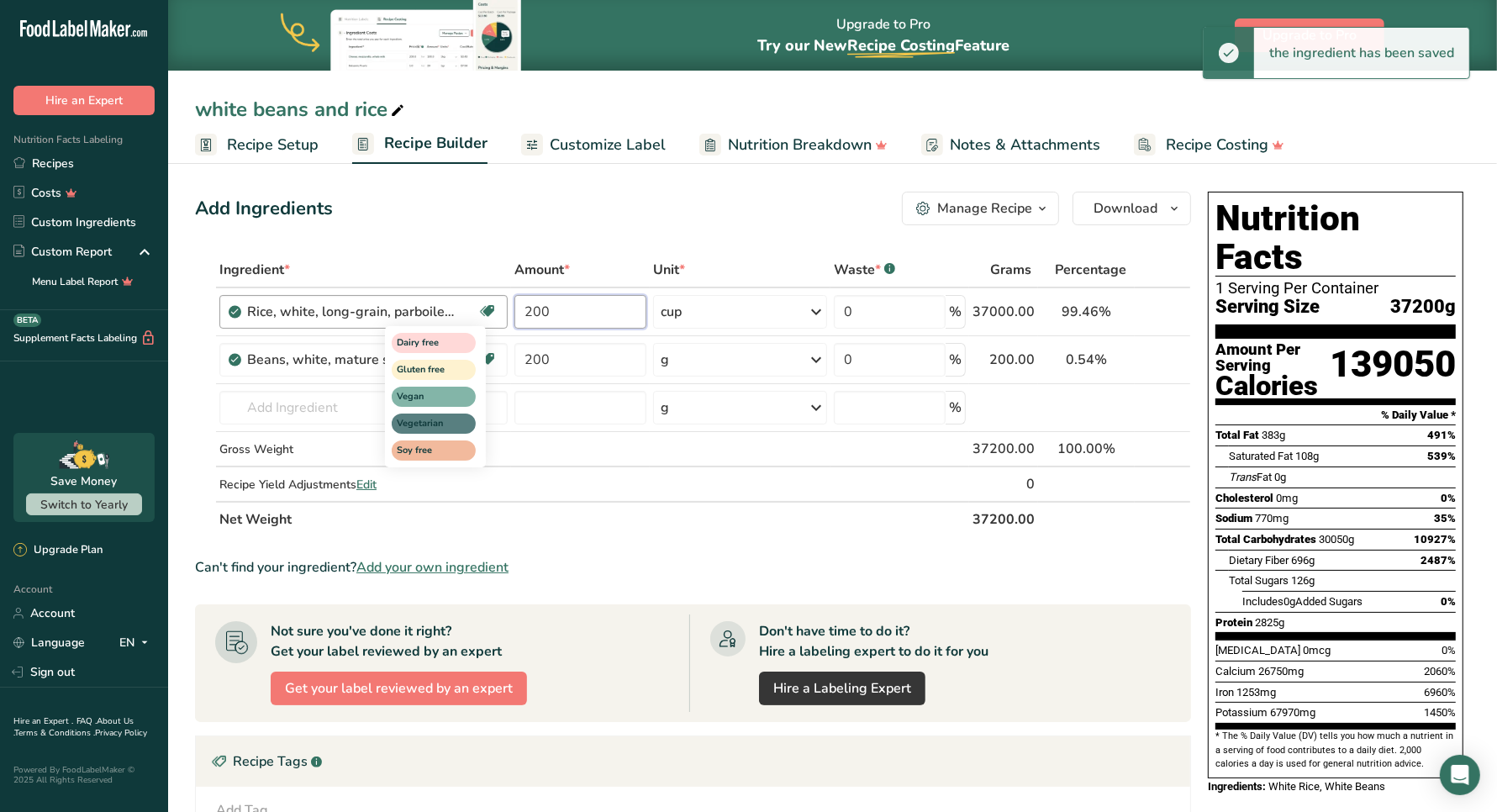 drag, startPoint x: 597, startPoint y: 317, endPoint x: 498, endPoint y: 308, distance: 99.40825 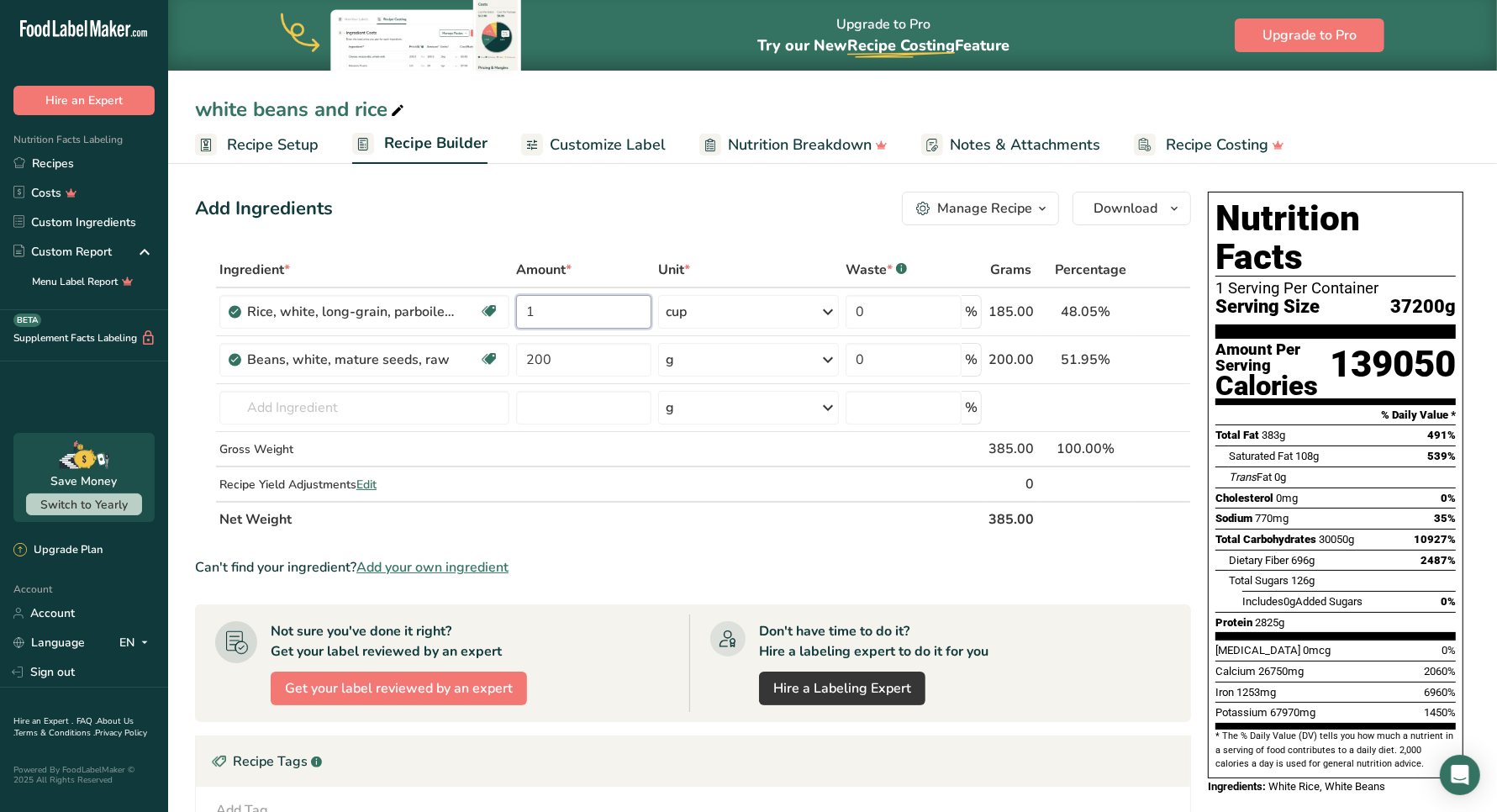 type on "1" 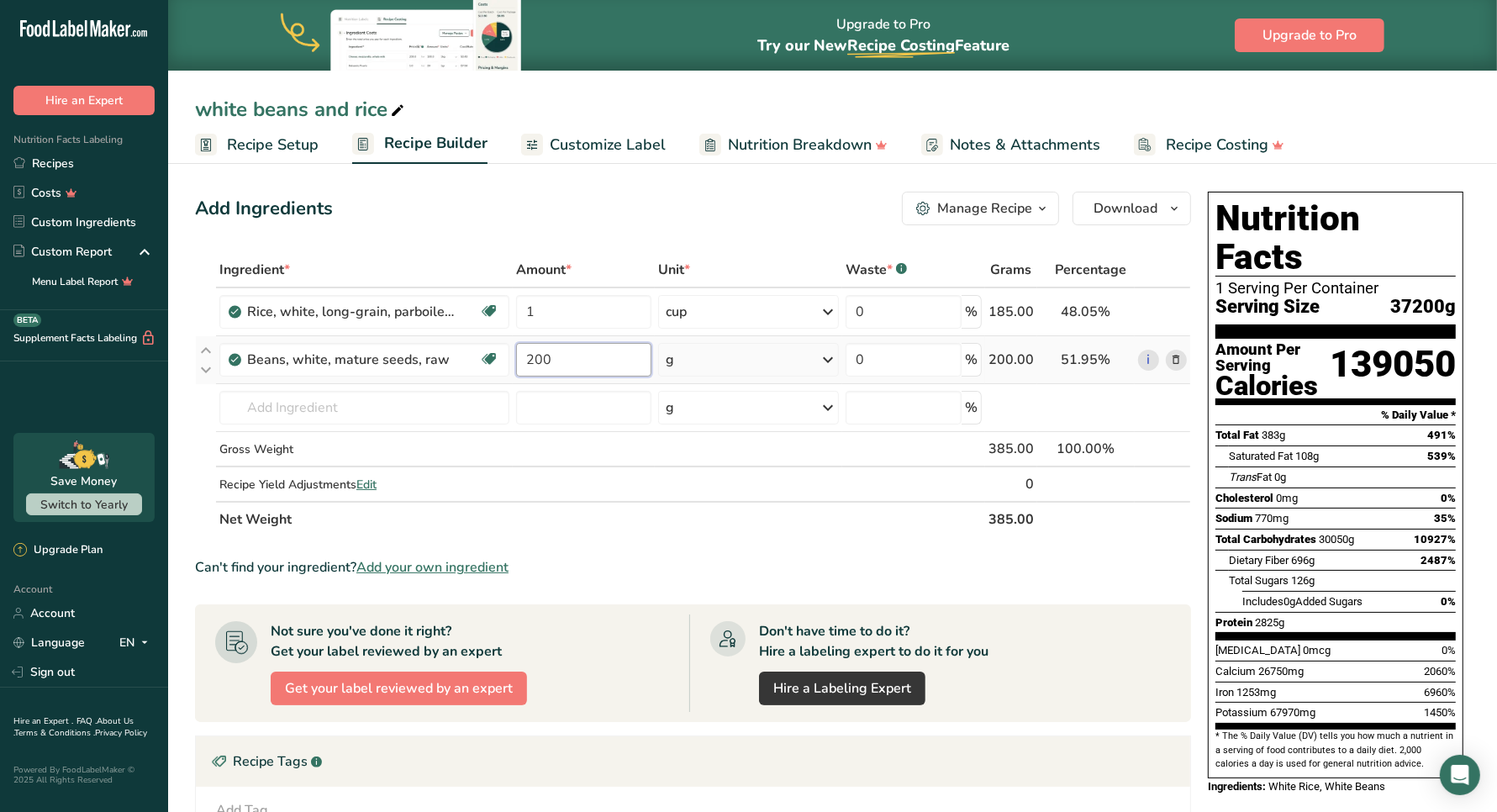 click on "Ingredient *
Amount *
Unit *
Waste *   .a-a{fill:#347362;}.b-a{fill:#fff;}          Grams
Percentage
Rice, white, long-grain, parboiled, enriched, dry
Dairy free
Gluten free
Vegan
Vegetarian
Soy free
1
cup
Portions
1 cup
Weight Units
g
kg
mg
See more
Volume Units
l
Volume units require a density conversion. If you know your ingredient's density enter it below. Otherwise, click on "RIA" our AI Regulatory bot - she will be able to help you
lb/ft3
g/cm3
Confirm
mL
lb/ft3" at bounding box center [693, 394] 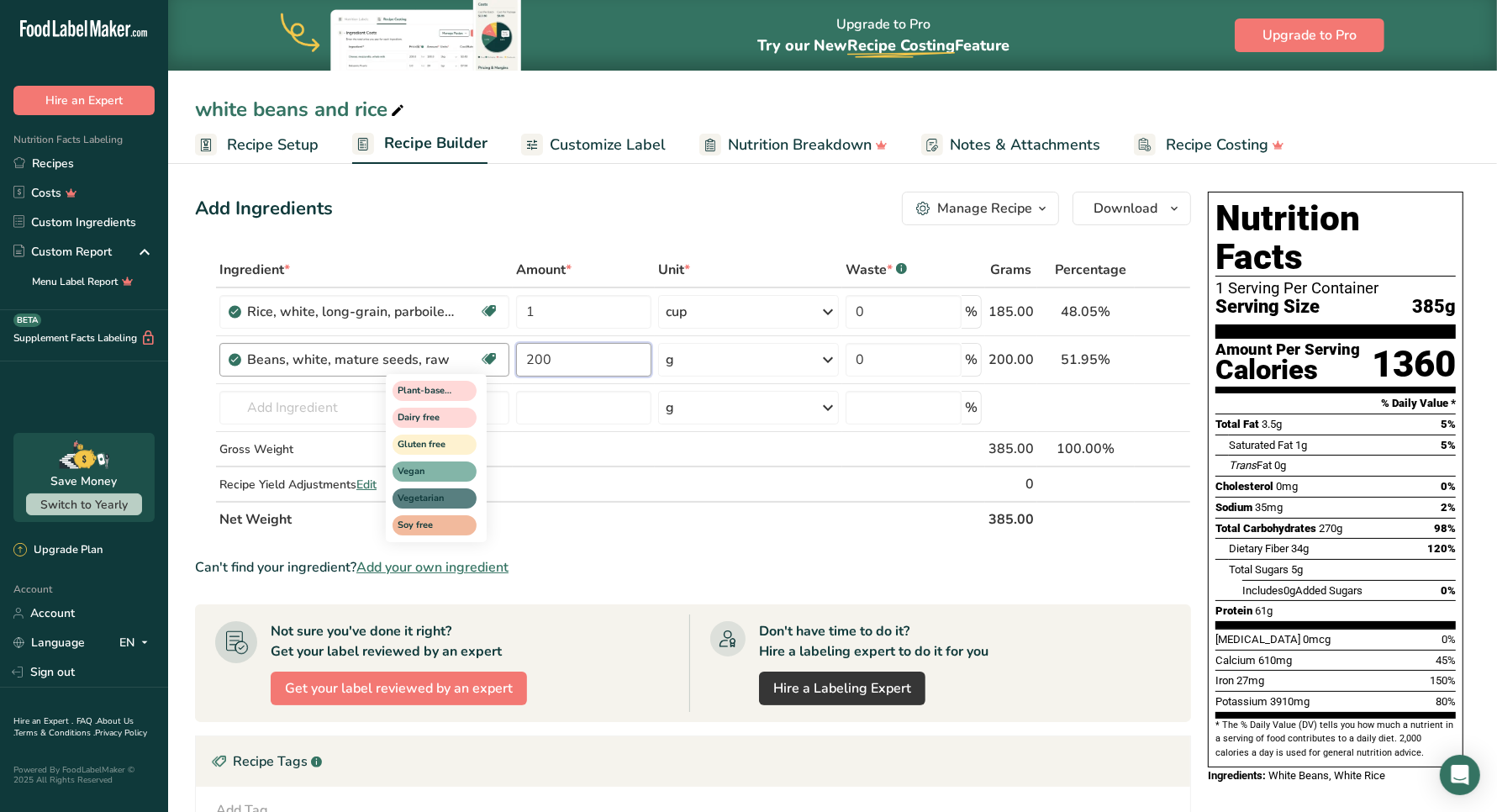 drag, startPoint x: 589, startPoint y: 357, endPoint x: 480, endPoint y: 359, distance: 109.01835 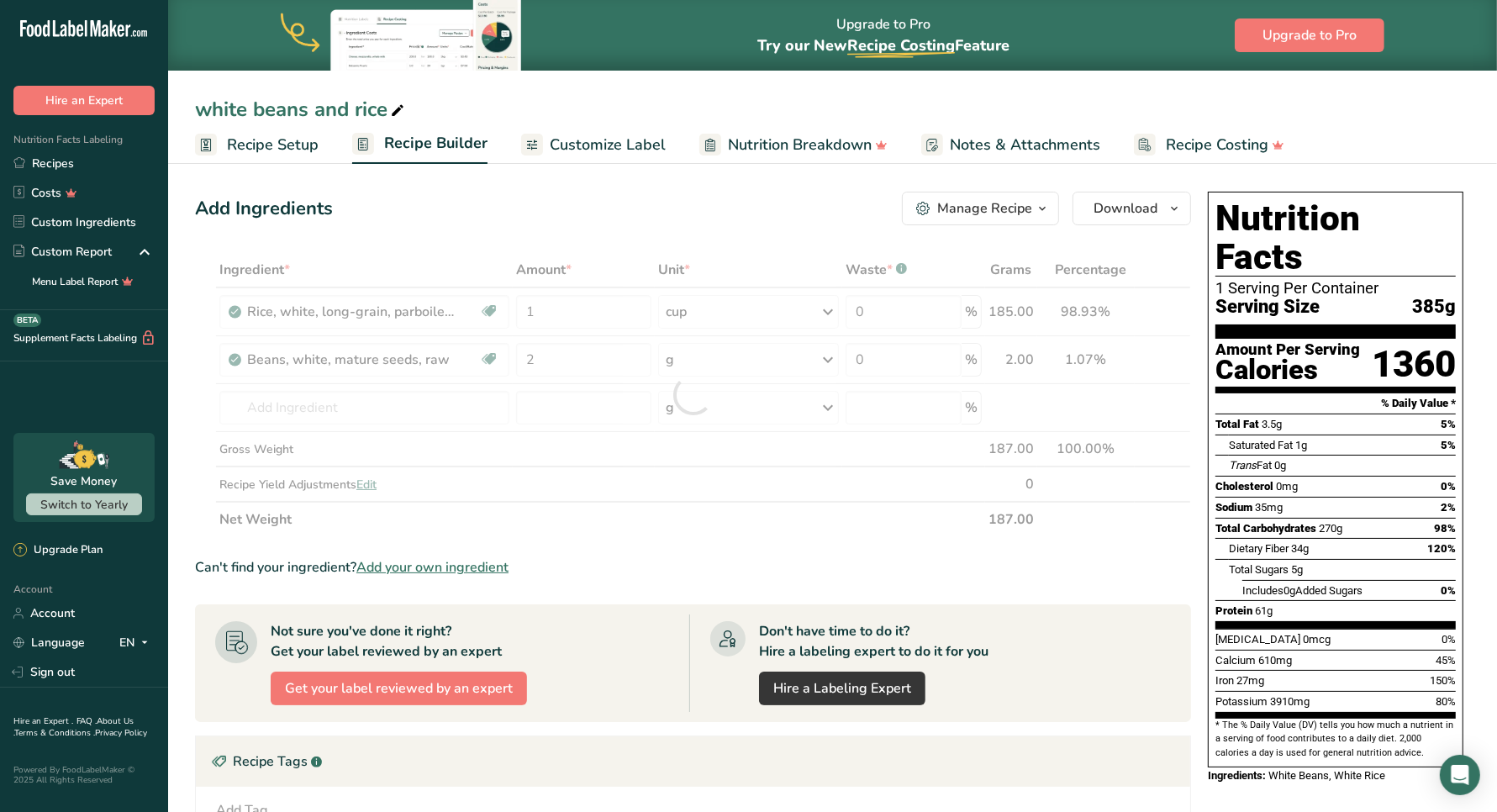 click on "Ingredient *
Amount *
Unit *
Waste *   .a-a{fill:#347362;}.b-a{fill:#fff;}          Grams
Percentage
Rice, white, long-grain, parboiled, enriched, dry
Dairy free
Gluten free
Vegan
Vegetarian
Soy free
1
cup
Portions
1 cup
Weight Units
g
kg
mg
See more
Volume Units
l
Volume units require a density conversion. If you know your ingredient's density enter it below. Otherwise, click on "RIA" our AI Regulatory bot - she will be able to help you
lb/ft3
g/cm3
Confirm
mL
lb/ft3" at bounding box center [693, 394] 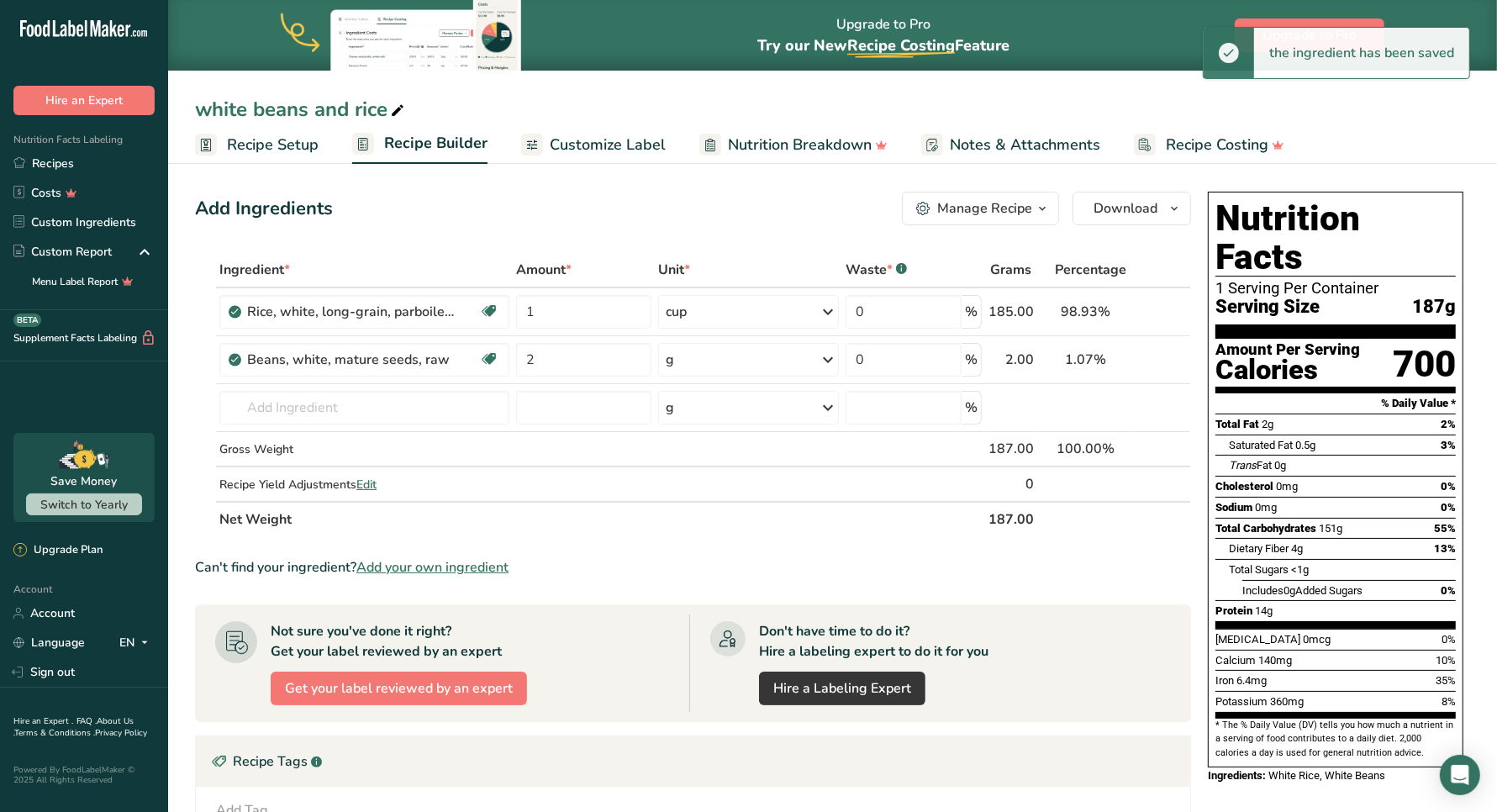 click at bounding box center [828, 360] 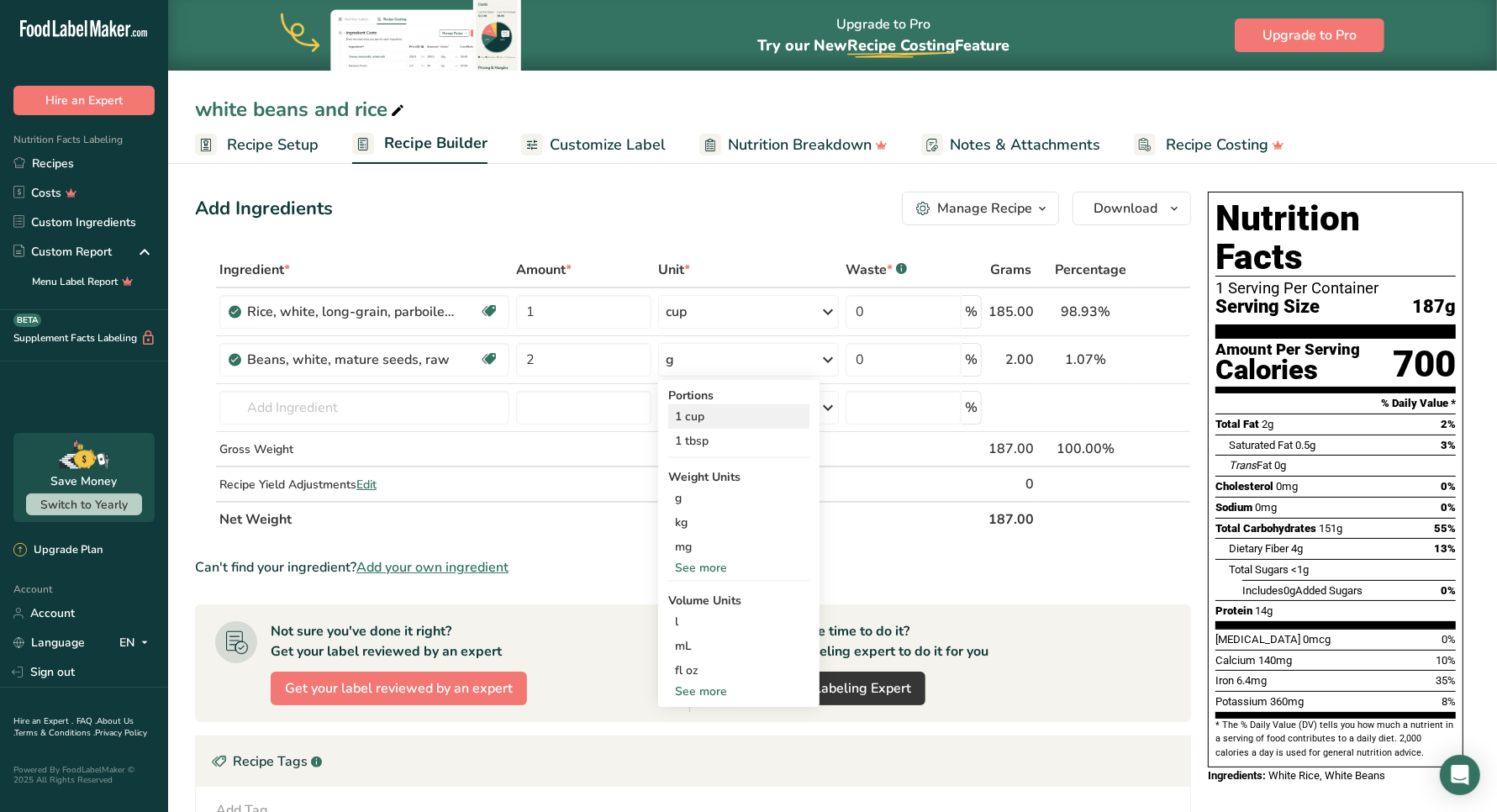 click on "1 cup" at bounding box center [739, 416] 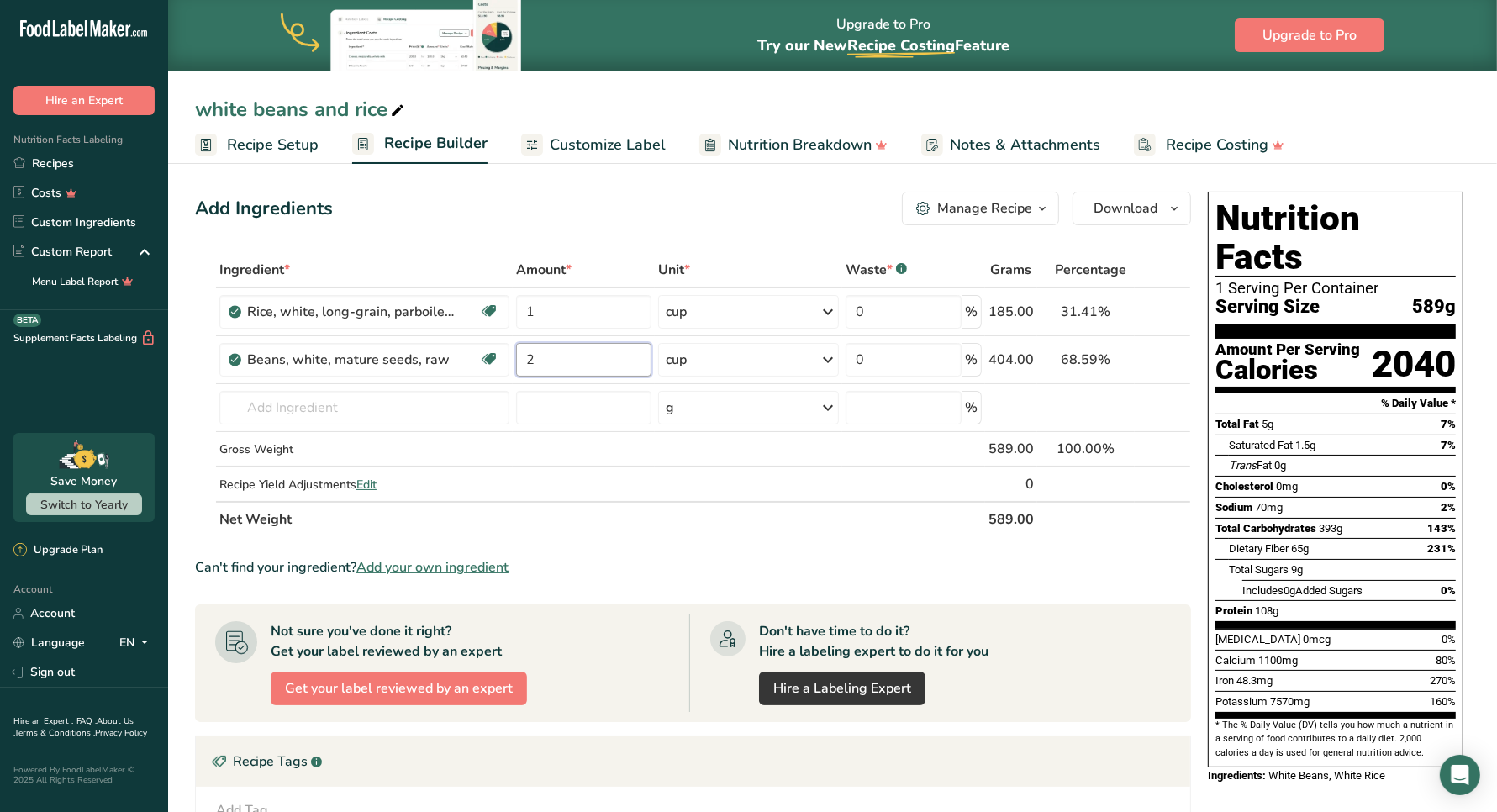 drag, startPoint x: 564, startPoint y: 362, endPoint x: 522, endPoint y: 362, distance: 42 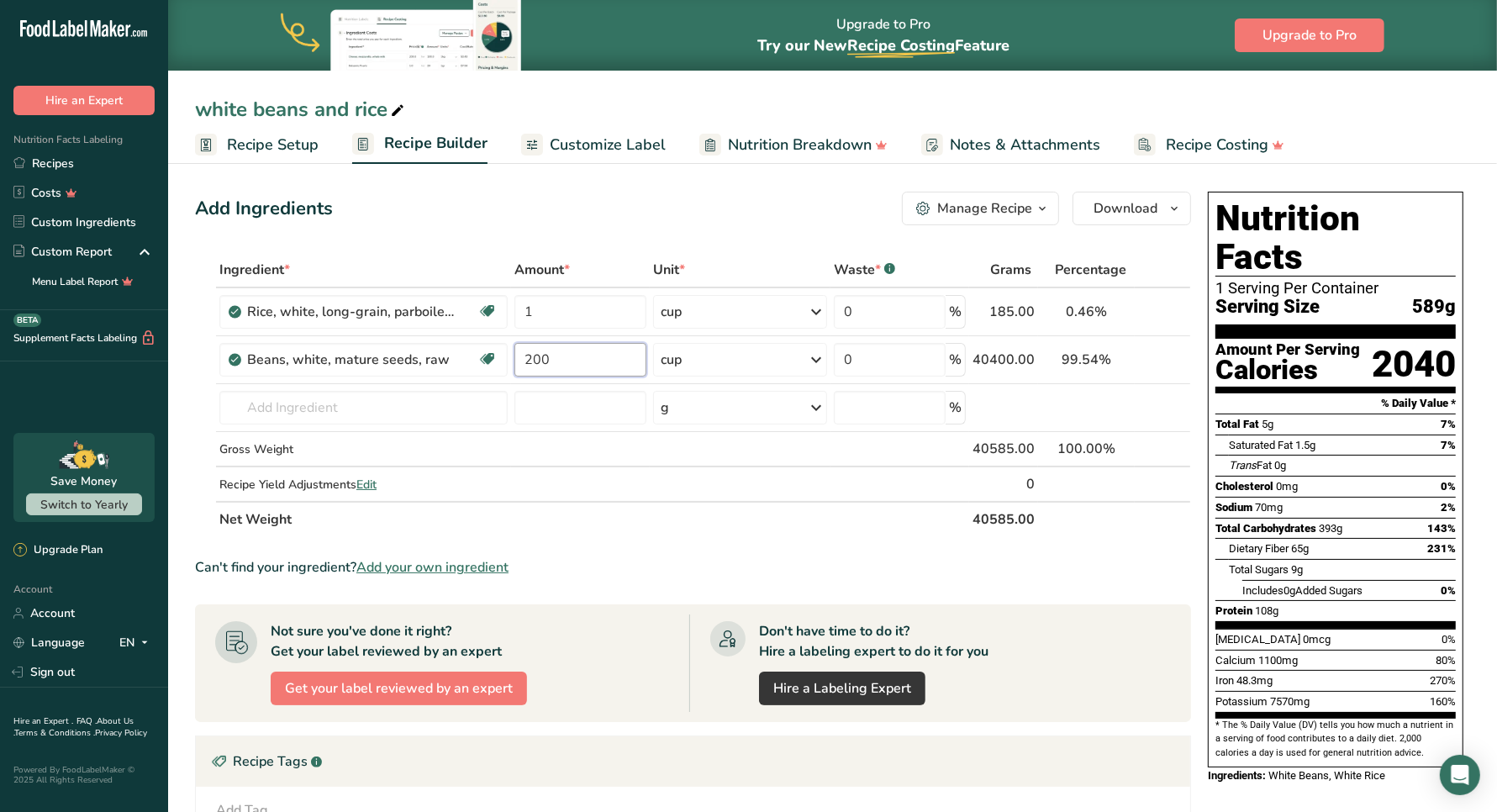 type on "200" 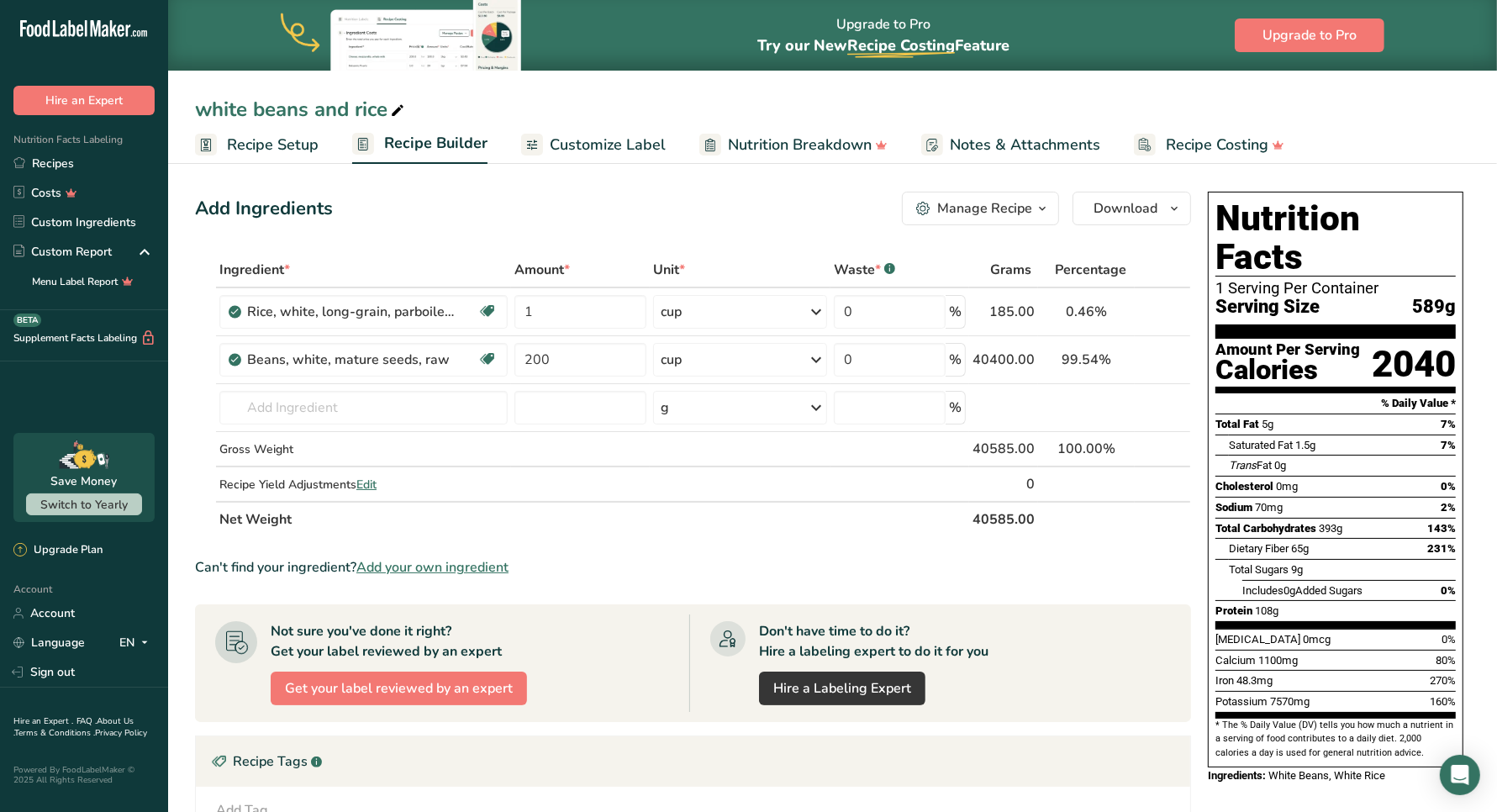 click on "Ingredient *
Amount *
Unit *
Waste *   .a-a{fill:#347362;}.b-a{fill:#fff;}          Grams
Percentage
Rice, white, long-grain, parboiled, enriched, dry
Dairy free
Gluten free
Vegan
Vegetarian
Soy free
1
cup
Portions
1 cup
Weight Units
g
kg
mg
See more
Volume Units
l
Volume units require a density conversion. If you know your ingredient's density enter it below. Otherwise, click on "RIA" our AI Regulatory bot - she will be able to help you
lb/ft3
g/cm3
Confirm
mL
lb/ft3" at bounding box center (693, 394) 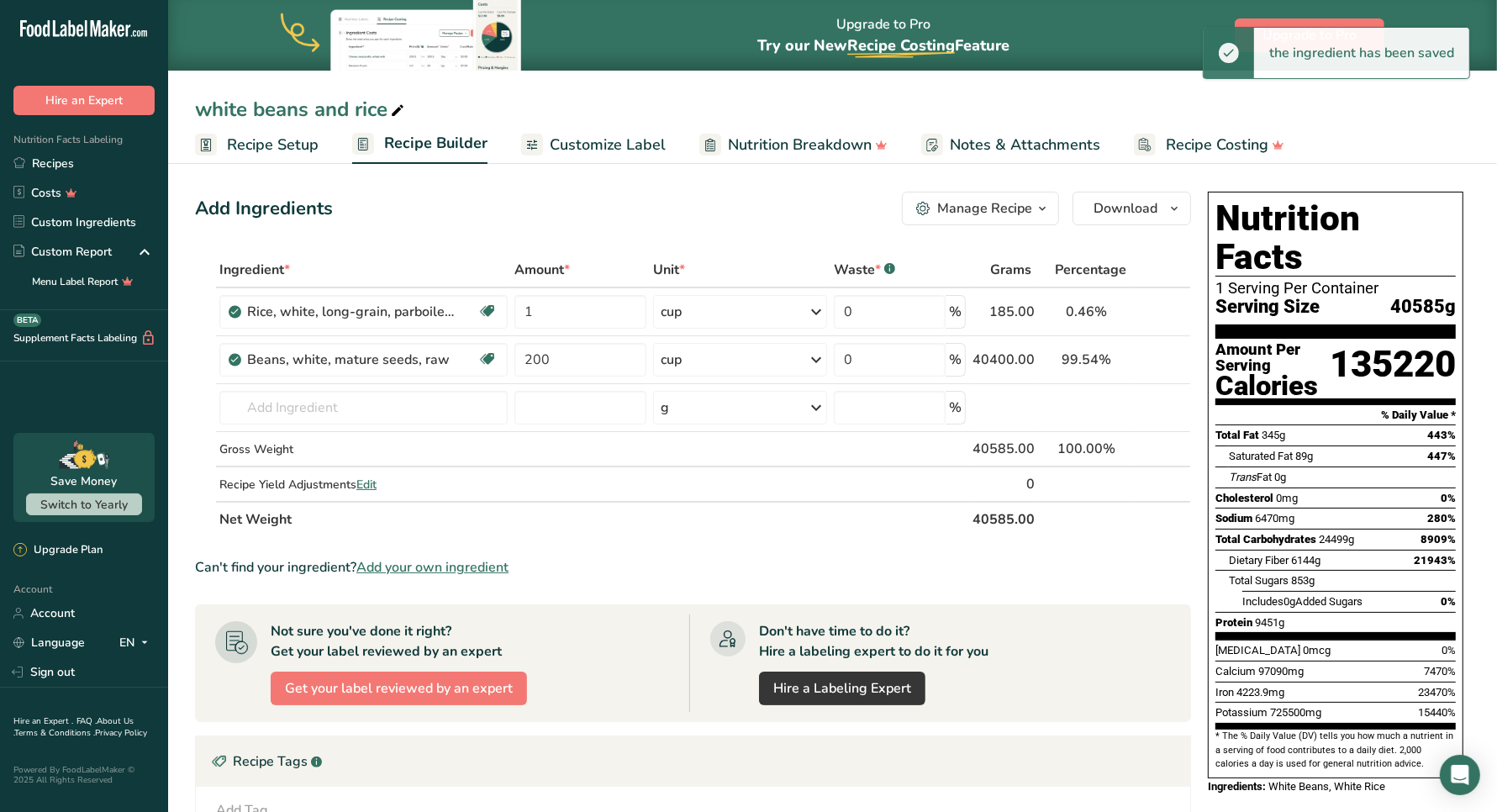 click at bounding box center [816, 360] 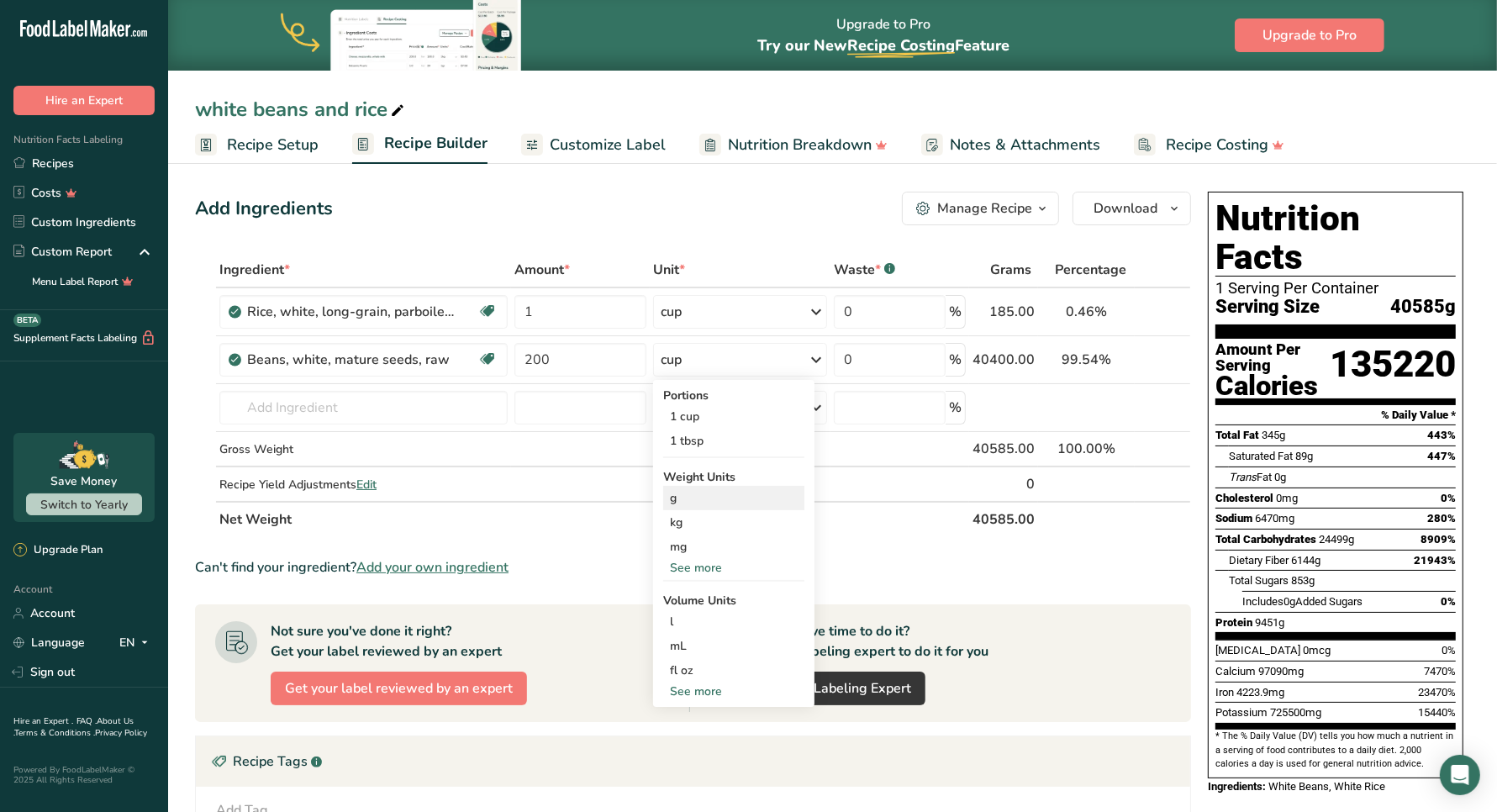 click on "g" at bounding box center (734, 498) 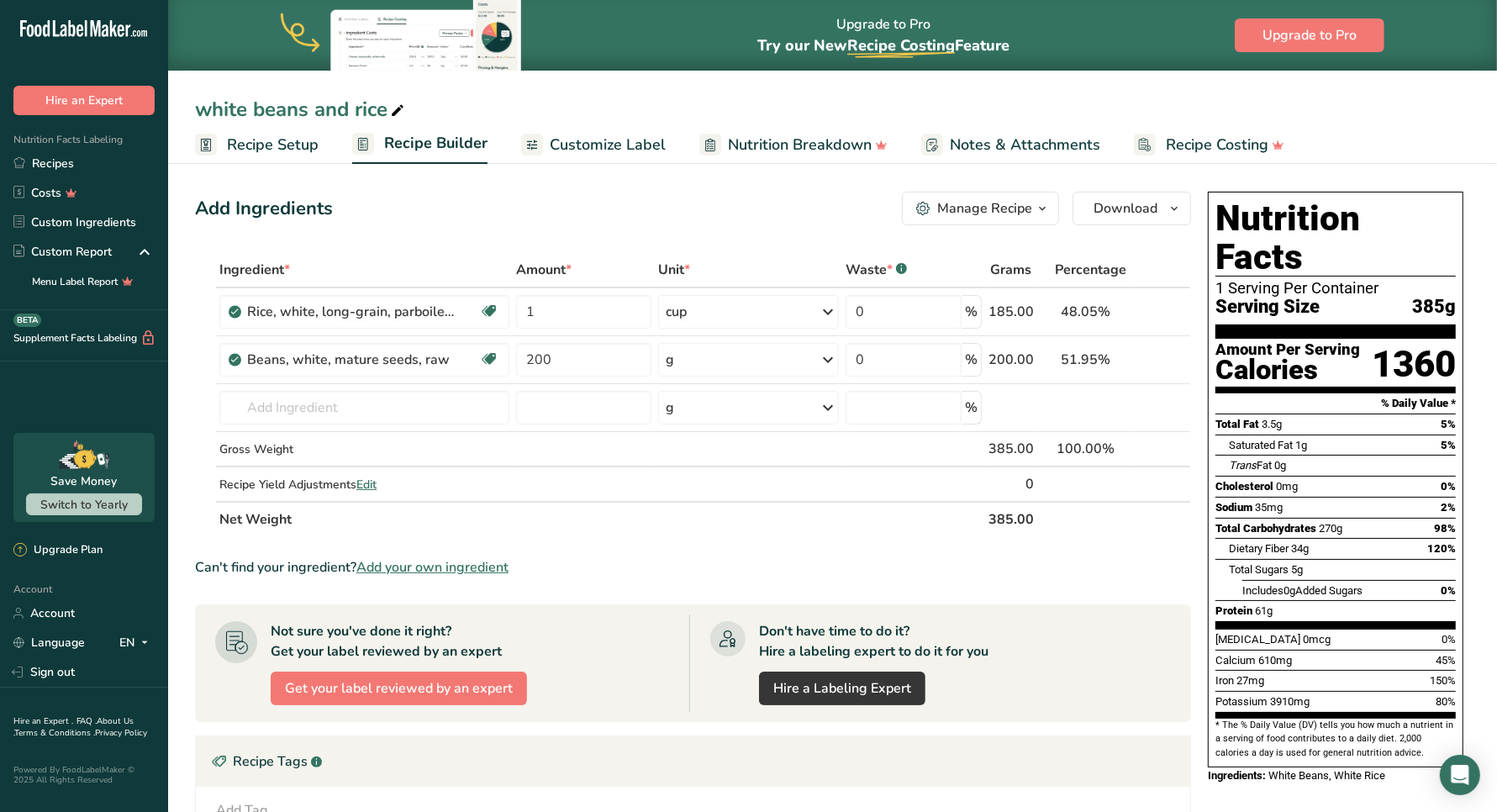 click on "white beans and rice" at bounding box center (832, 109) 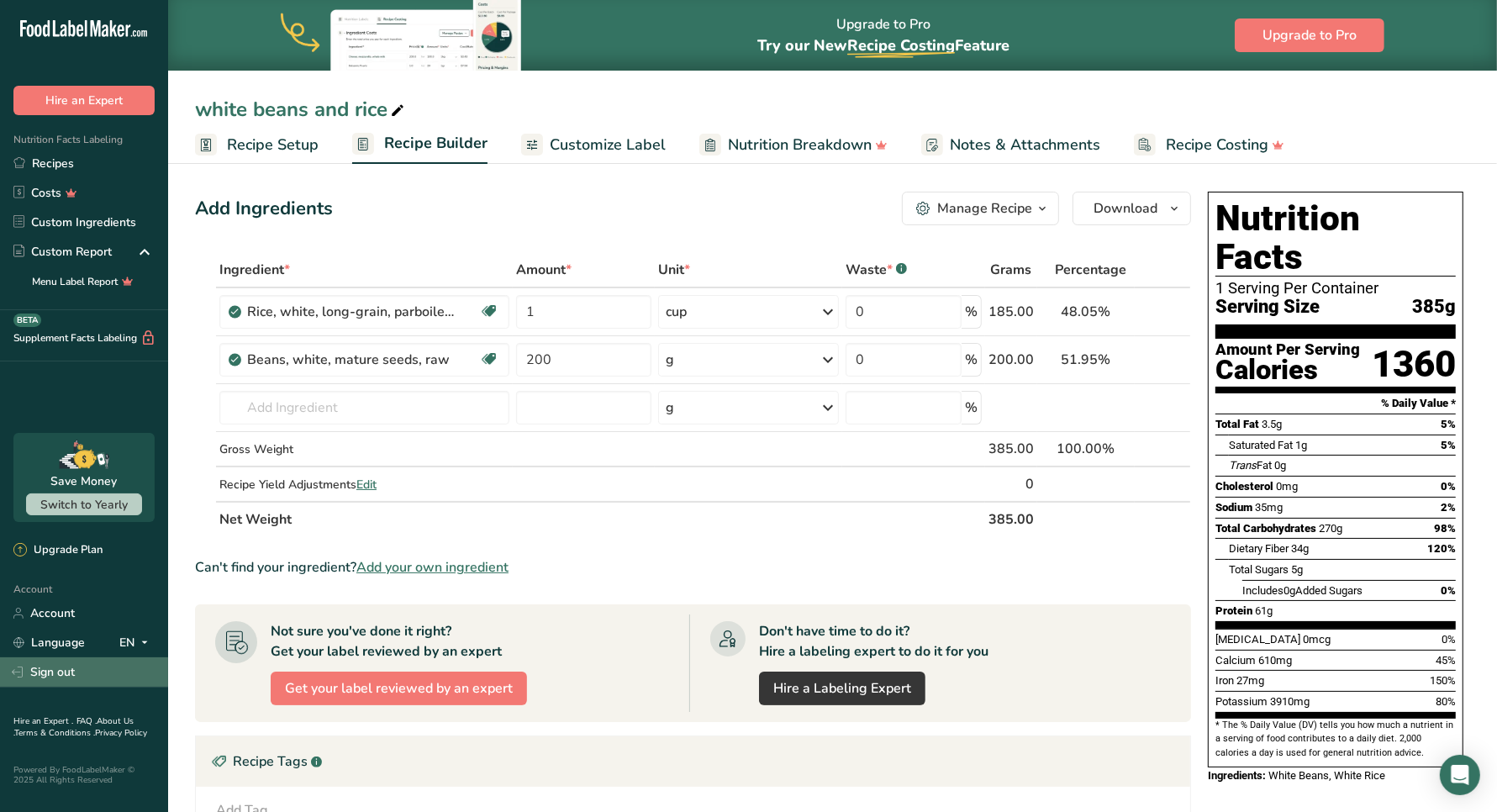 click on "Sign out" at bounding box center [84, 672] 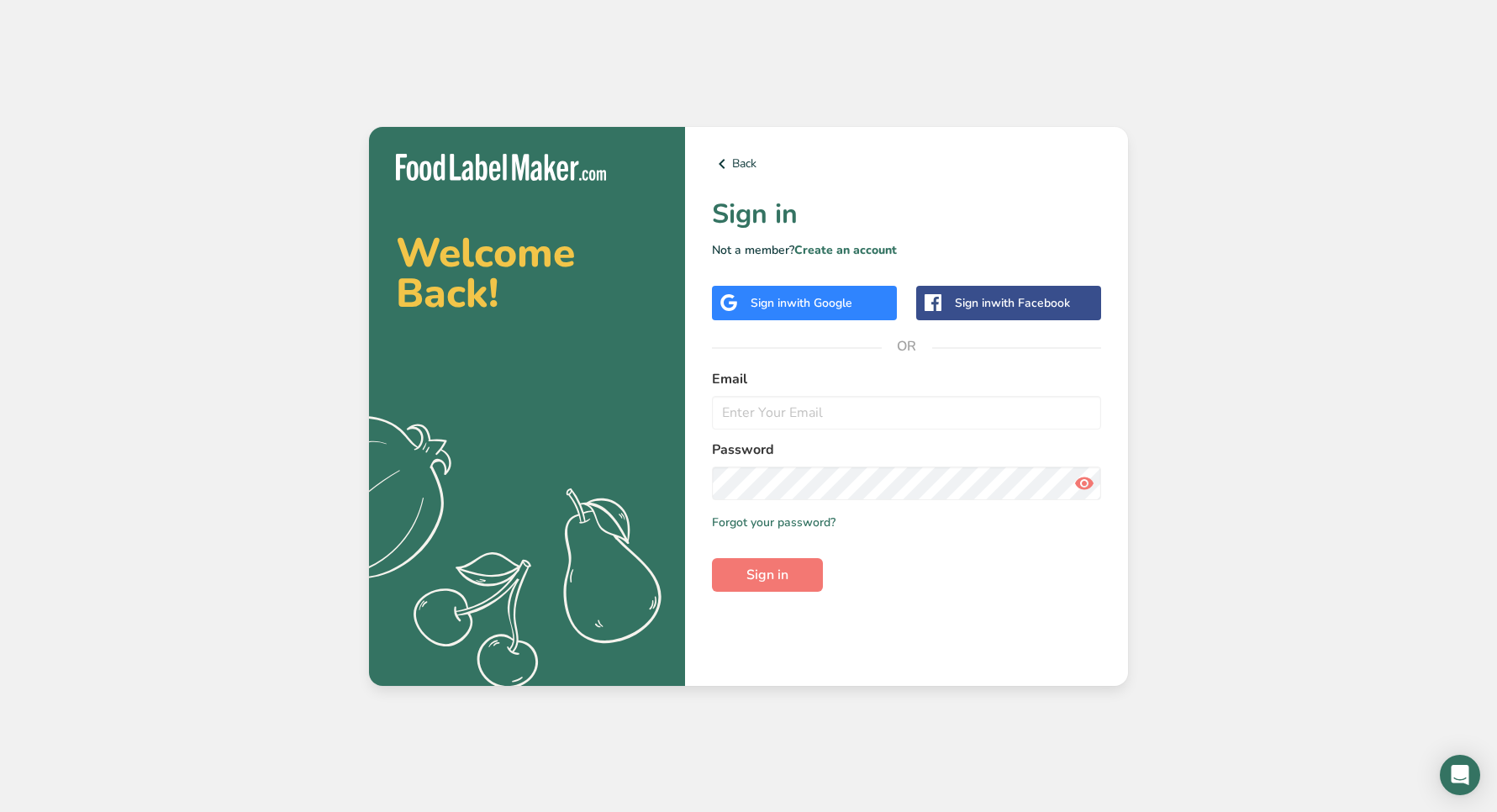 scroll, scrollTop: 0, scrollLeft: 0, axis: both 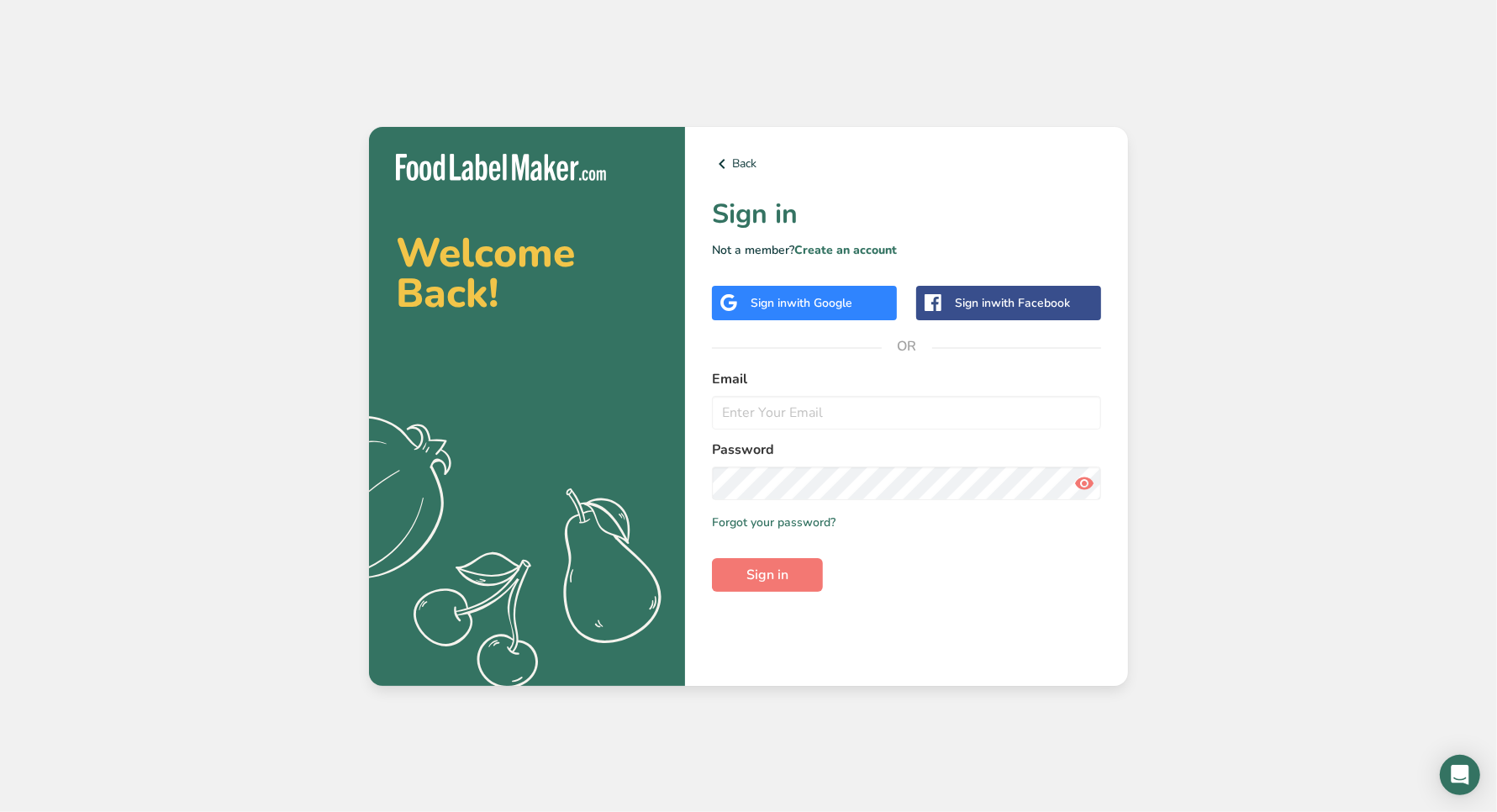 click on "with Google" at bounding box center [820, 303] 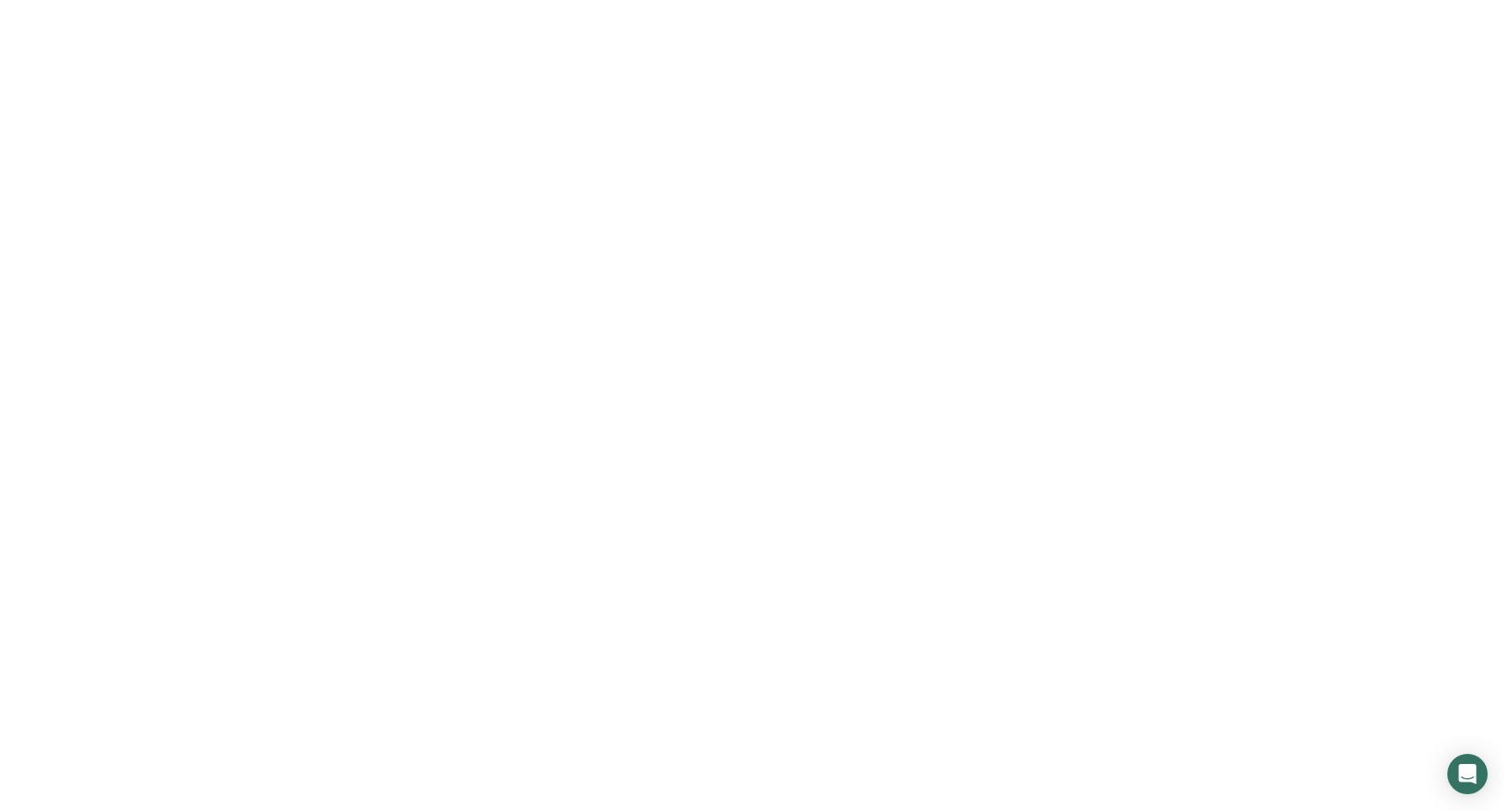 scroll, scrollTop: 0, scrollLeft: 0, axis: both 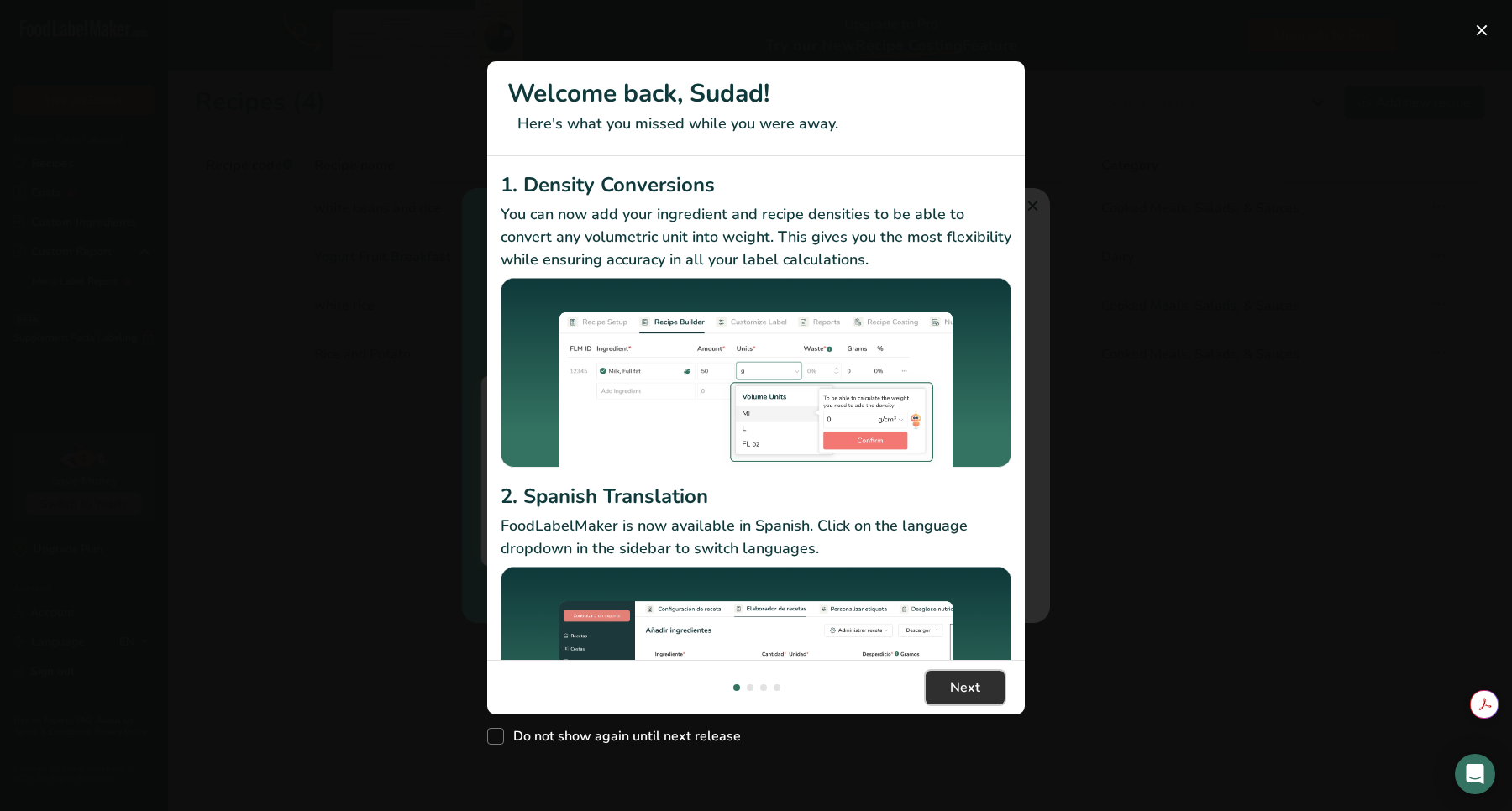 click on "Next" at bounding box center (965, 688) 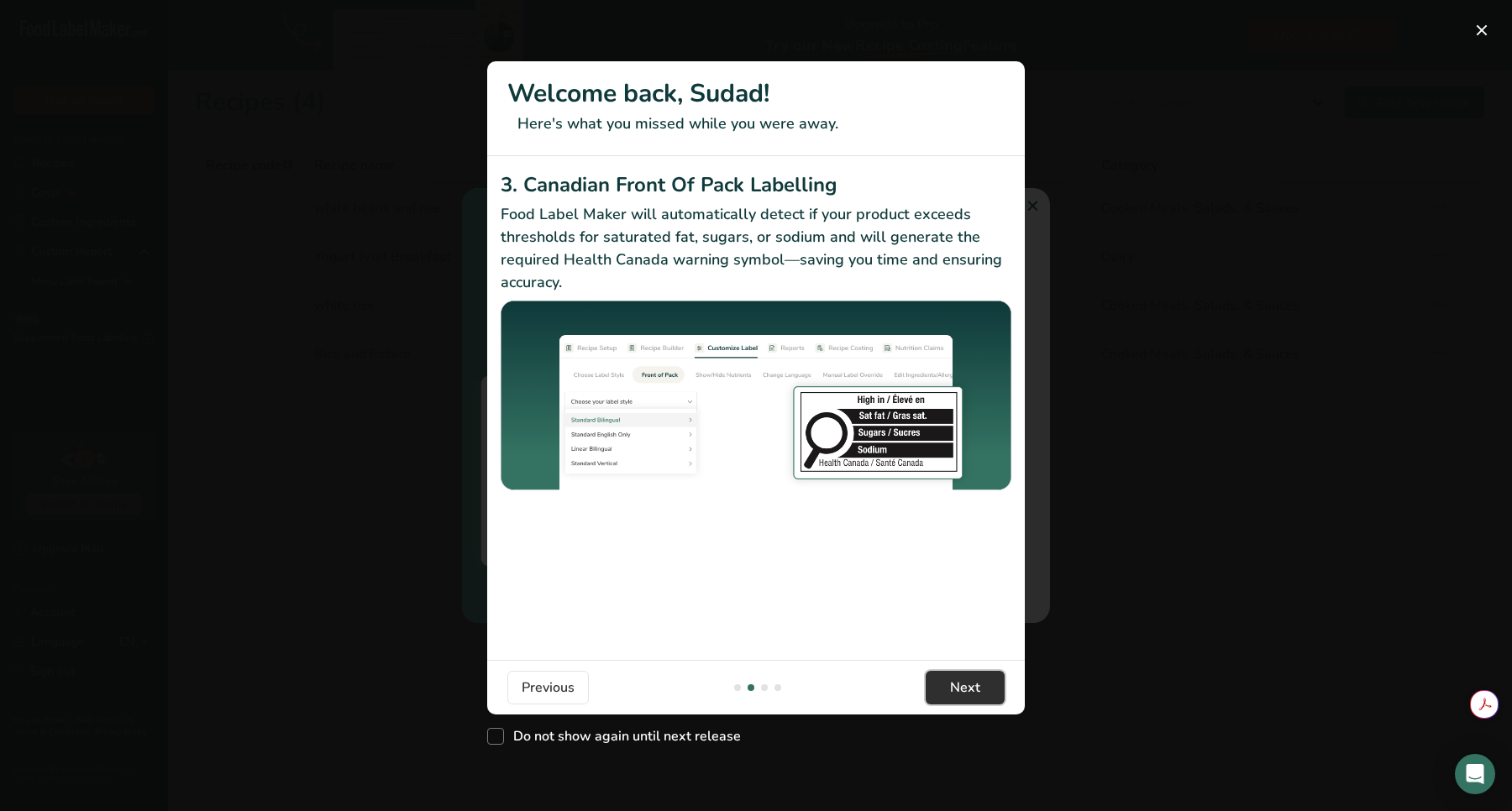 click on "Next" at bounding box center (965, 688) 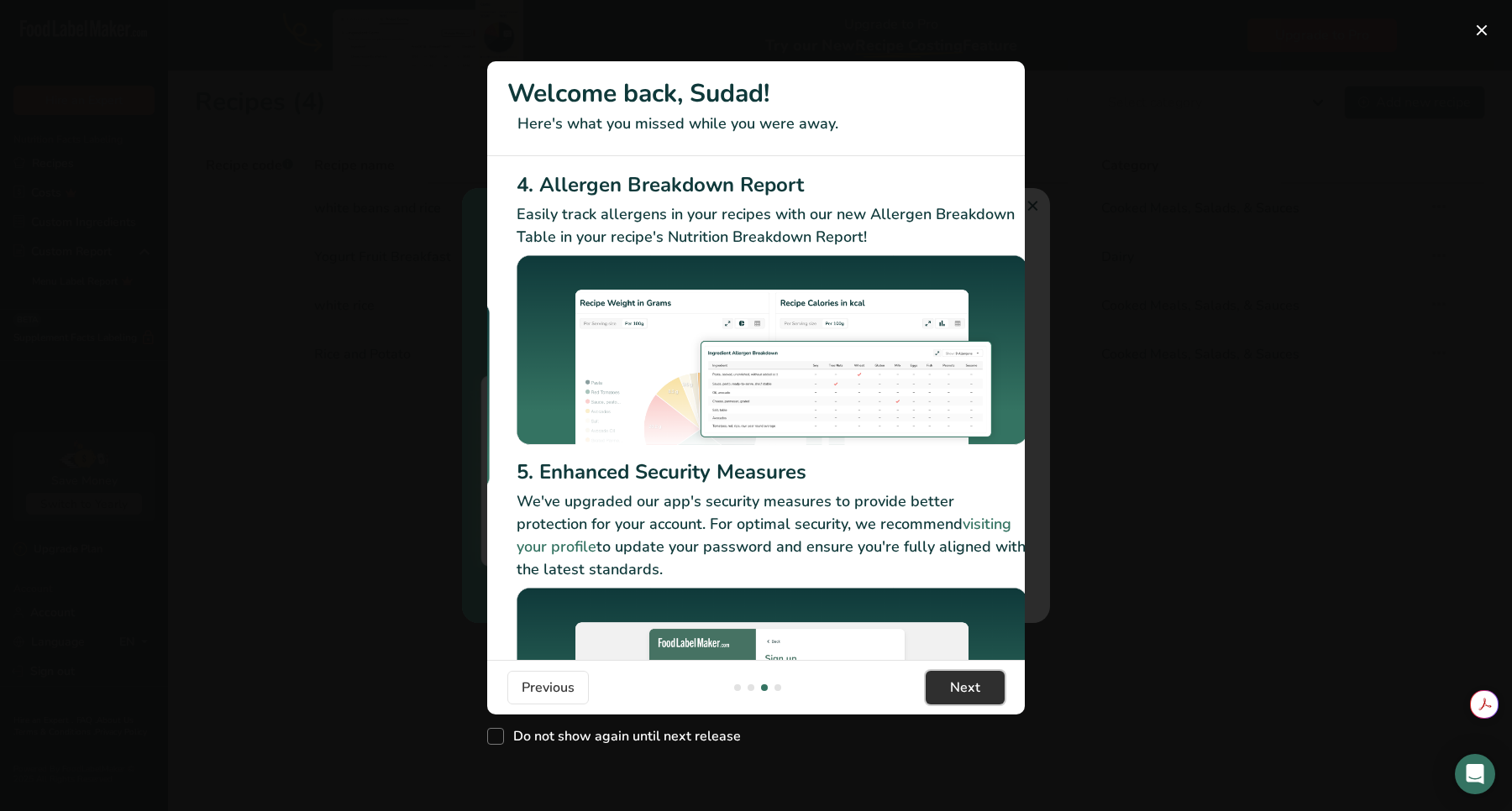 click on "Next" at bounding box center [965, 688] 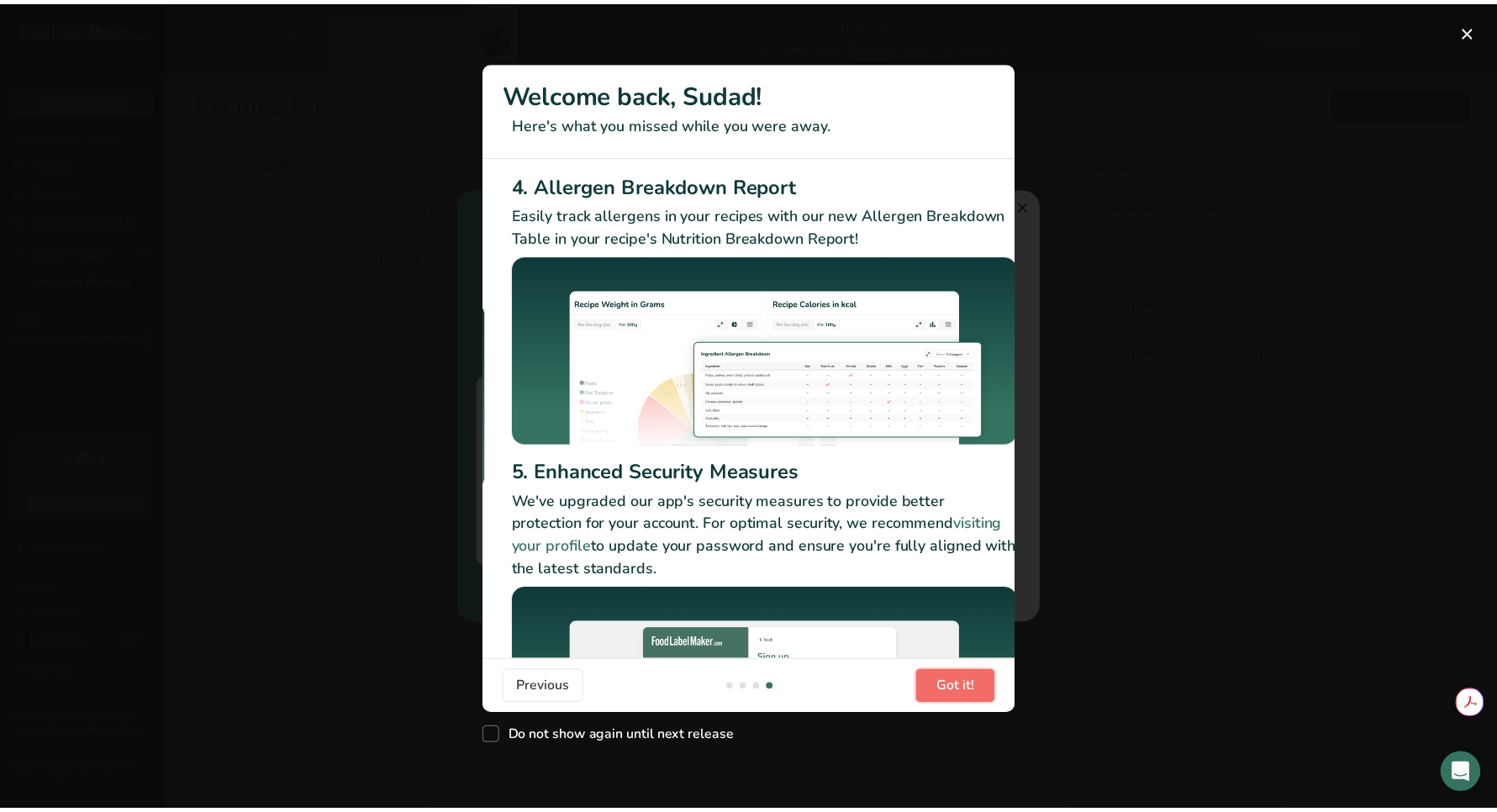 scroll, scrollTop: 0, scrollLeft: 1598, axis: horizontal 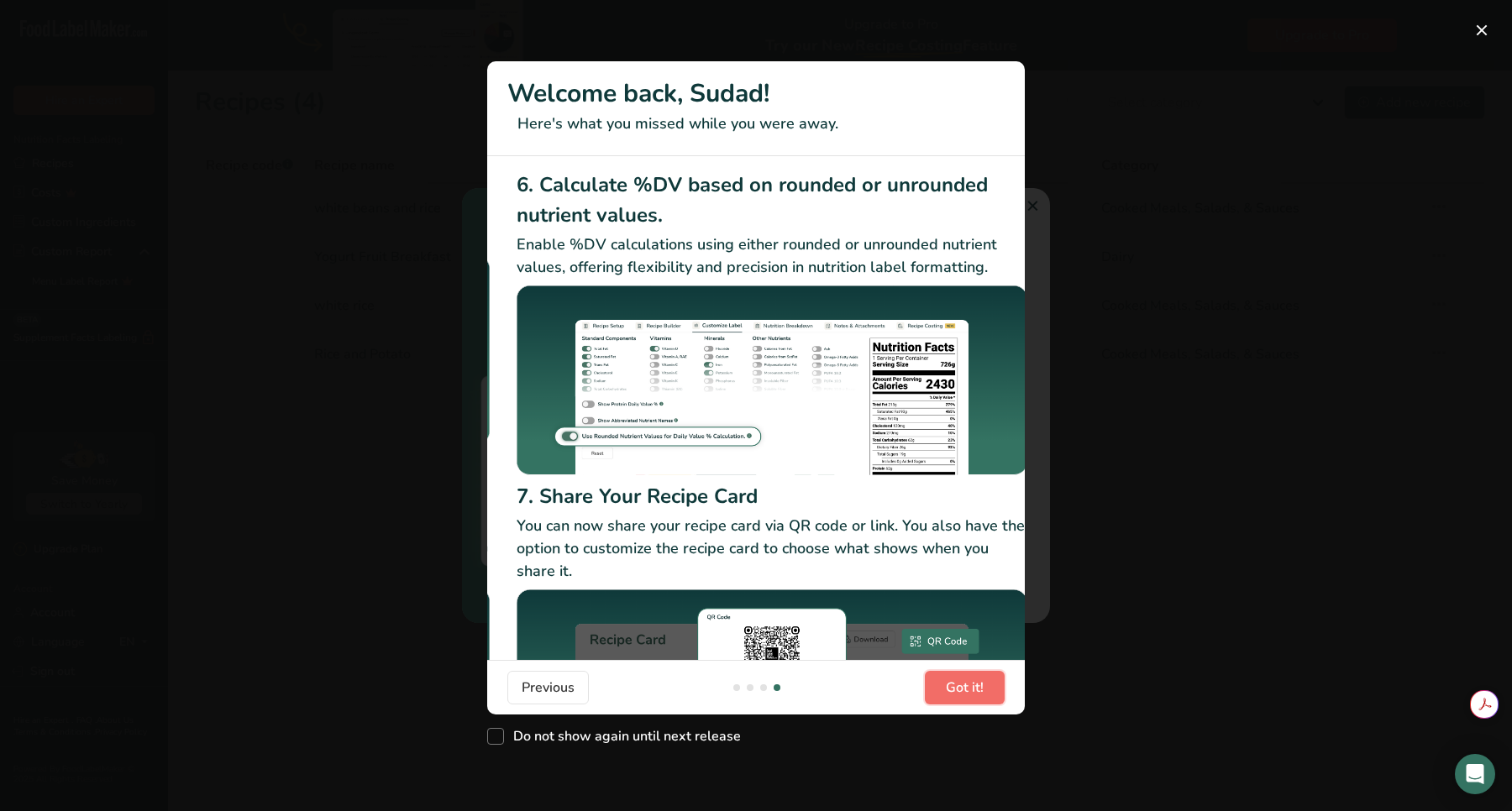 click on "Got it!" at bounding box center (964, 688) 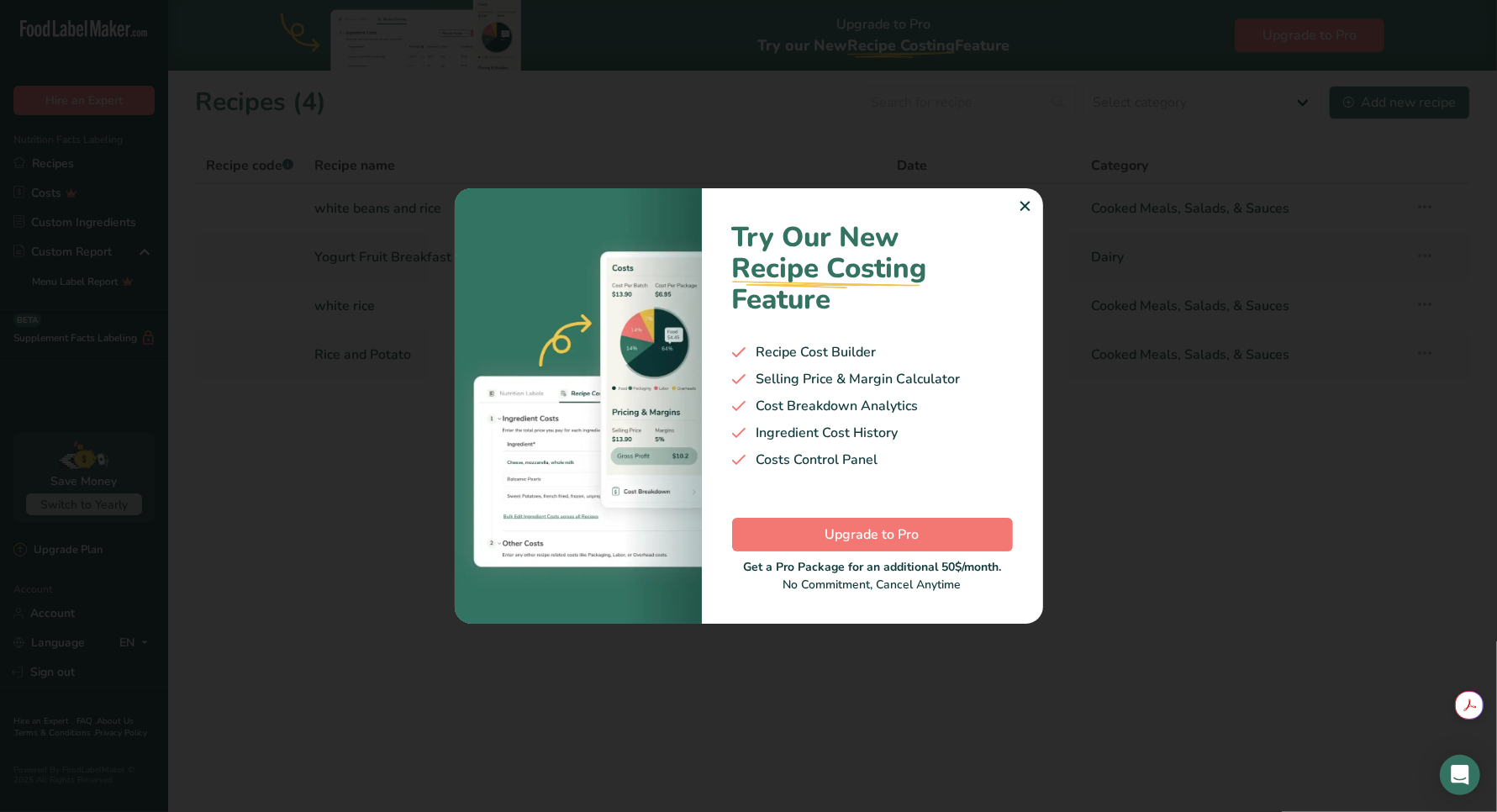 click on "✕" at bounding box center [1025, 207] 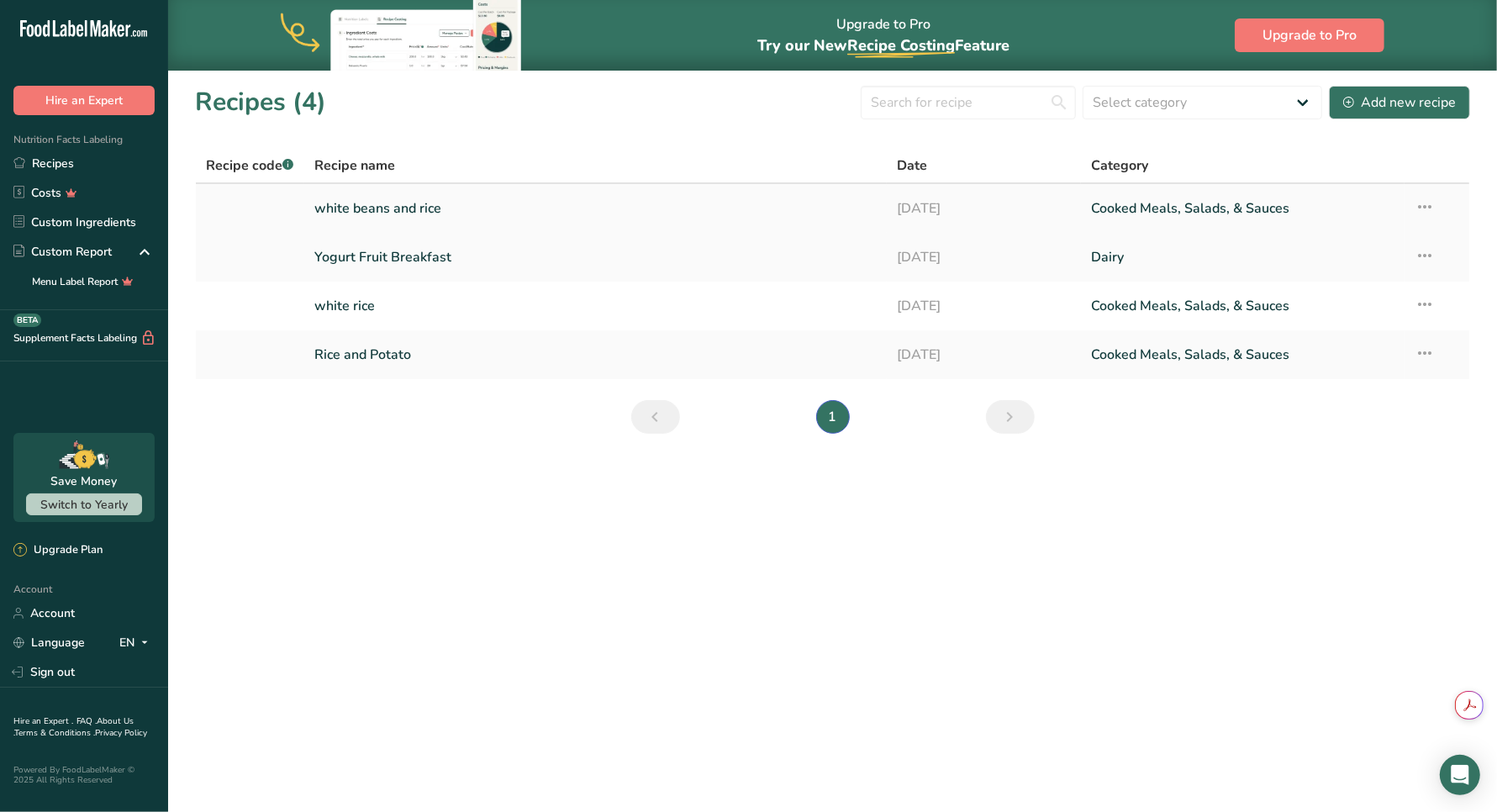 click on "white beans and rice" at bounding box center (595, 208) 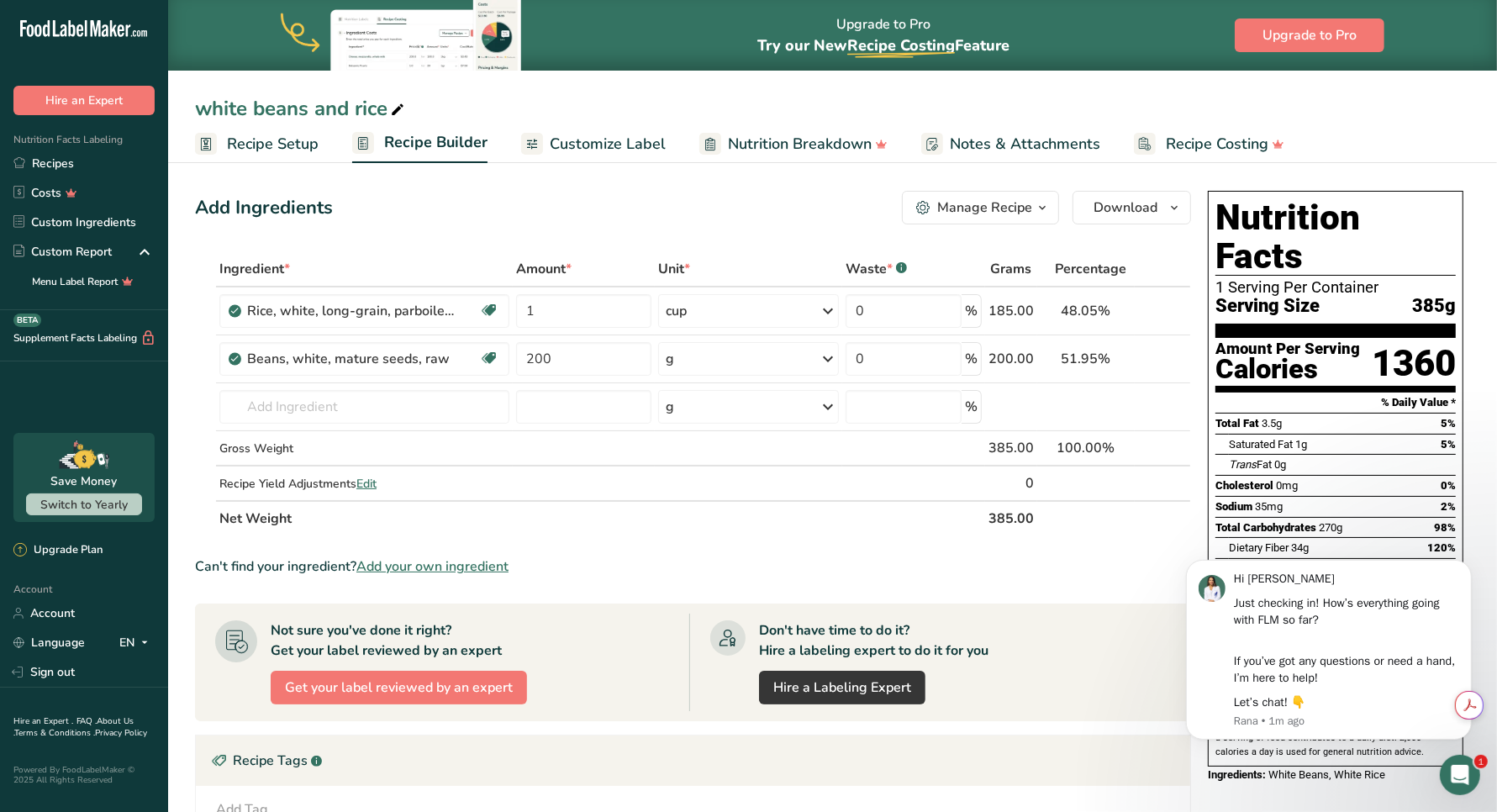 scroll, scrollTop: 0, scrollLeft: 0, axis: both 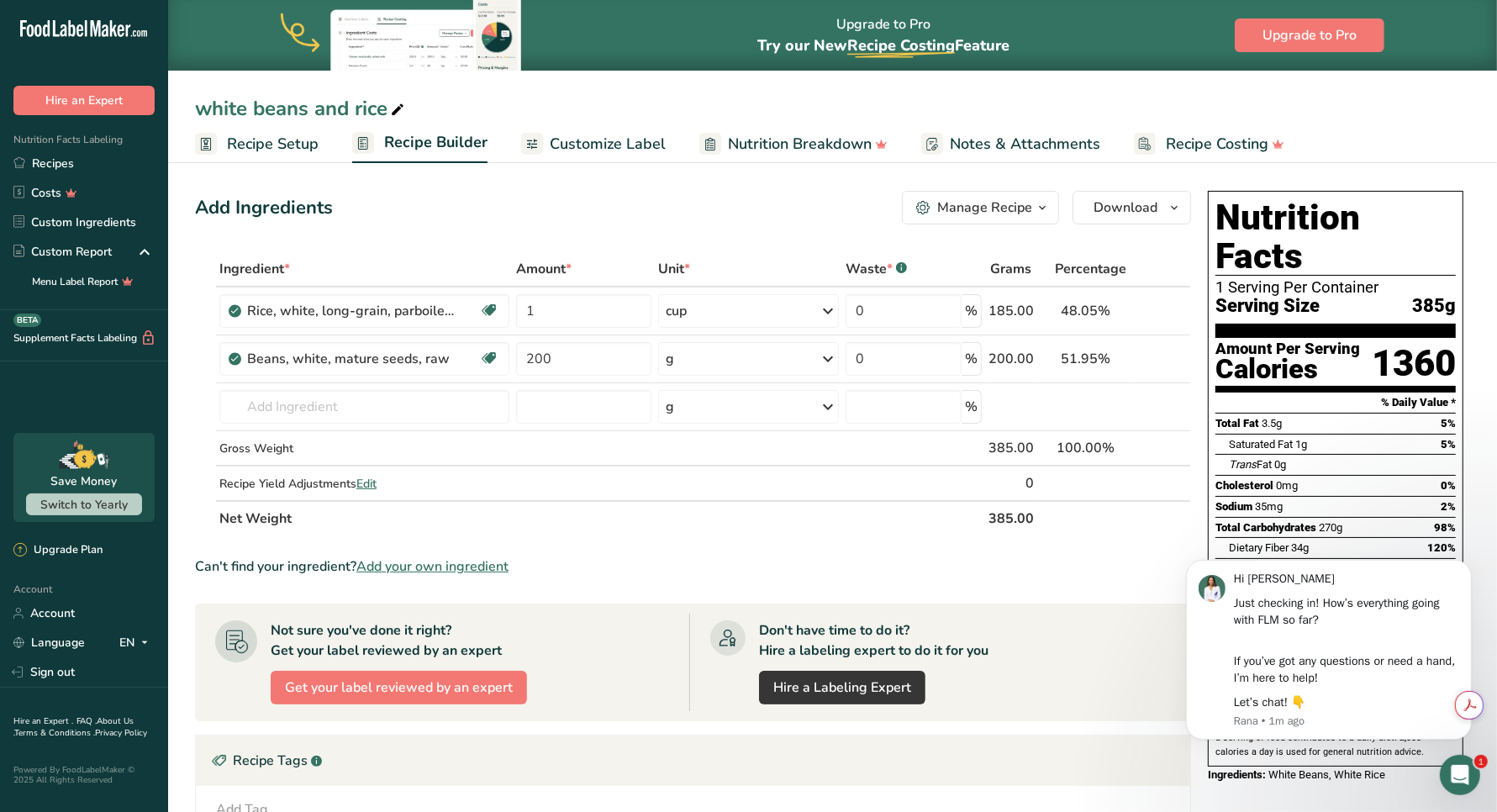 click on "Customize Label" at bounding box center (608, 144) 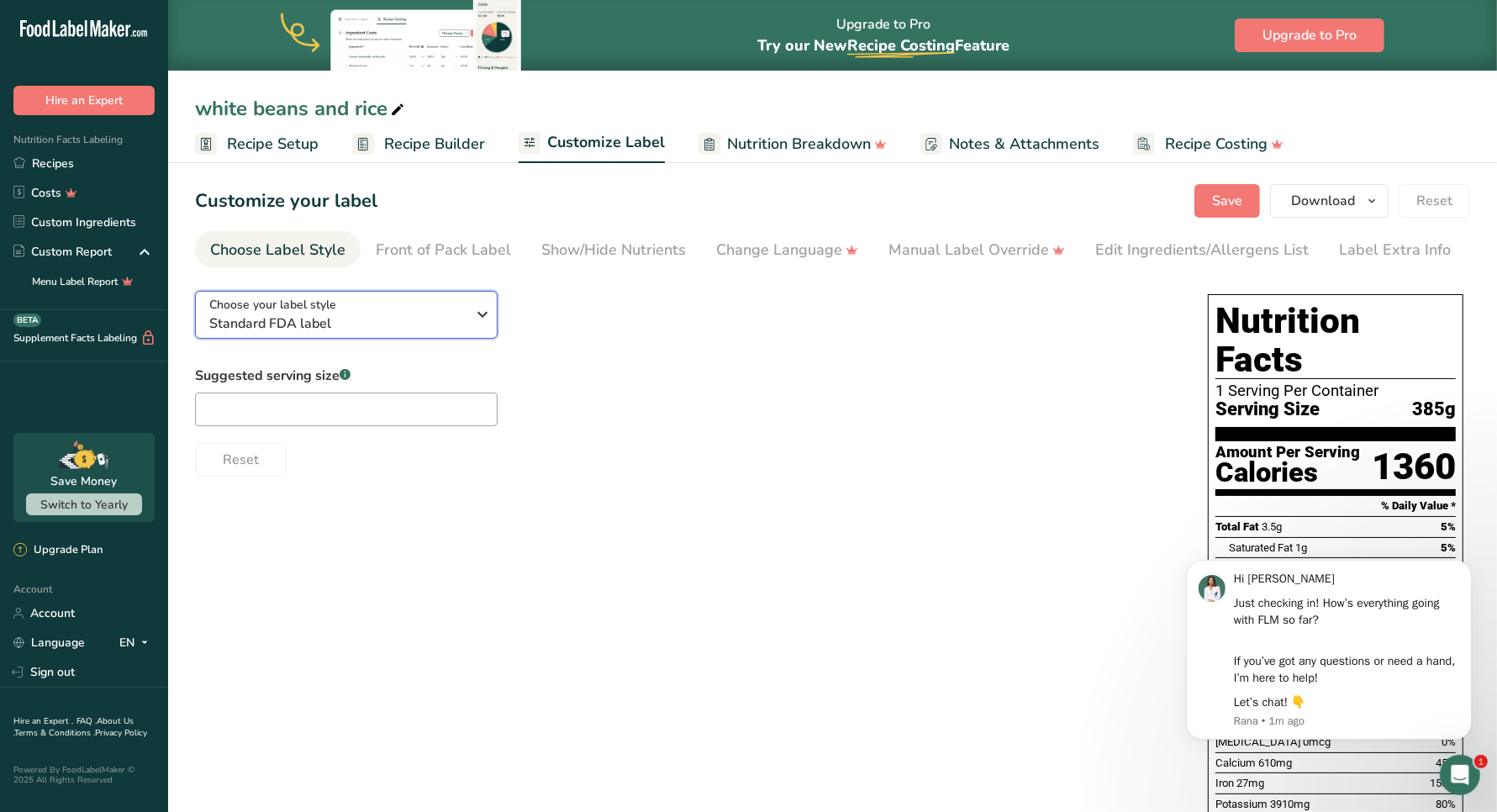 click at bounding box center (482, 314) 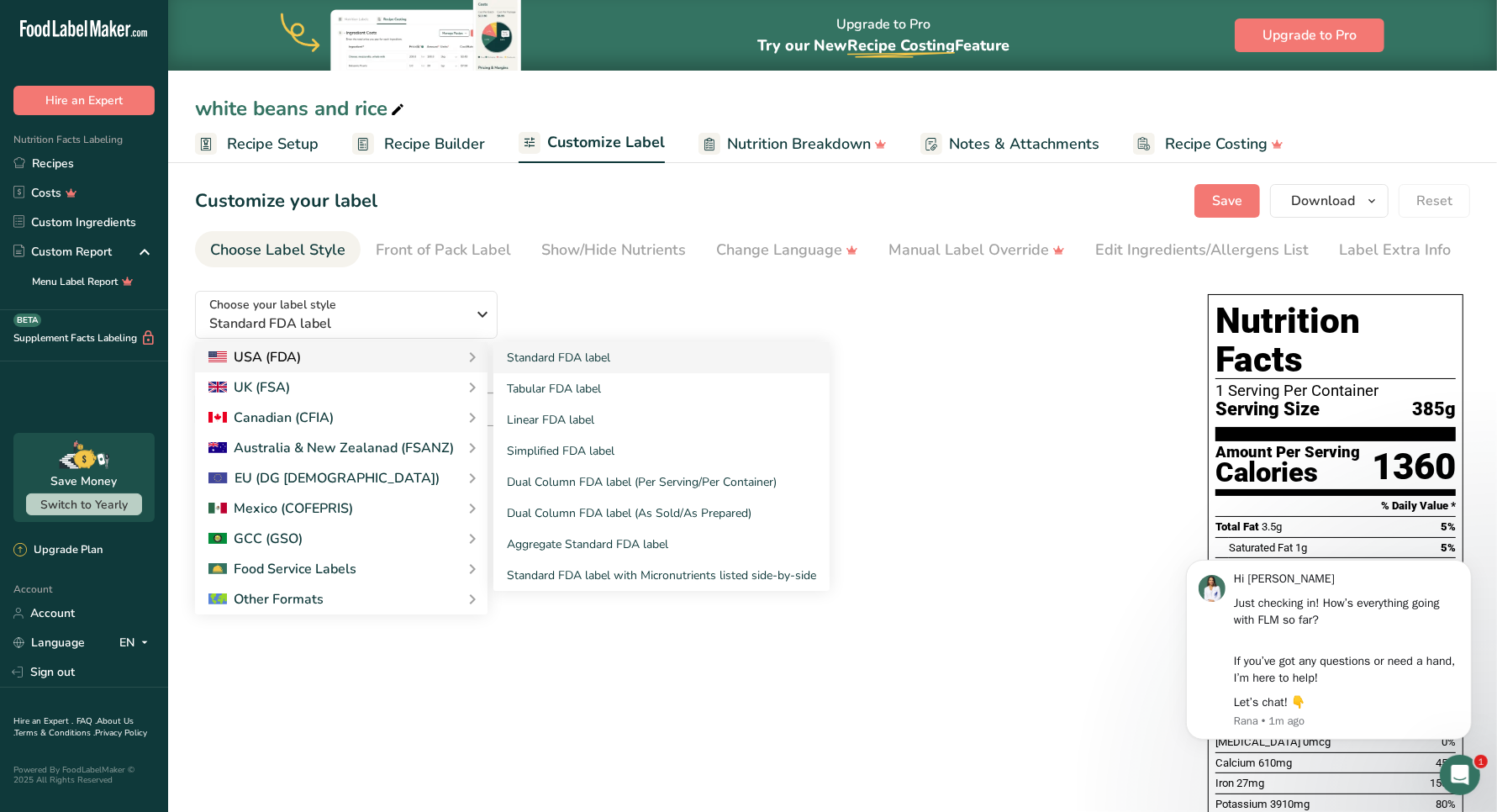 click on "USA (FDA)" at bounding box center [255, 357] 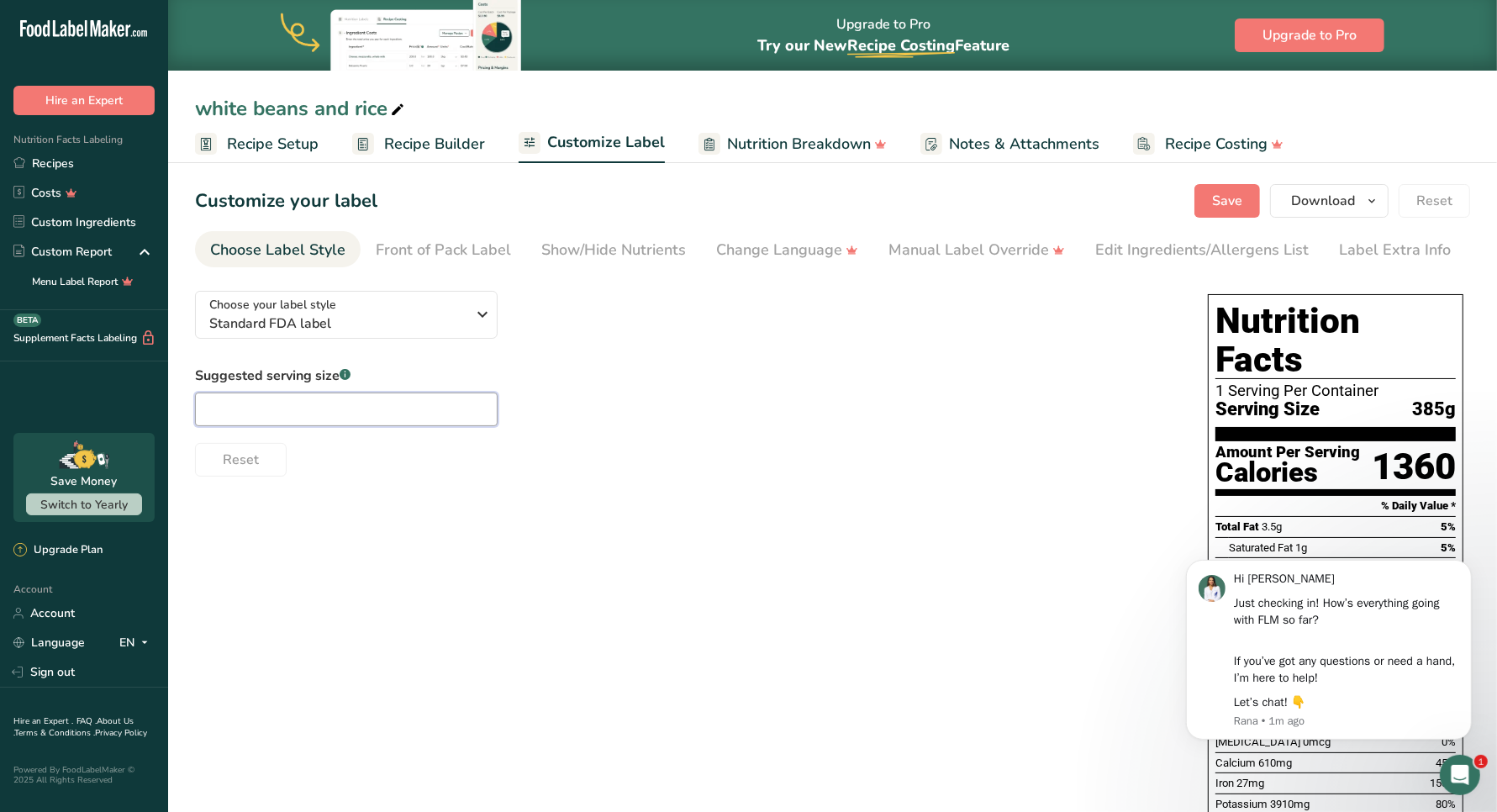 click at bounding box center (346, 409) 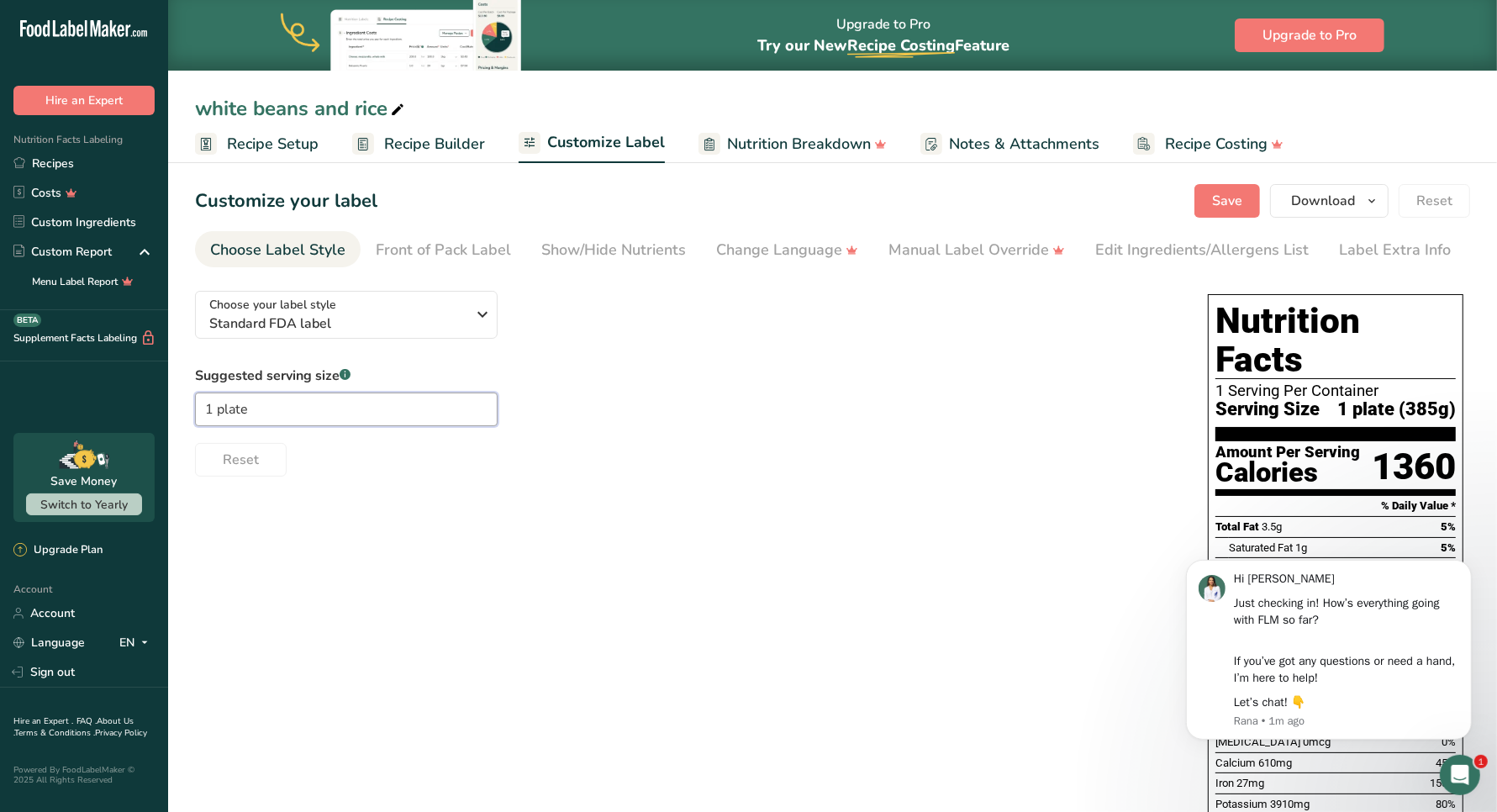 type on "1 plate" 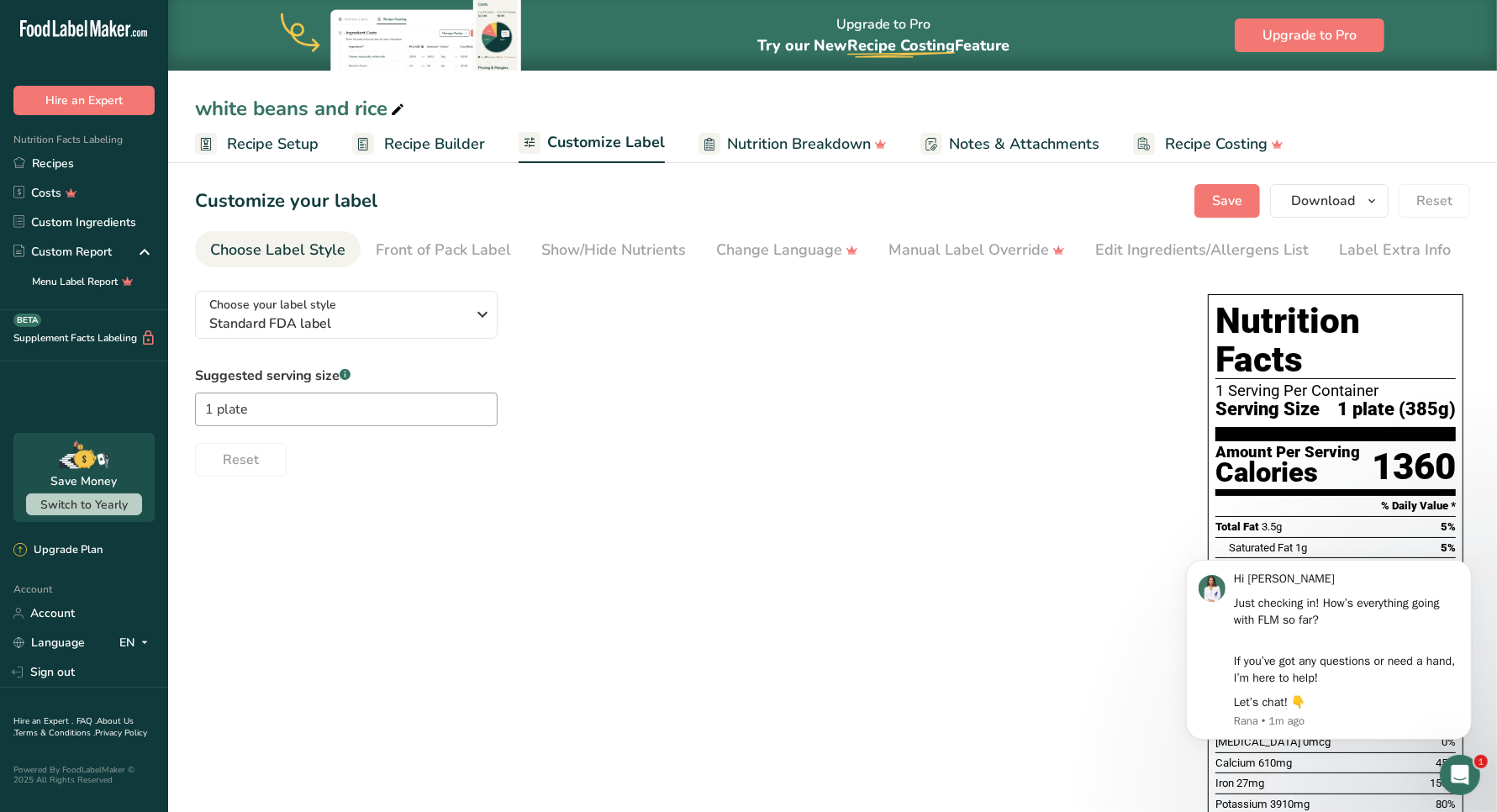 click on "Choose your label style
Standard FDA label
USA (FDA)
Standard FDA label
Tabular FDA label
Linear FDA label
Simplified FDA label
Dual Column FDA label (Per Serving/Per Container)
Dual Column FDA label (As Sold/As Prepared)
Aggregate Standard FDA label
Standard FDA label with Micronutrients listed side-by-side
[GEOGRAPHIC_DATA] (FSA)
UK Mandatory Label "Back of Pack"
UK Traffic Light Label  "Front of Pack"
Canadian (CFIA)
Canadian Standard label
Canadian Dual Column label" at bounding box center (832, 590) 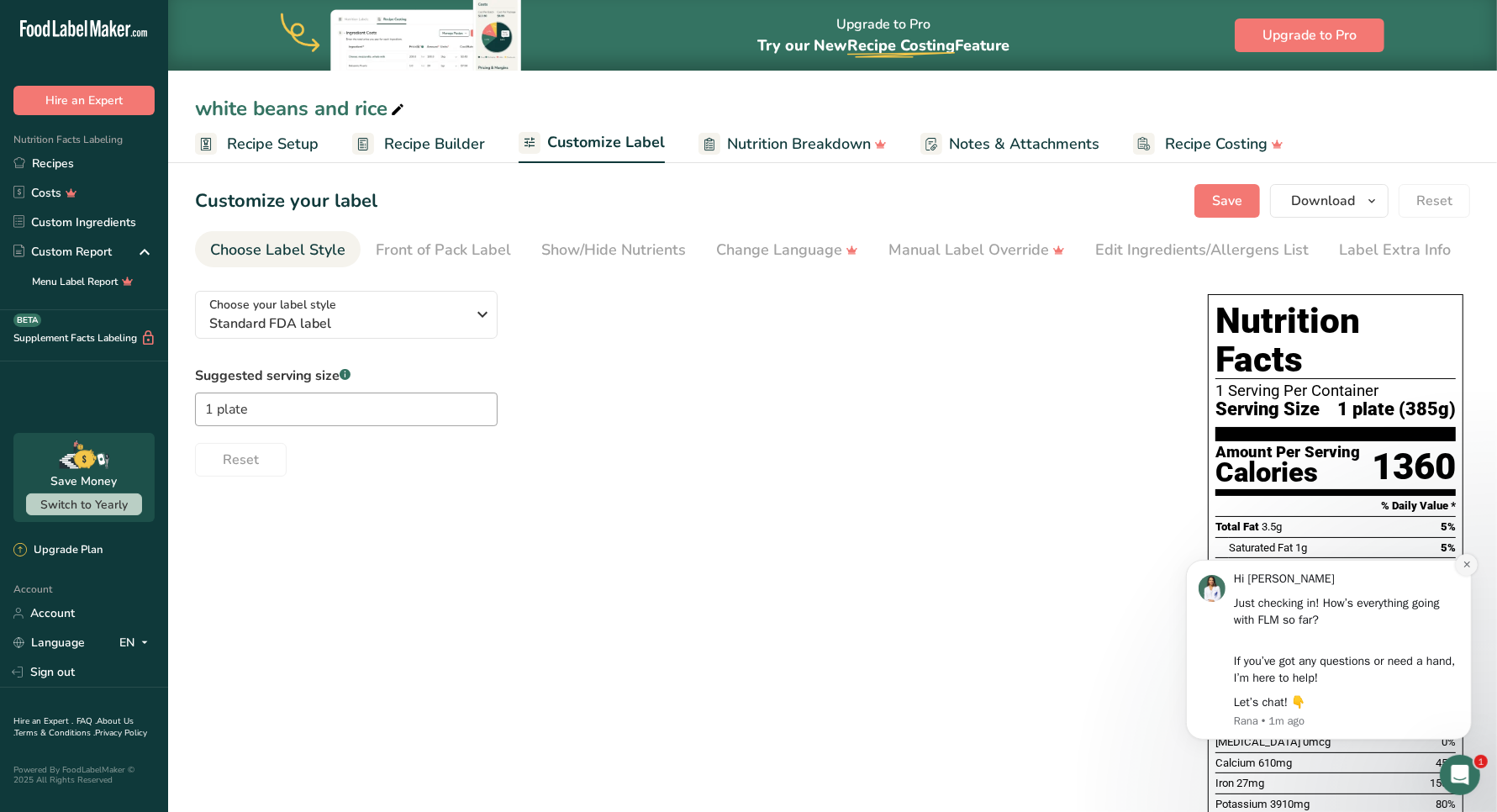 click 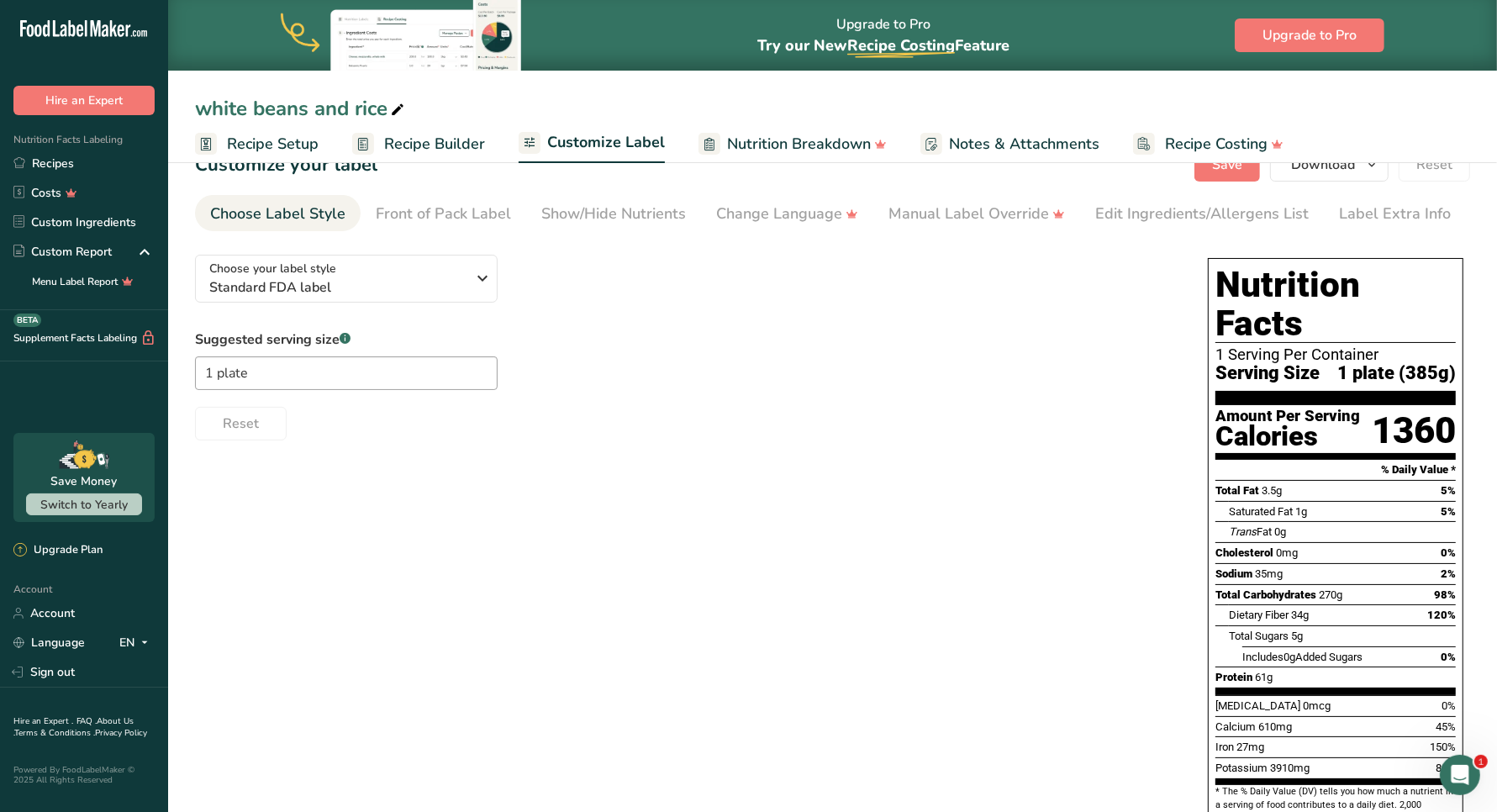 scroll, scrollTop: 0, scrollLeft: 0, axis: both 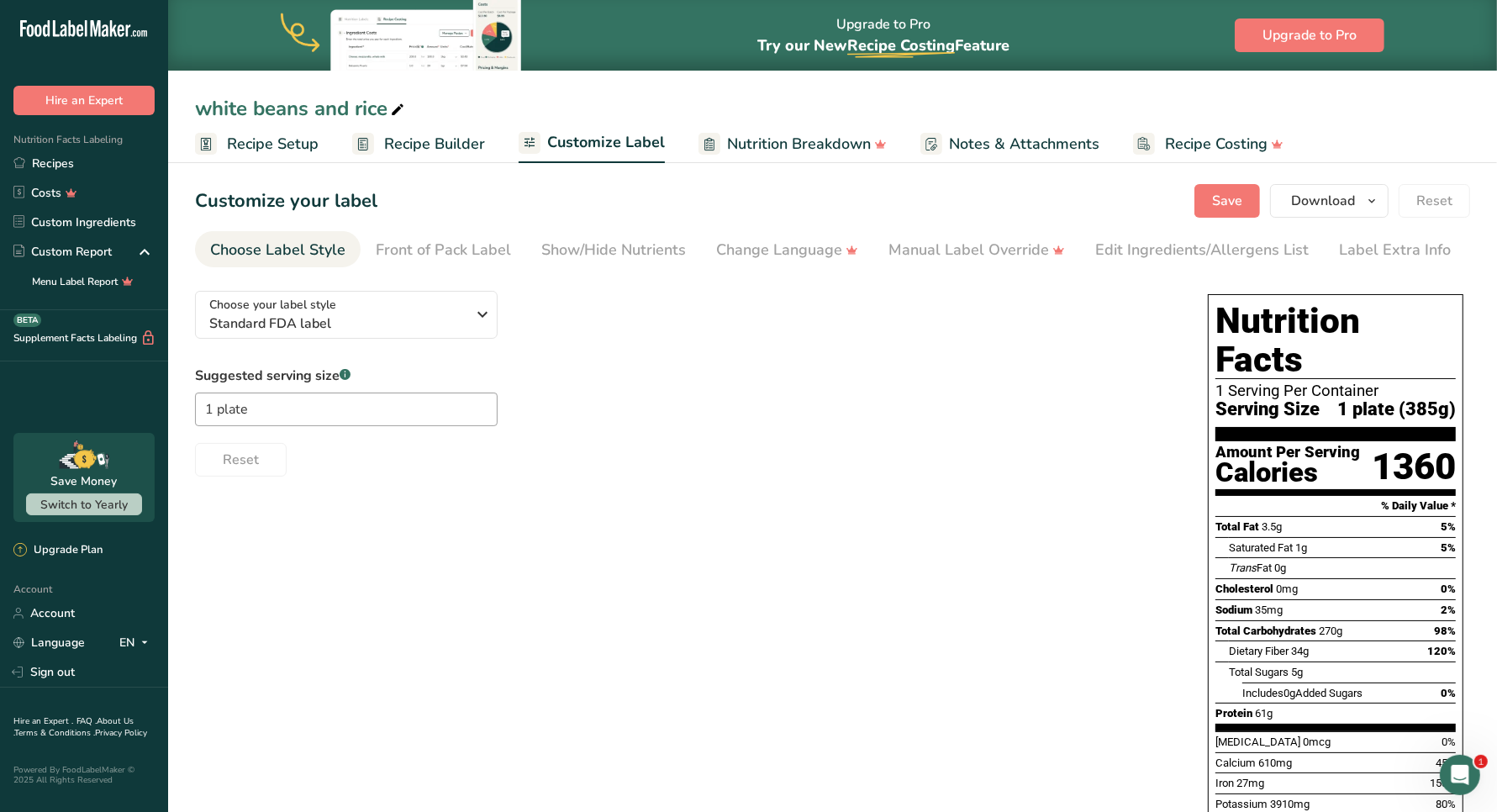 click on "Nutrition Breakdown" at bounding box center [799, 144] 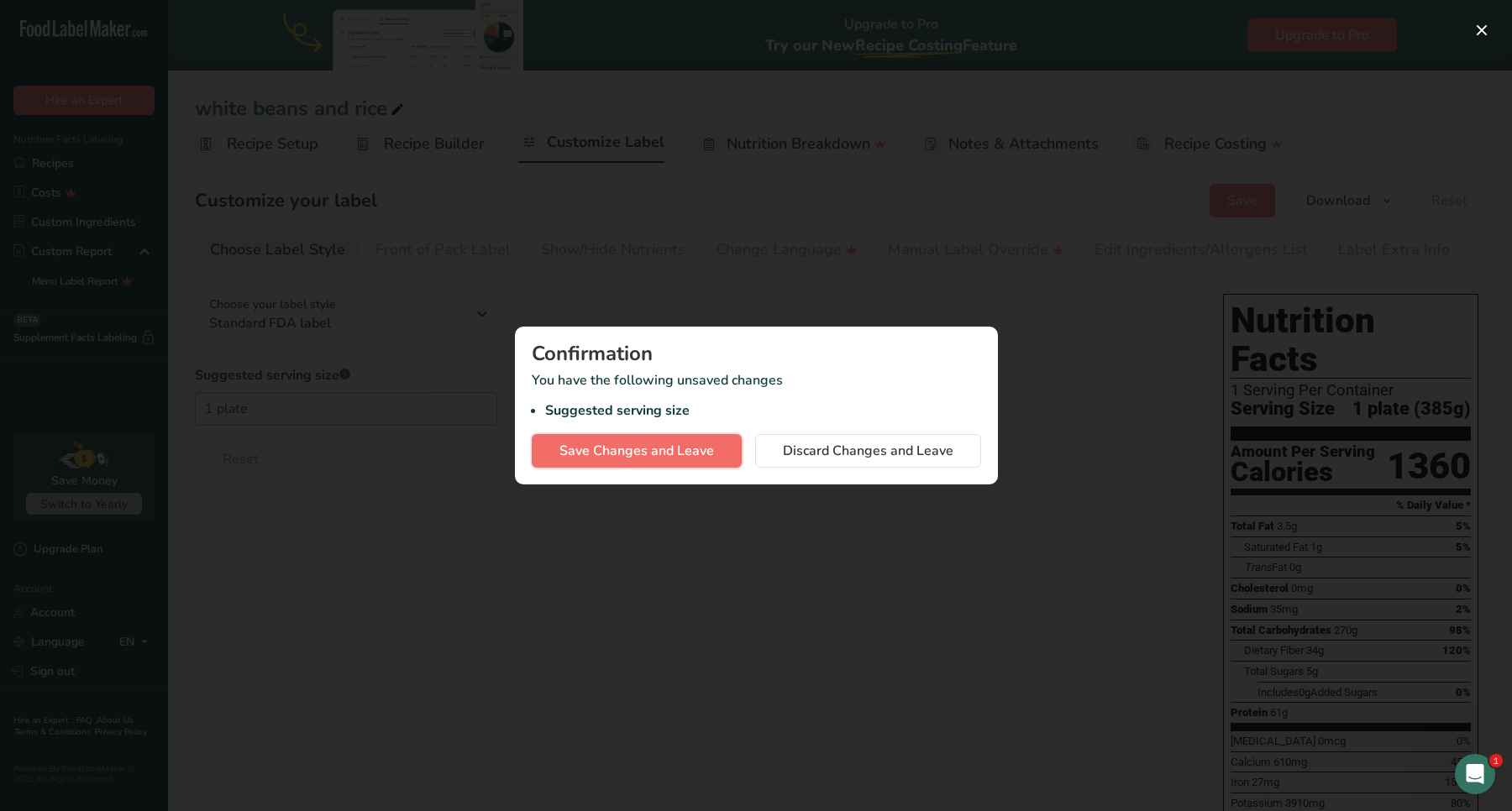 click on "Save Changes and Leave" at bounding box center [637, 451] 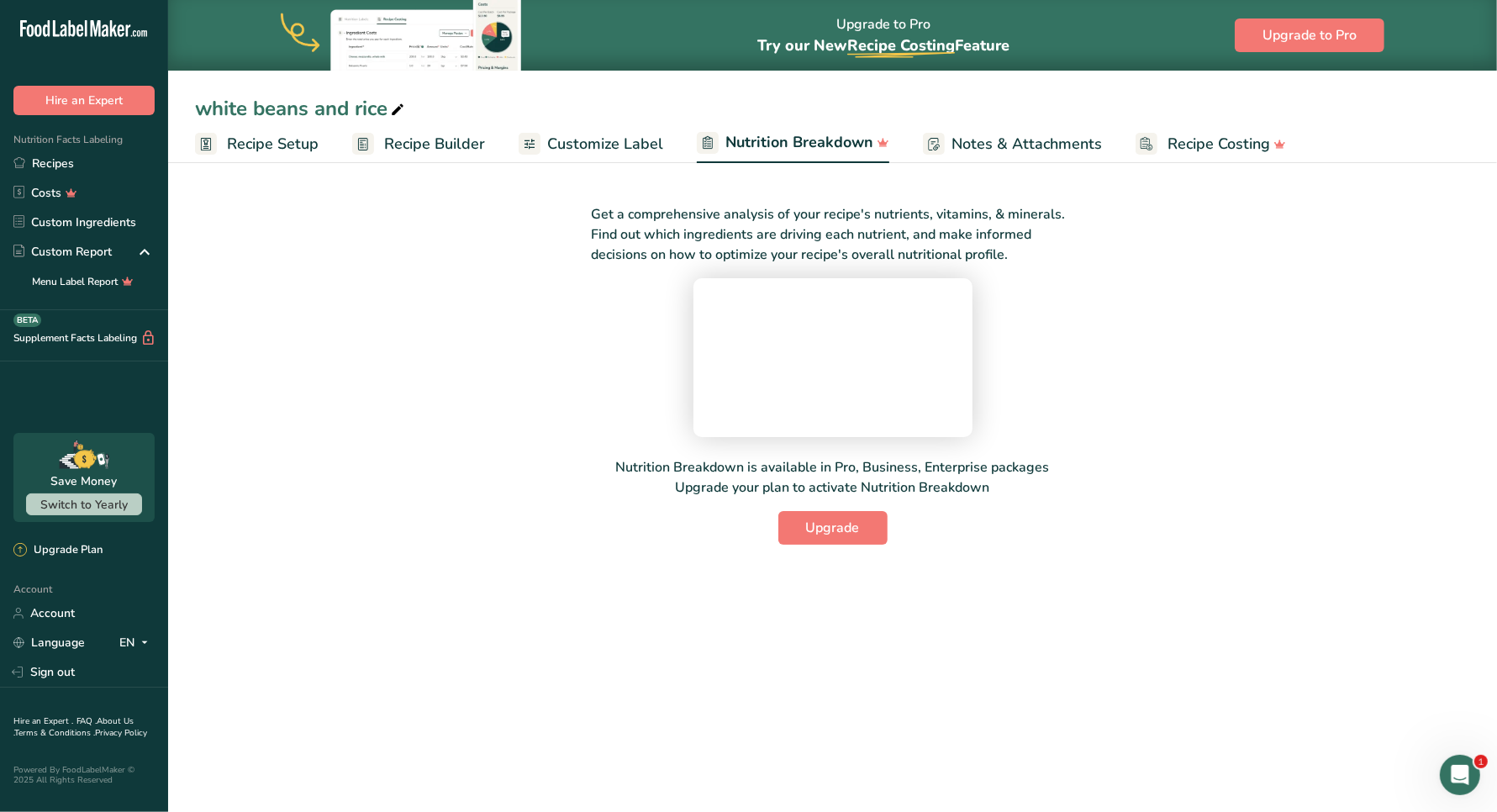 click on "Customize Label" at bounding box center (605, 144) 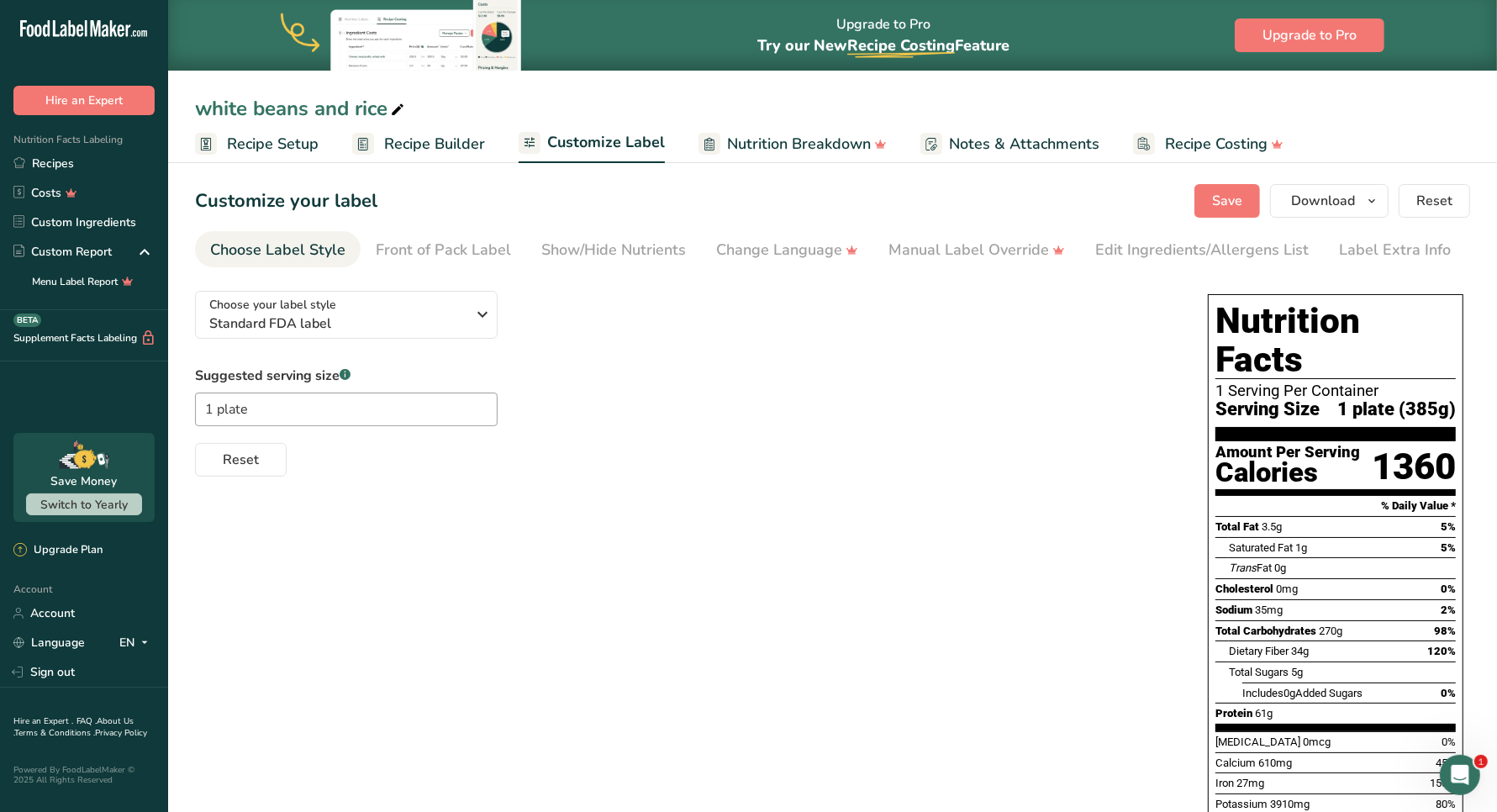 click on "Recipe Builder" at bounding box center [435, 144] 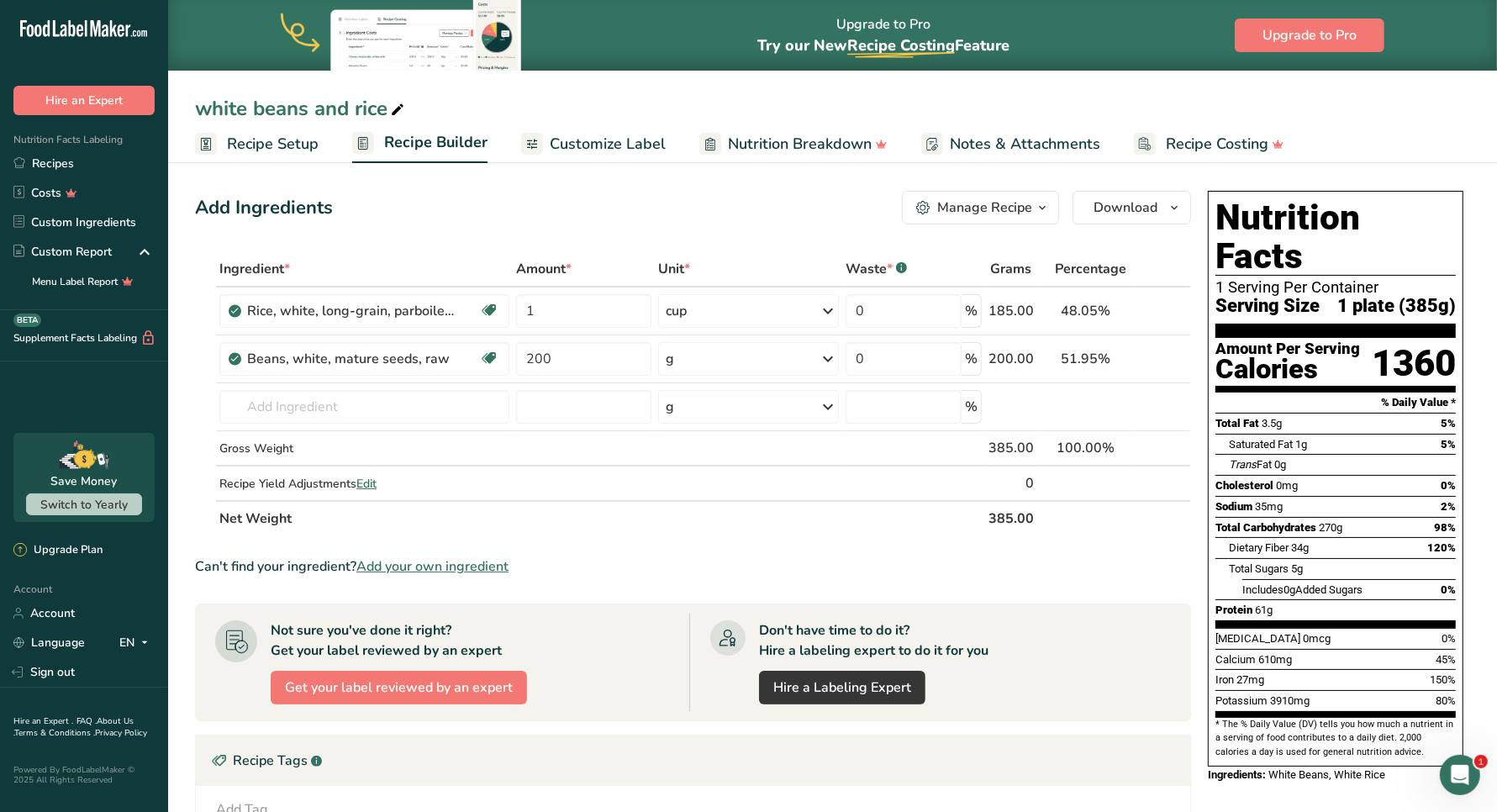 click on "Customize Label" at bounding box center (608, 144) 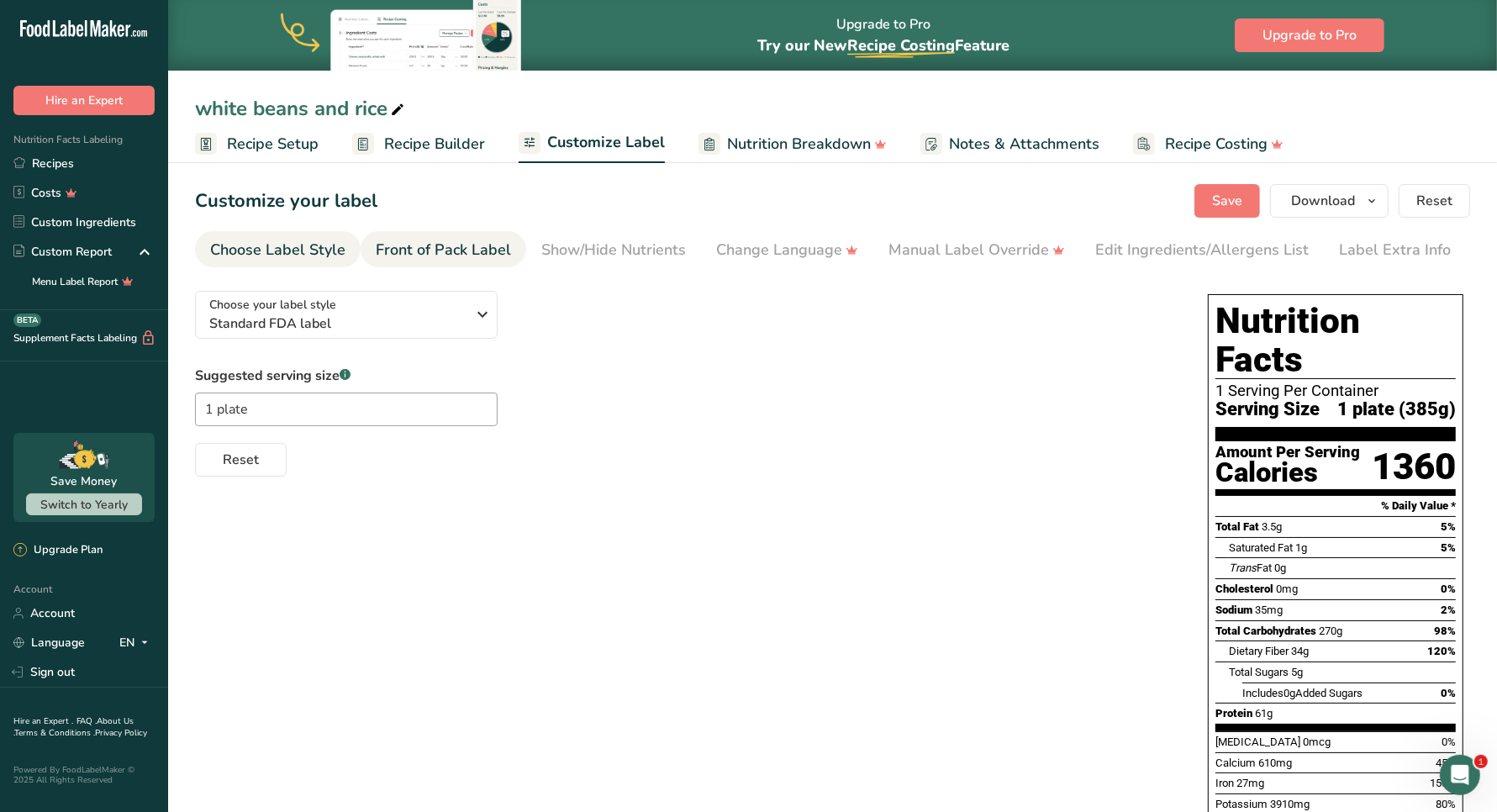 click on "Front of Pack Label" at bounding box center (443, 250) 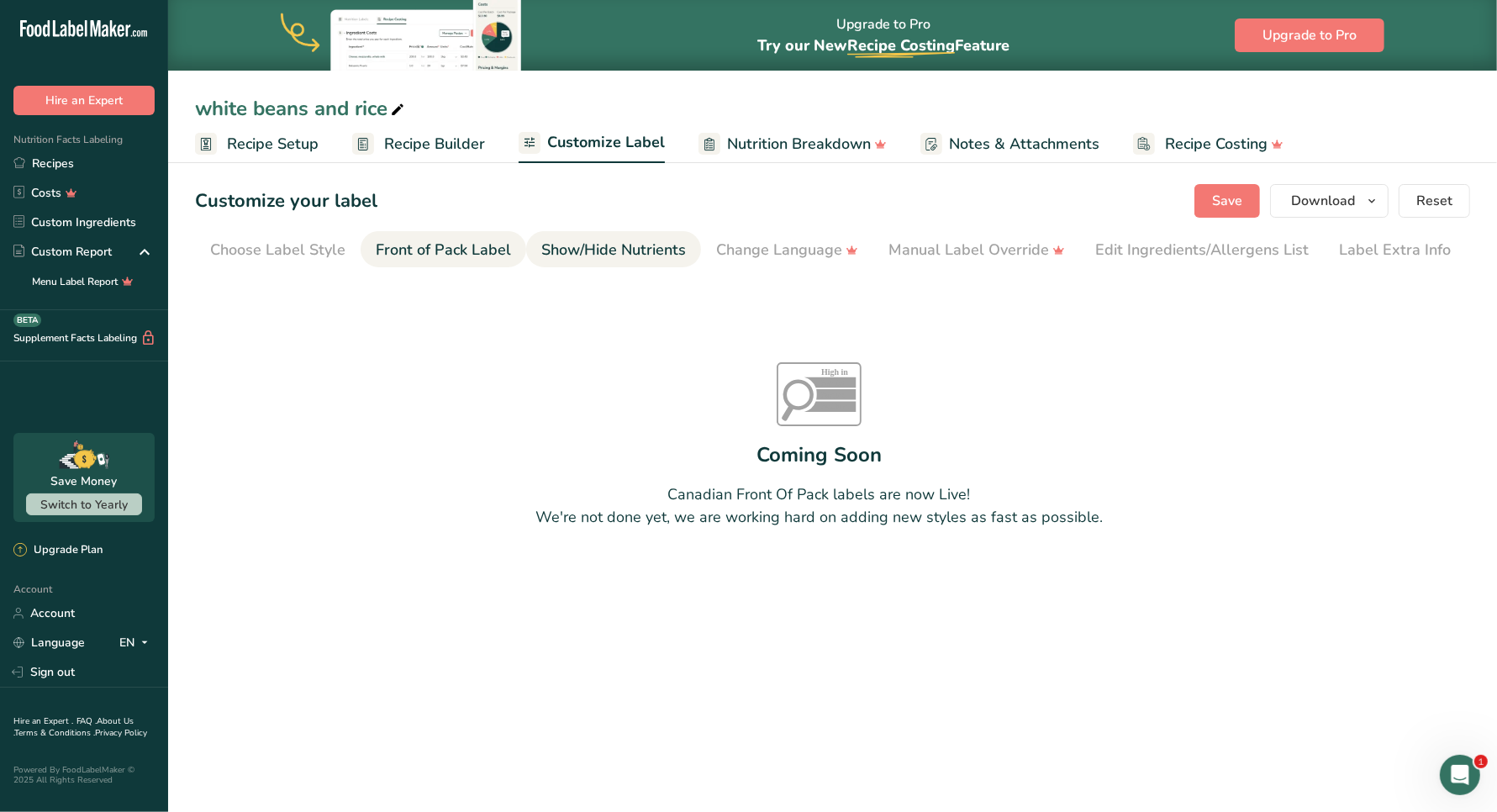 click on "Show/Hide Nutrients" at bounding box center (614, 250) 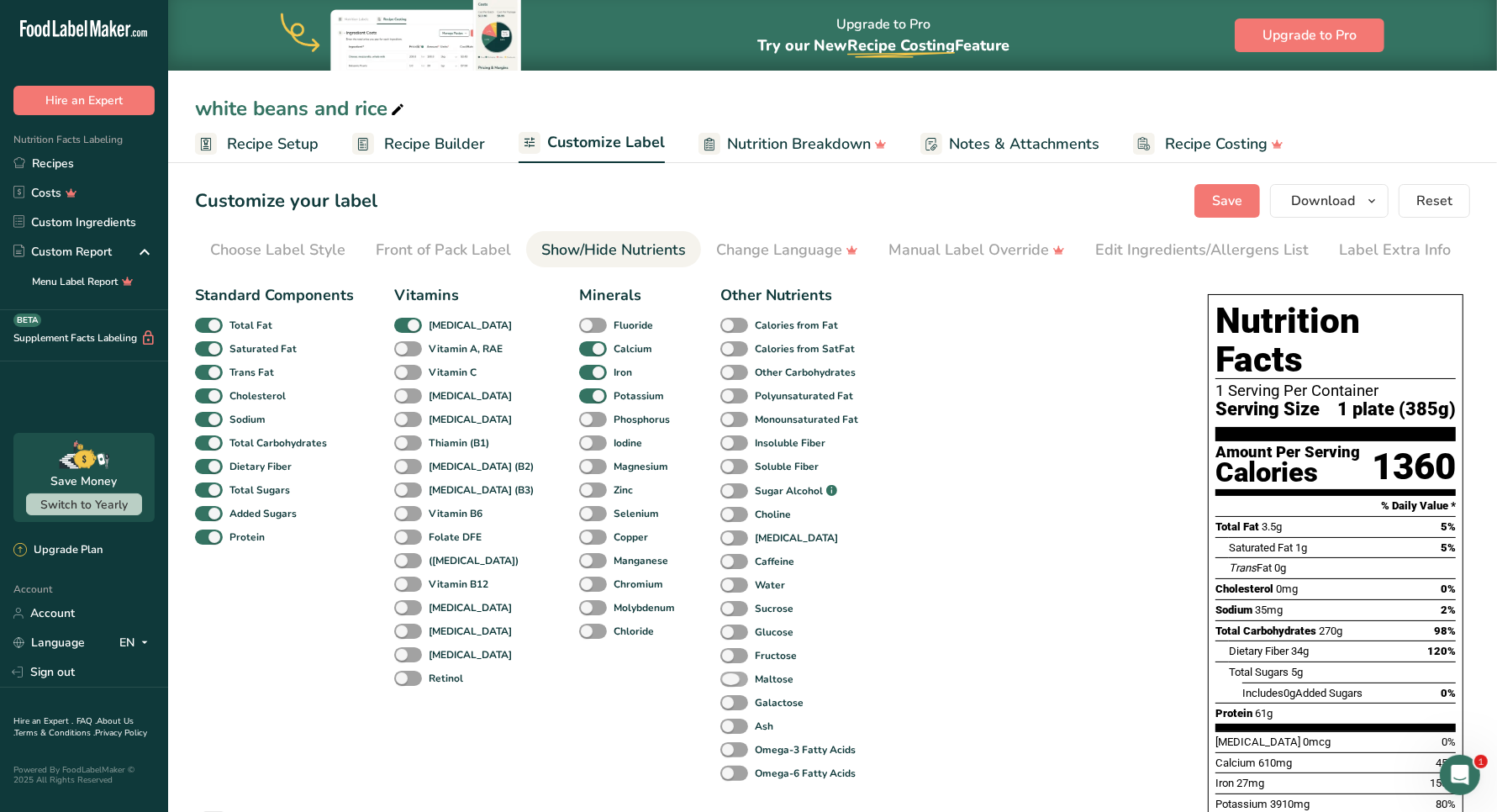 click at bounding box center [734, 679] 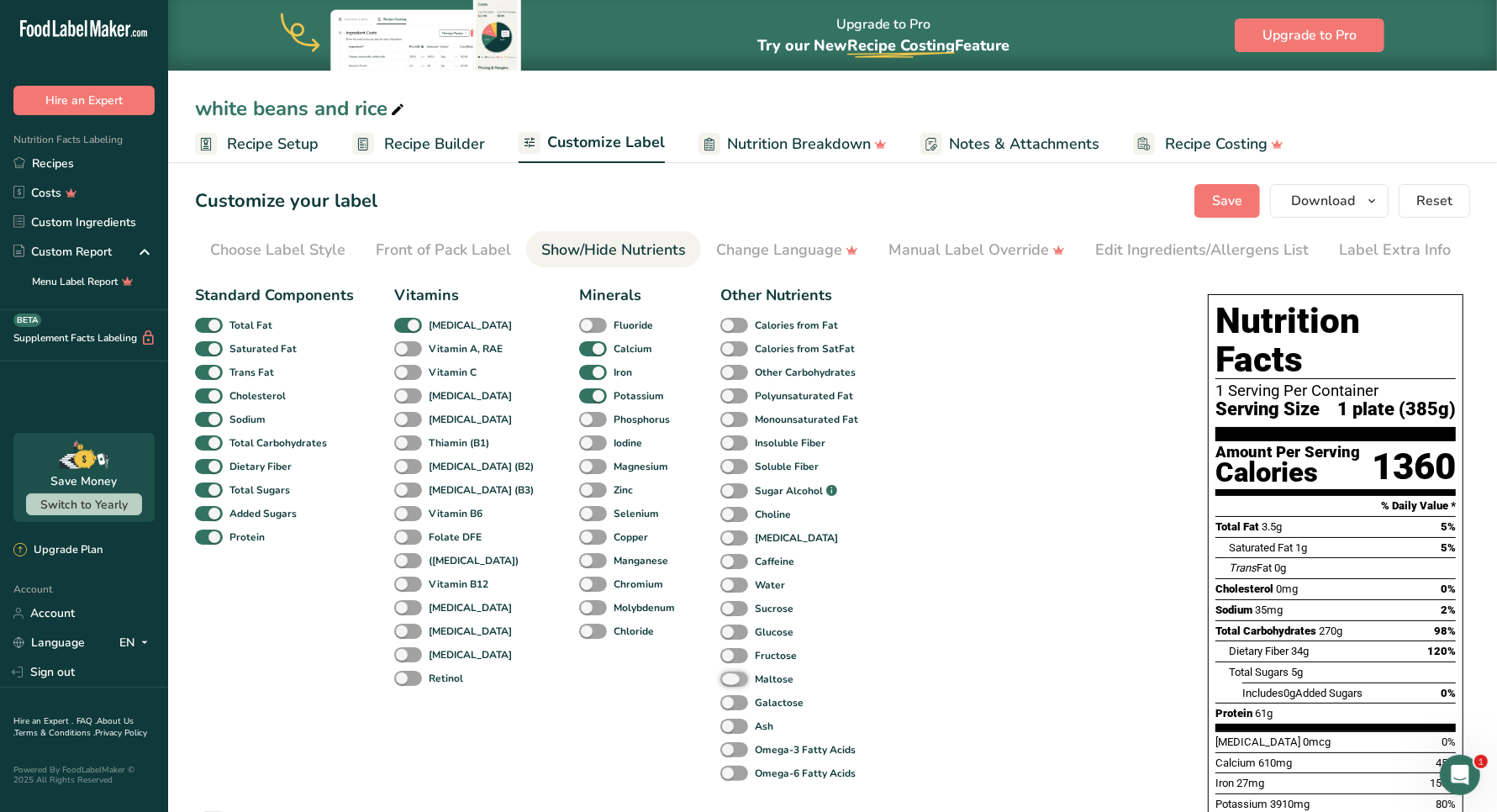click on "Maltose" at bounding box center [725, 678] 